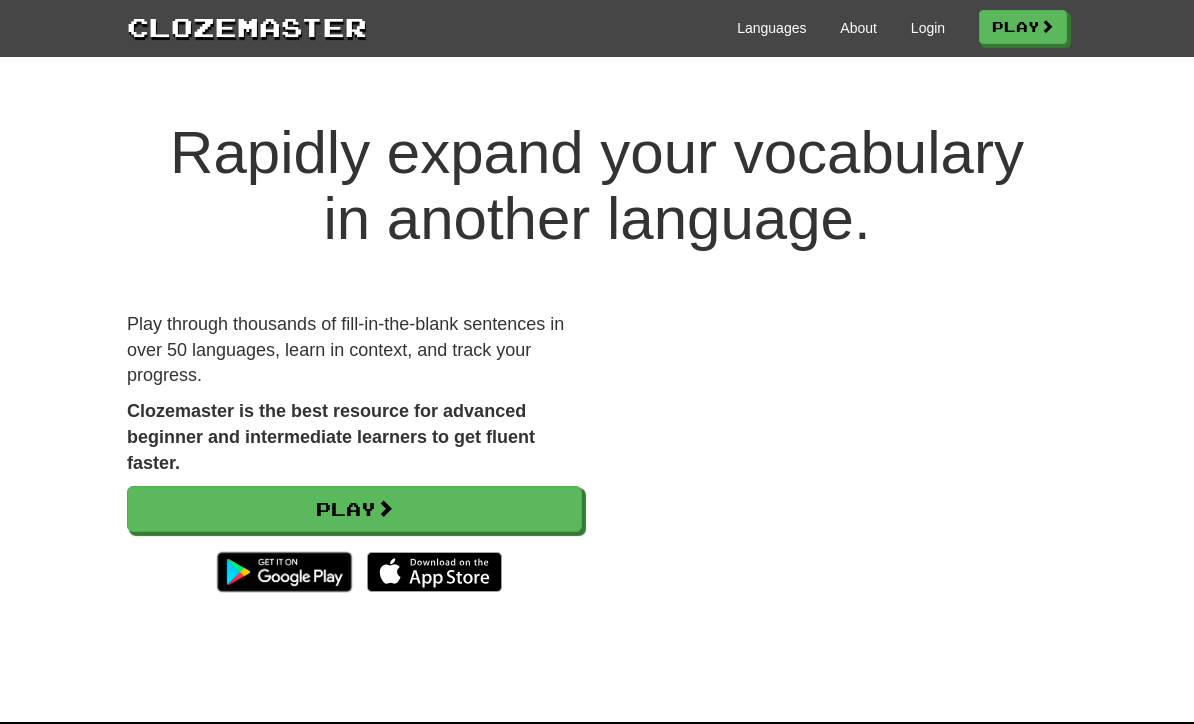 scroll, scrollTop: 0, scrollLeft: 0, axis: both 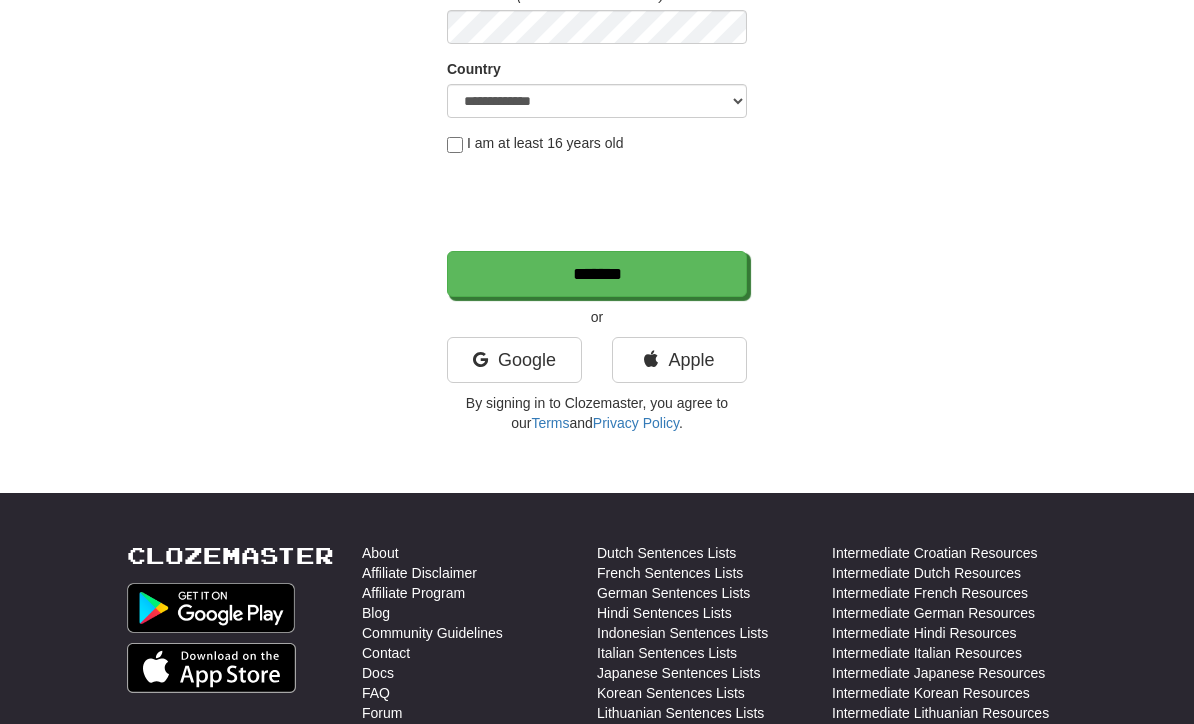 click on "Apple" at bounding box center (679, 360) 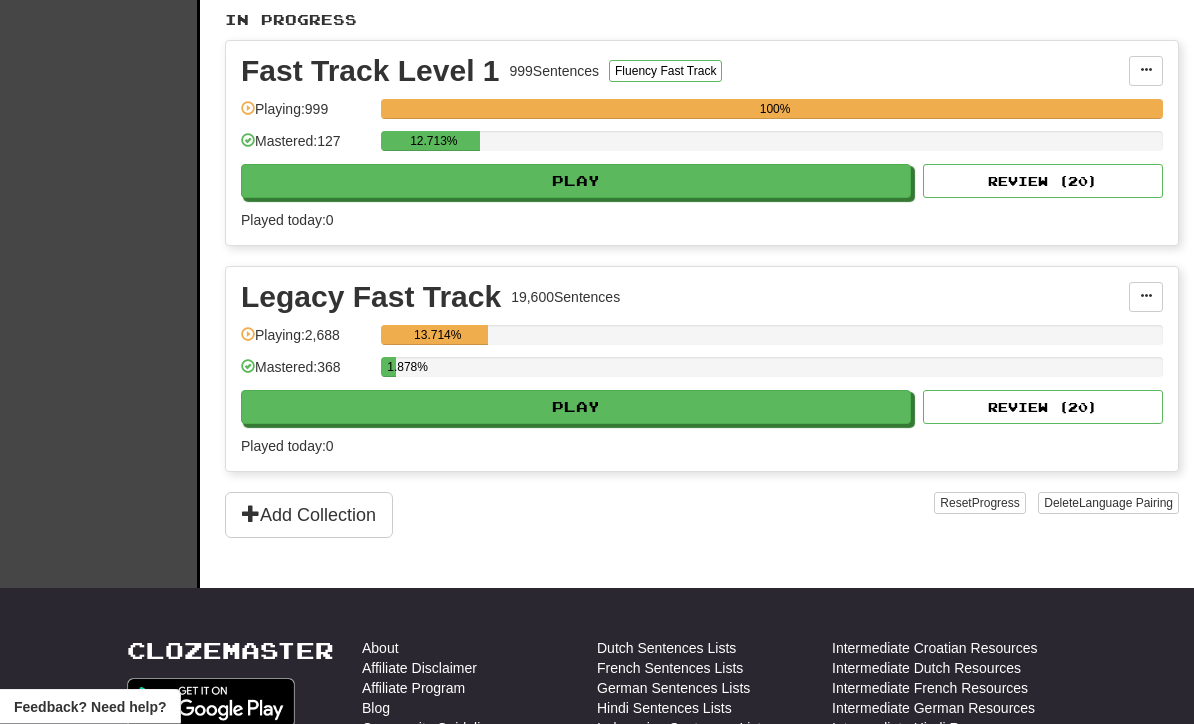 scroll, scrollTop: 456, scrollLeft: 0, axis: vertical 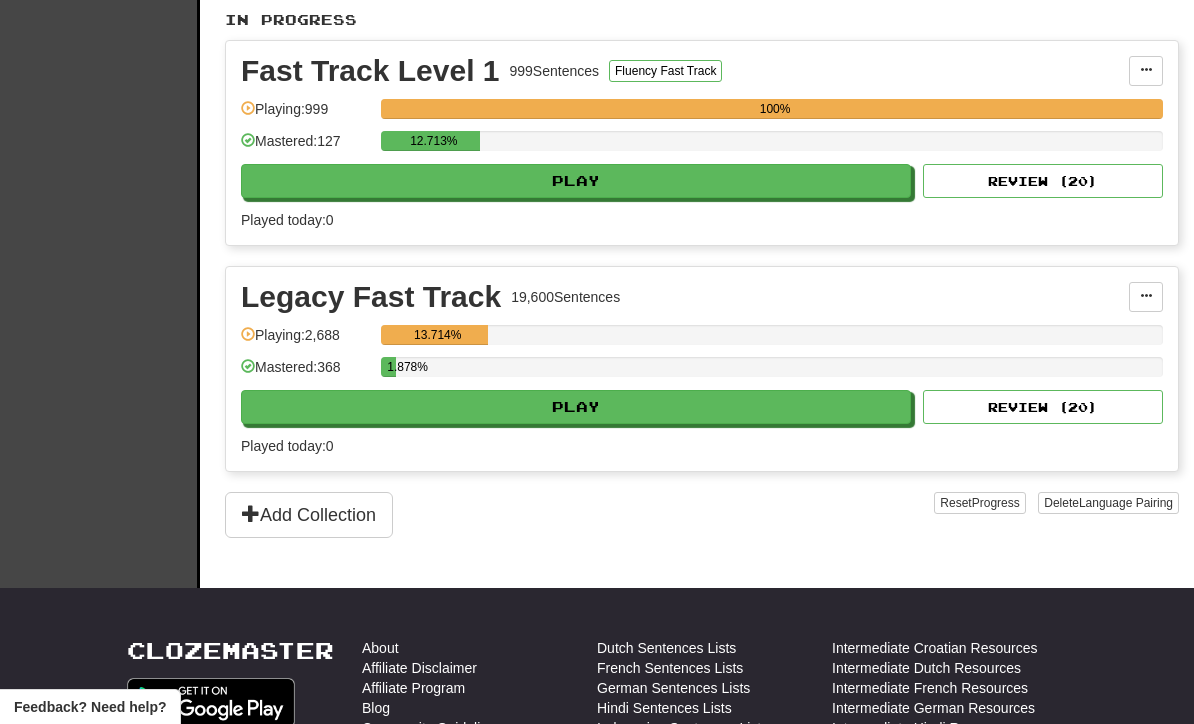 click on "Play" at bounding box center [576, 407] 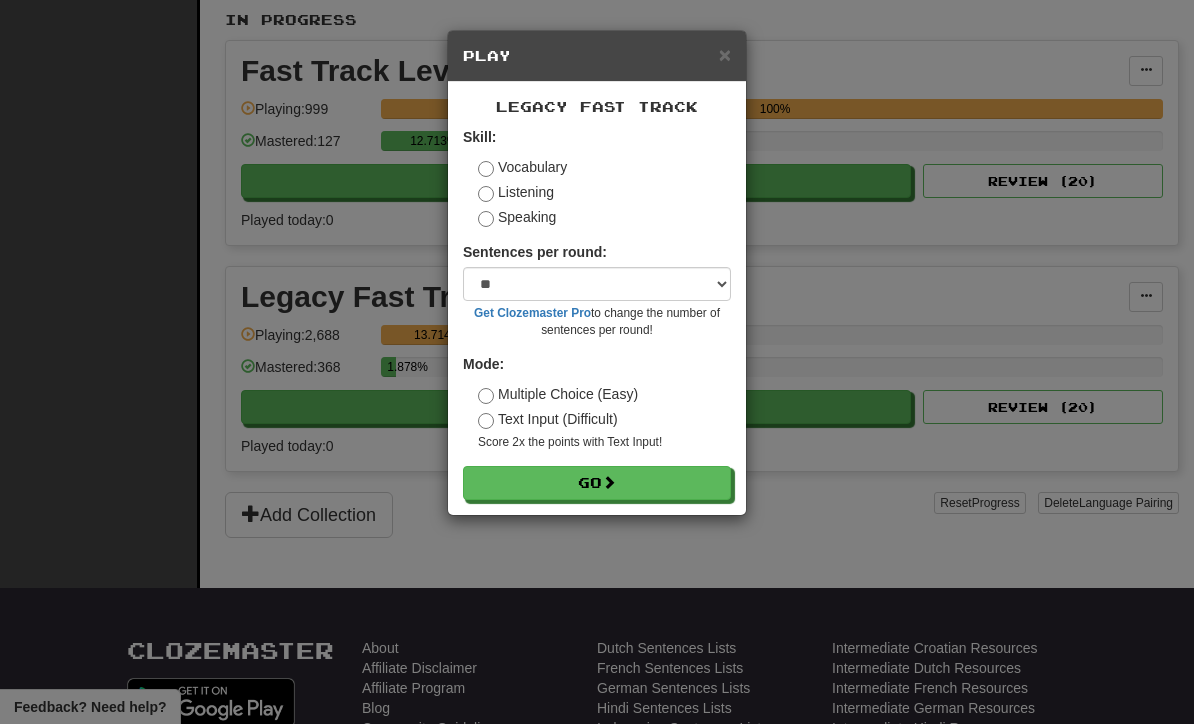 click on "Go" at bounding box center [597, 483] 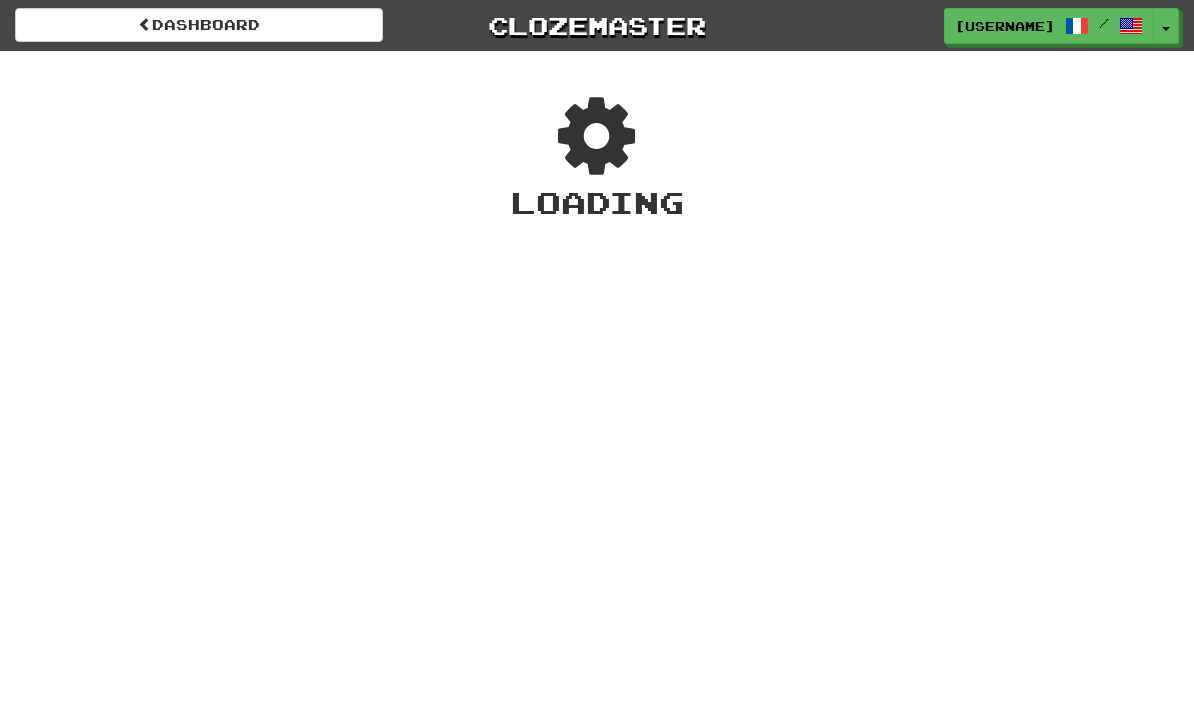 scroll, scrollTop: 0, scrollLeft: 0, axis: both 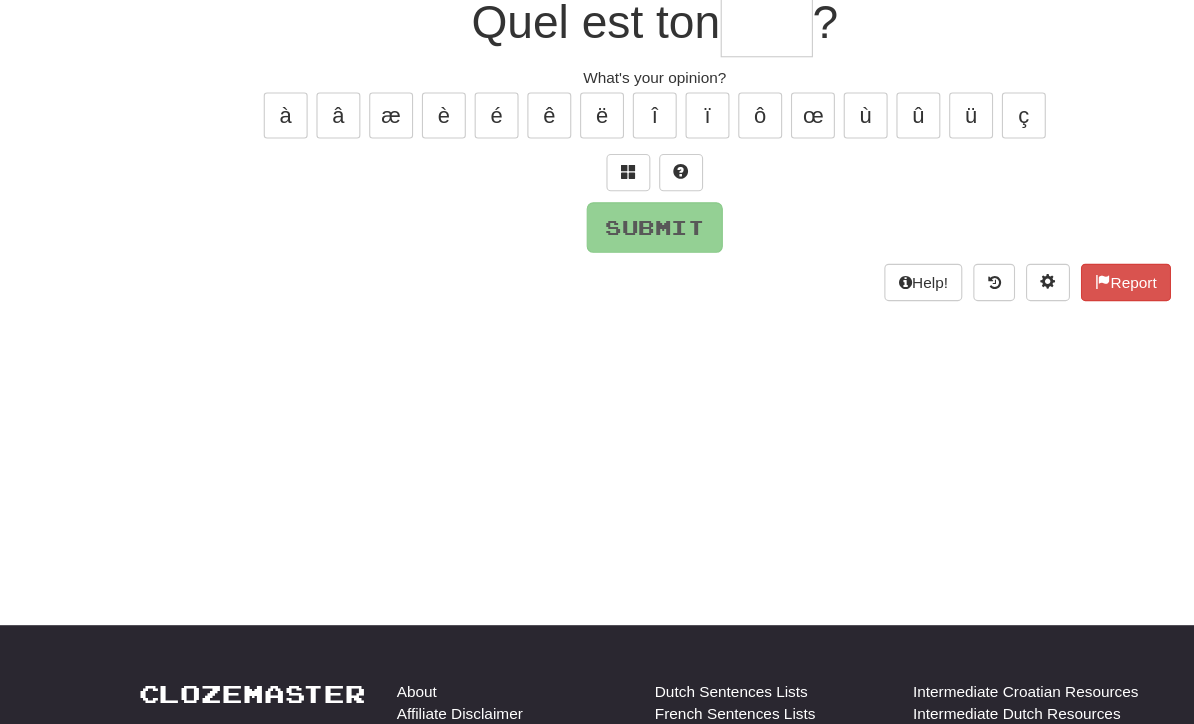click at bounding box center [573, 162] 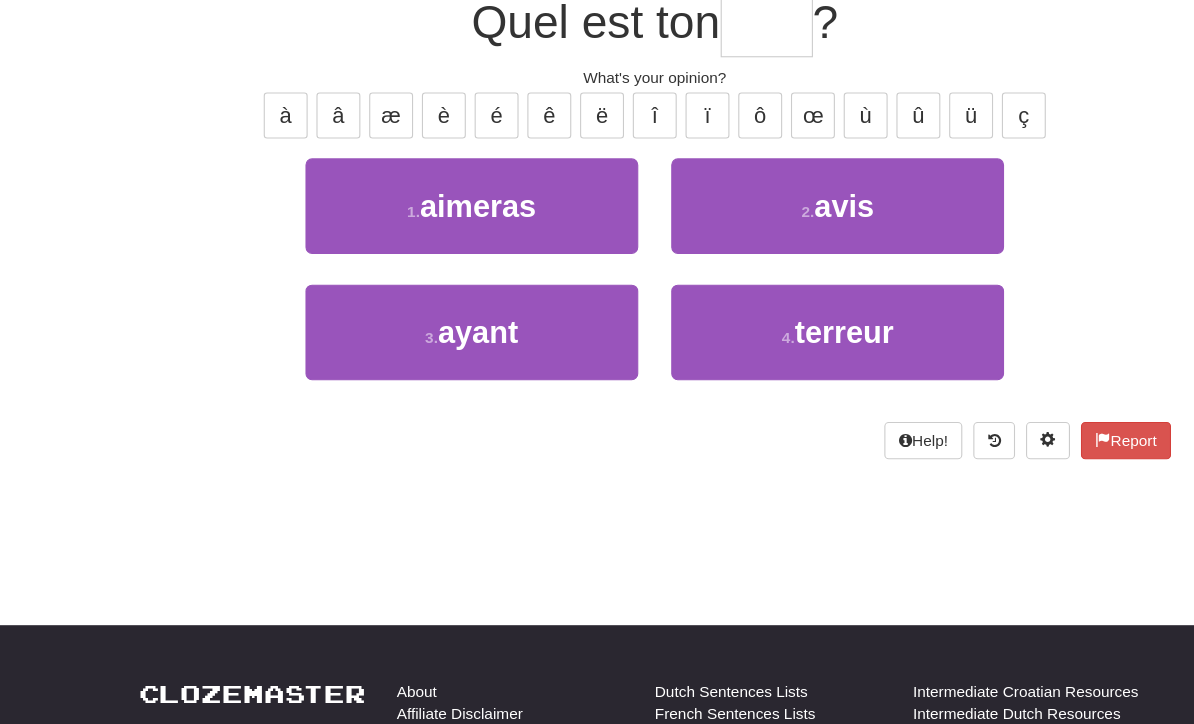 scroll, scrollTop: 61, scrollLeft: 0, axis: vertical 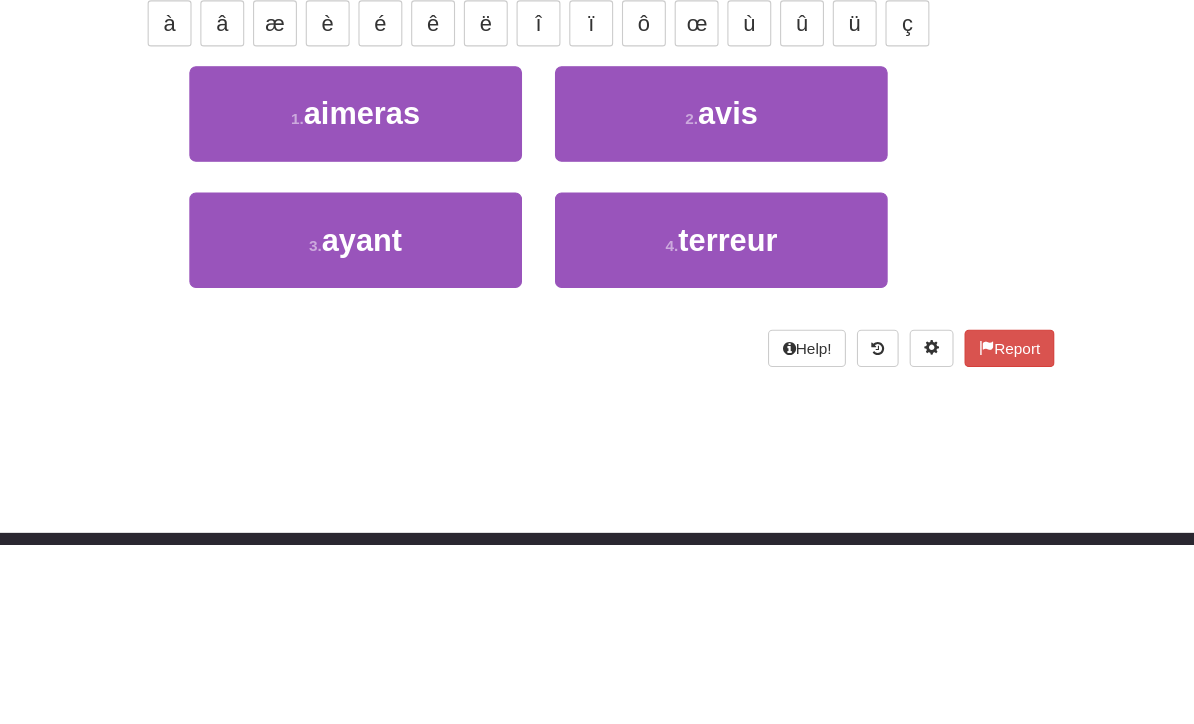 click on "2 .  avis" at bounding box center (763, 331) 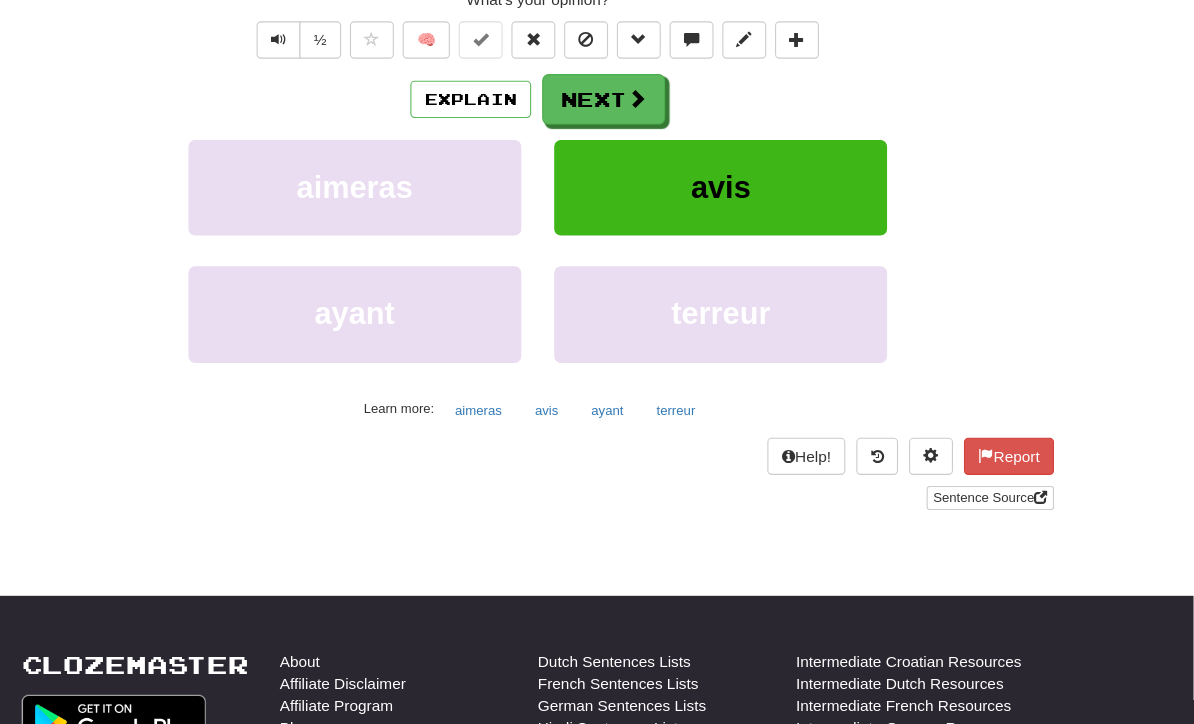 click at bounding box center (687, 94) 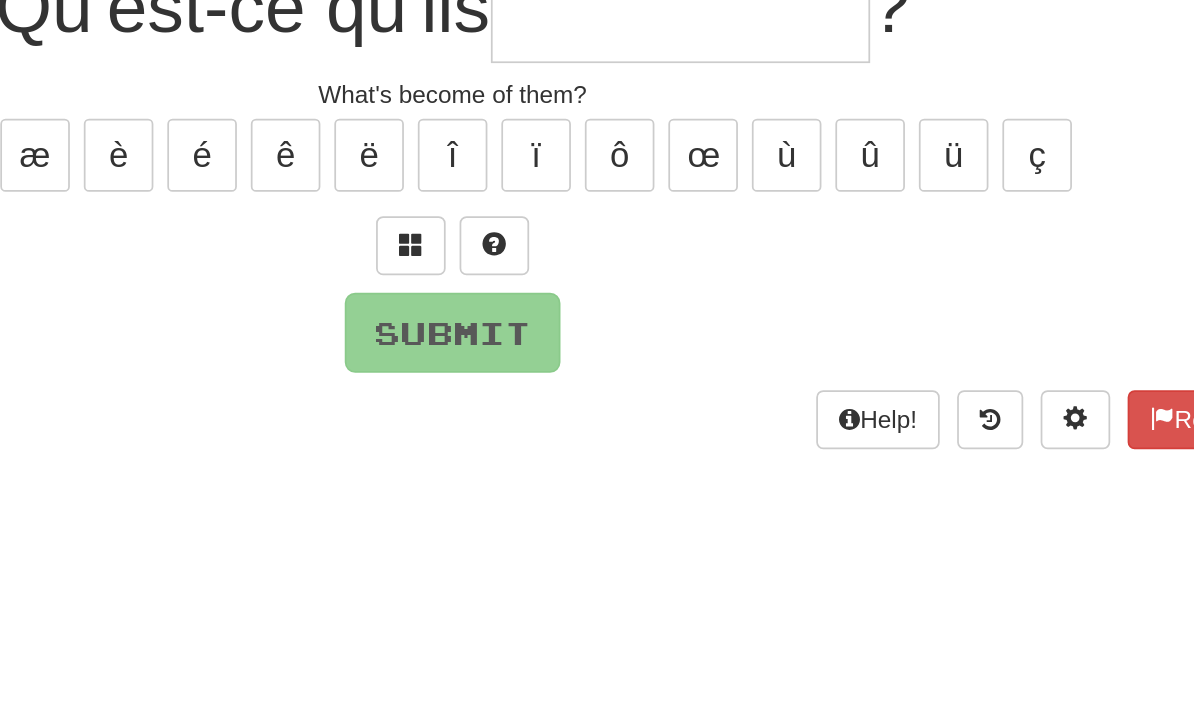 click at bounding box center (573, 301) 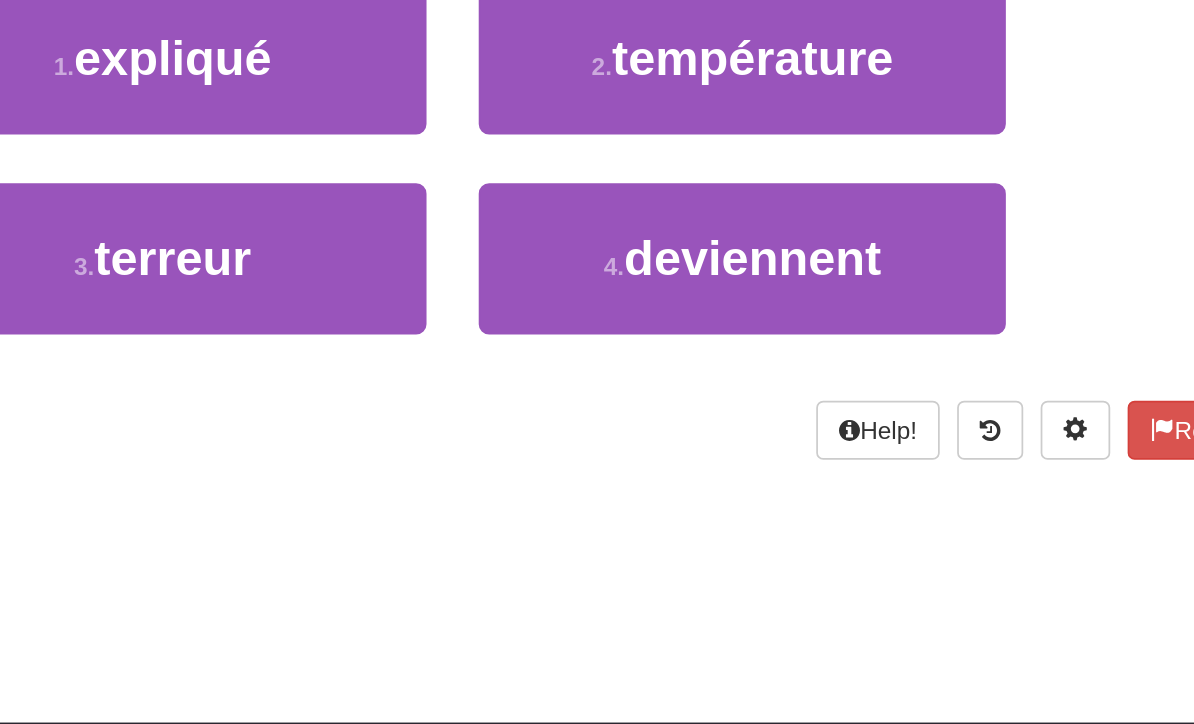 click on "deviennent" at bounding box center [770, 446] 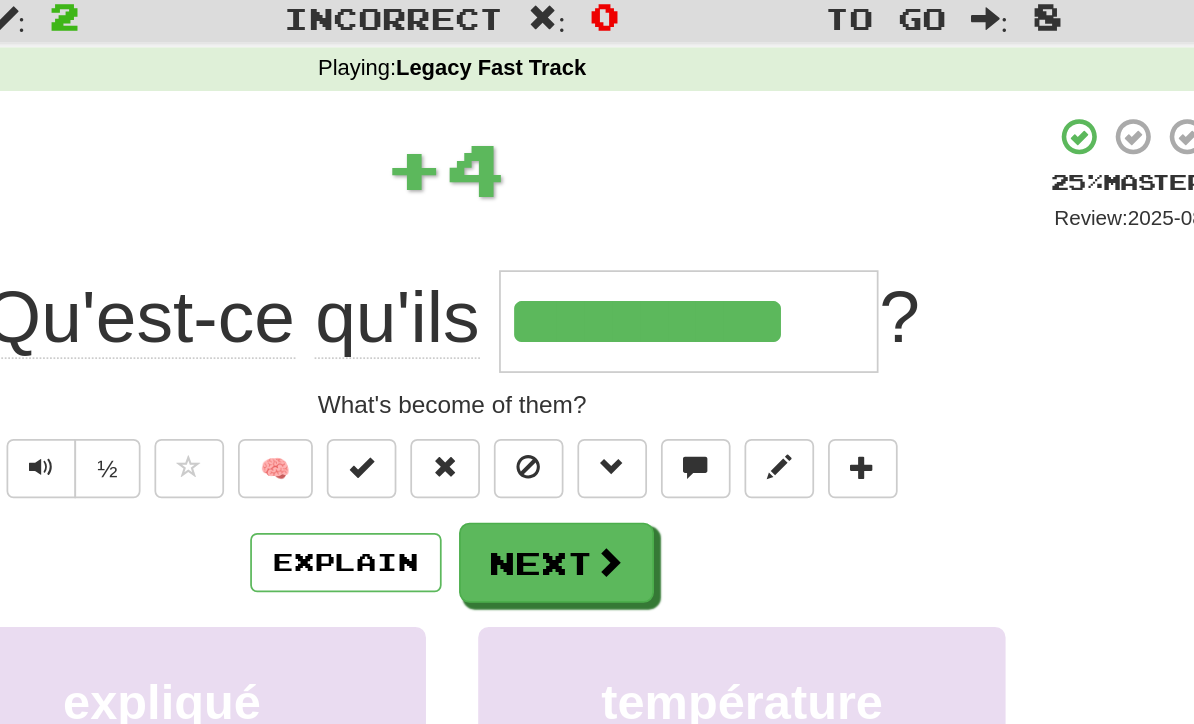 scroll, scrollTop: 42, scrollLeft: 0, axis: vertical 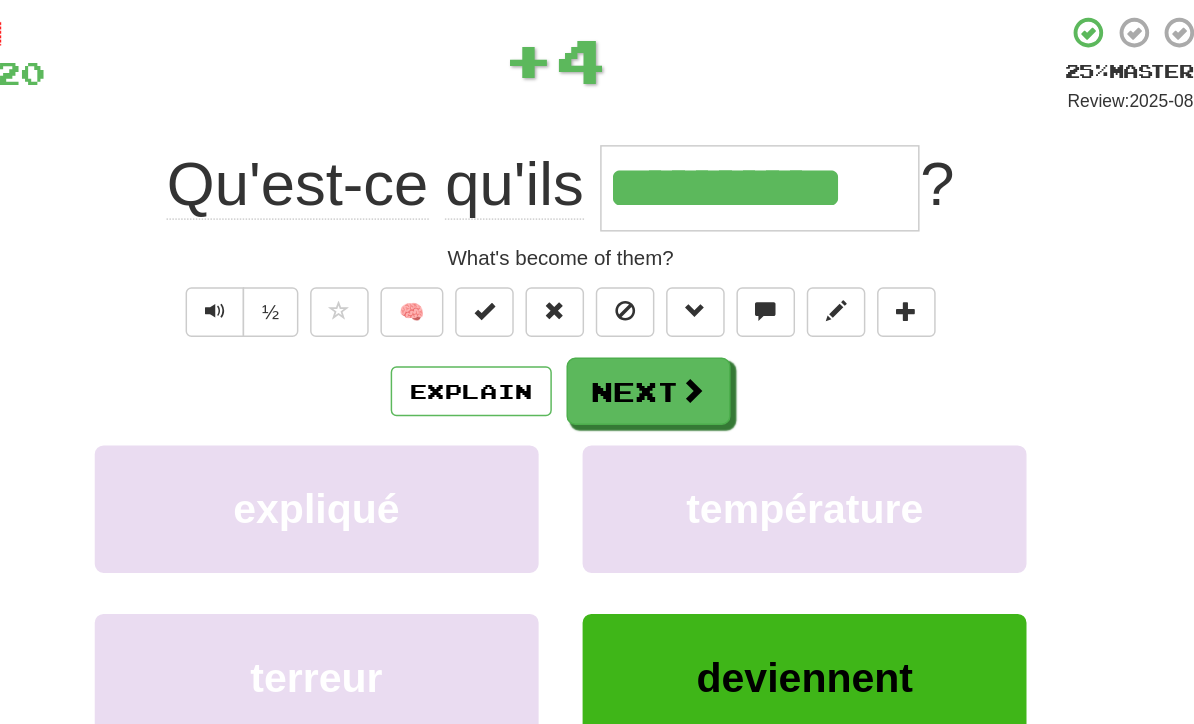click at bounding box center (687, 336) 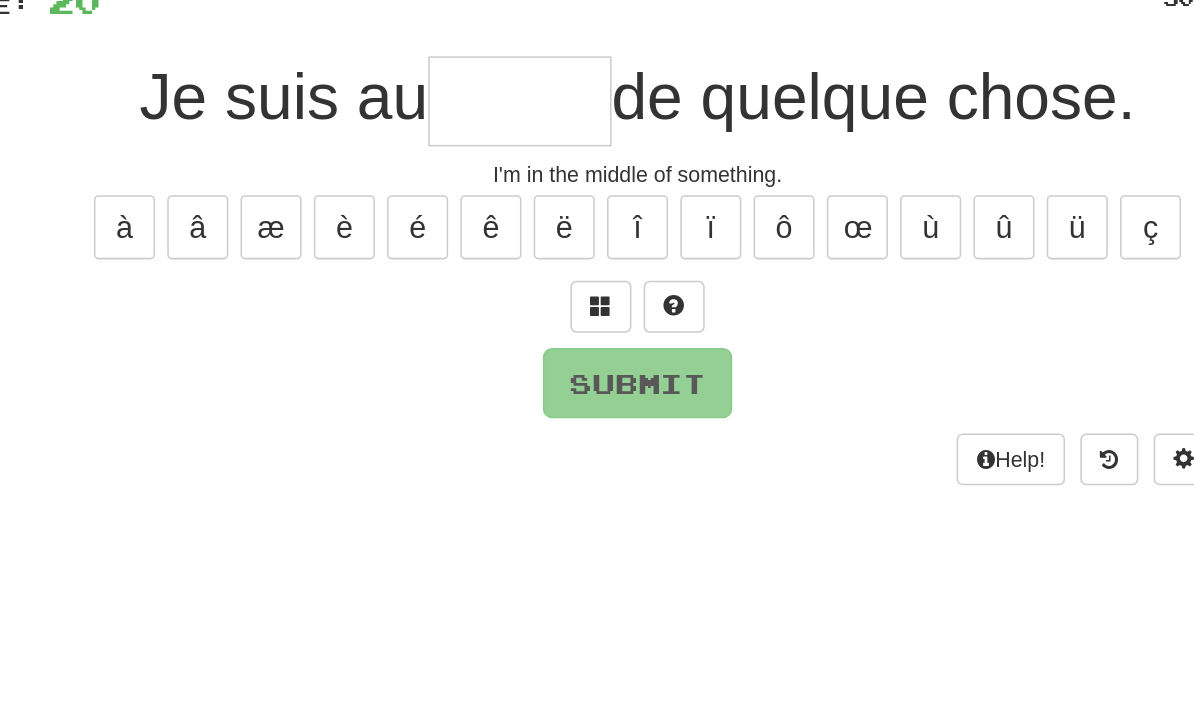 click at bounding box center (573, 319) 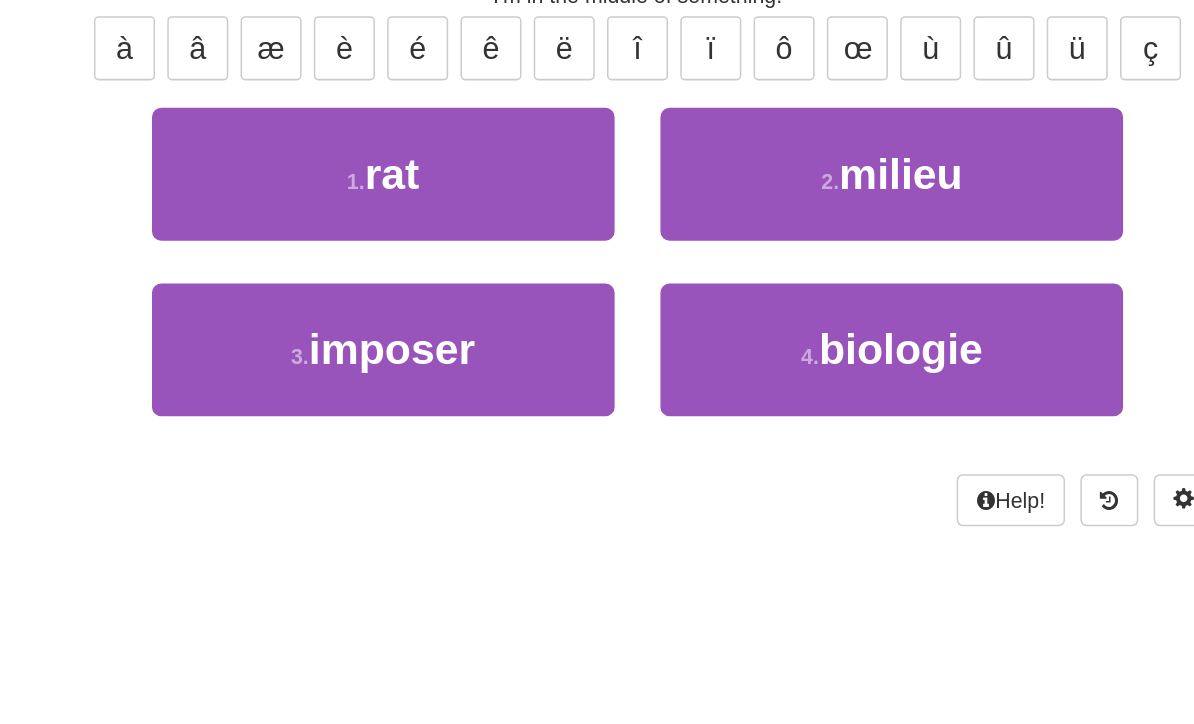 click on "milieu" at bounding box center [769, 350] 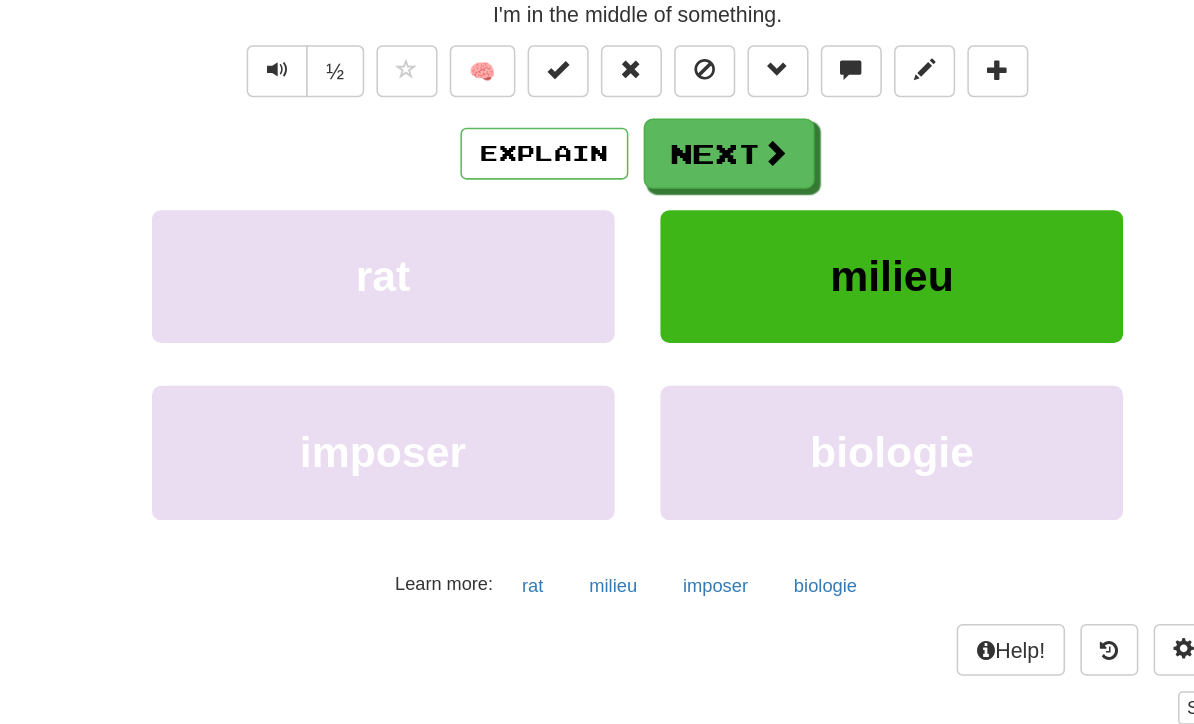 type on "******" 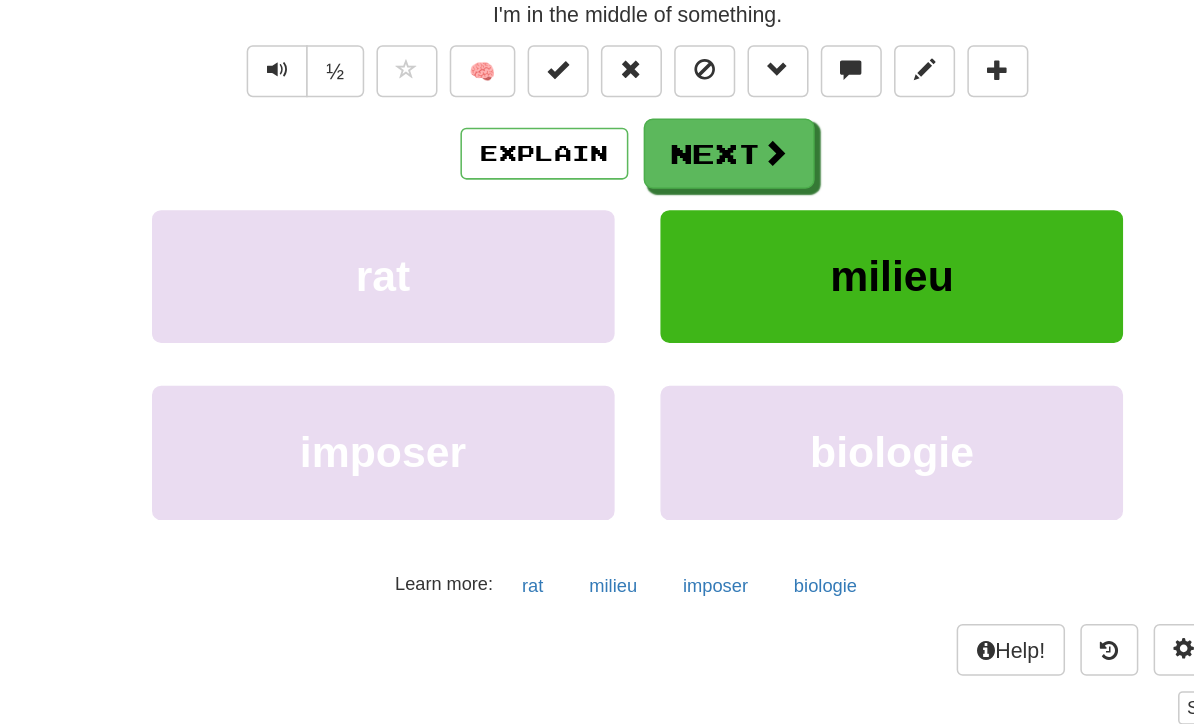 scroll, scrollTop: 72, scrollLeft: 0, axis: vertical 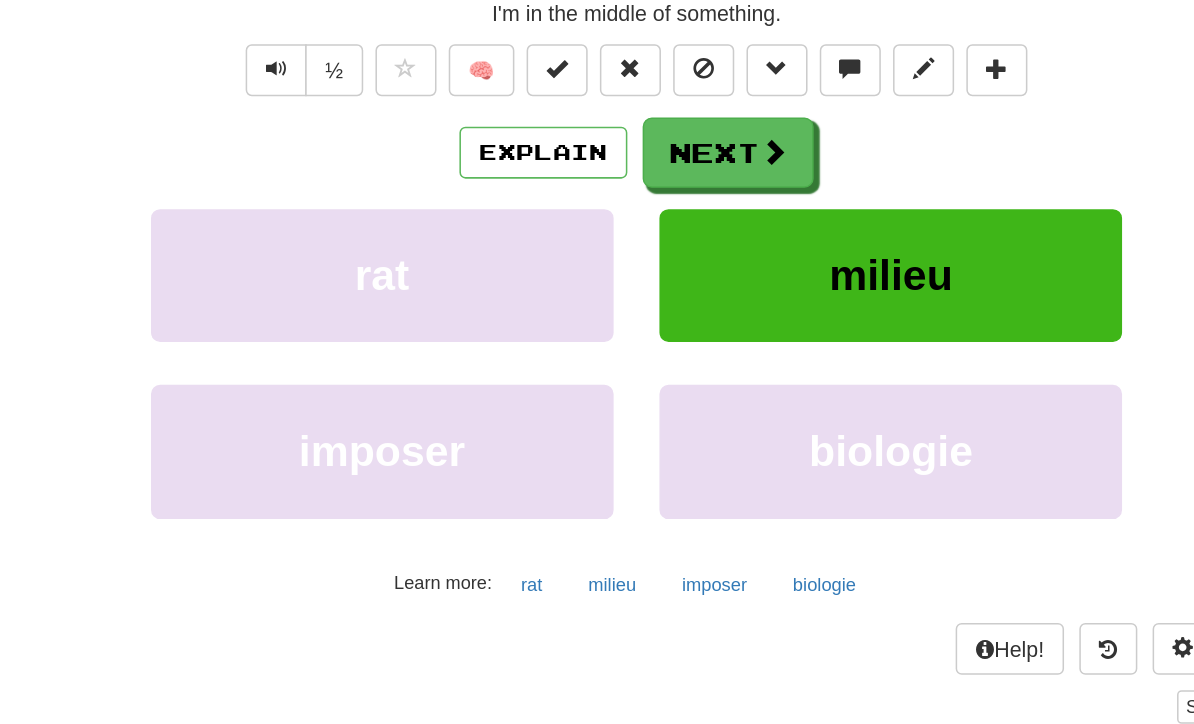 click on "Next" at bounding box center [657, 307] 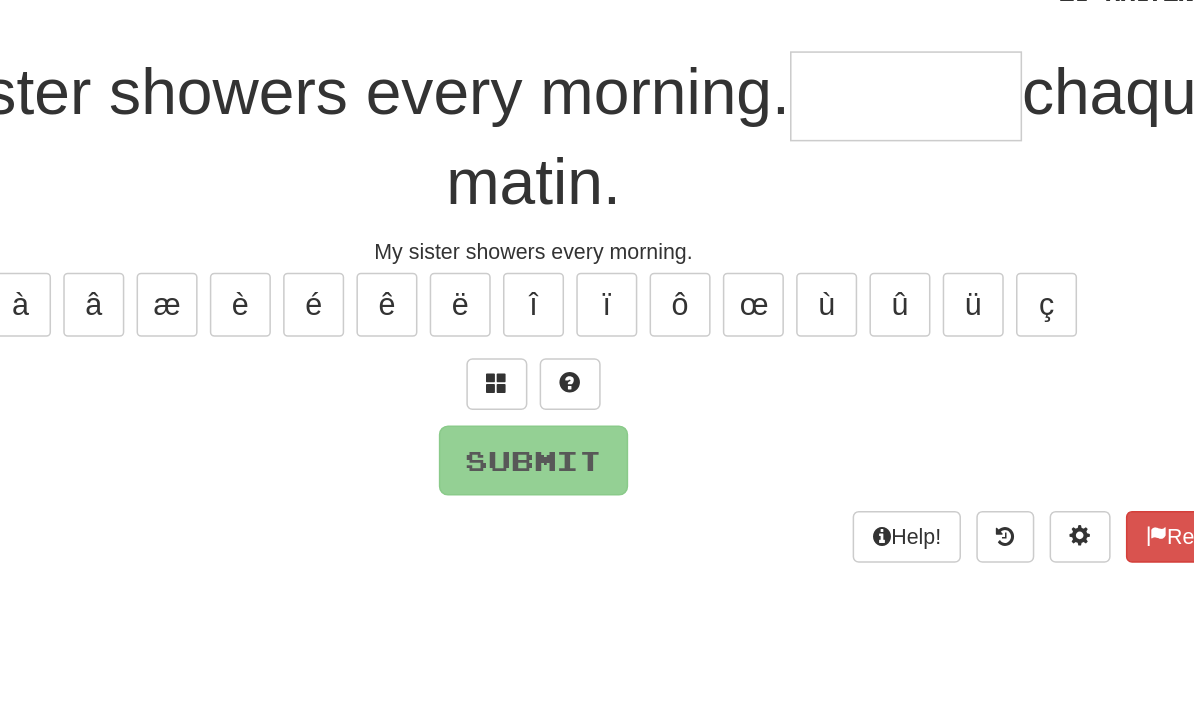 click at bounding box center [573, 344] 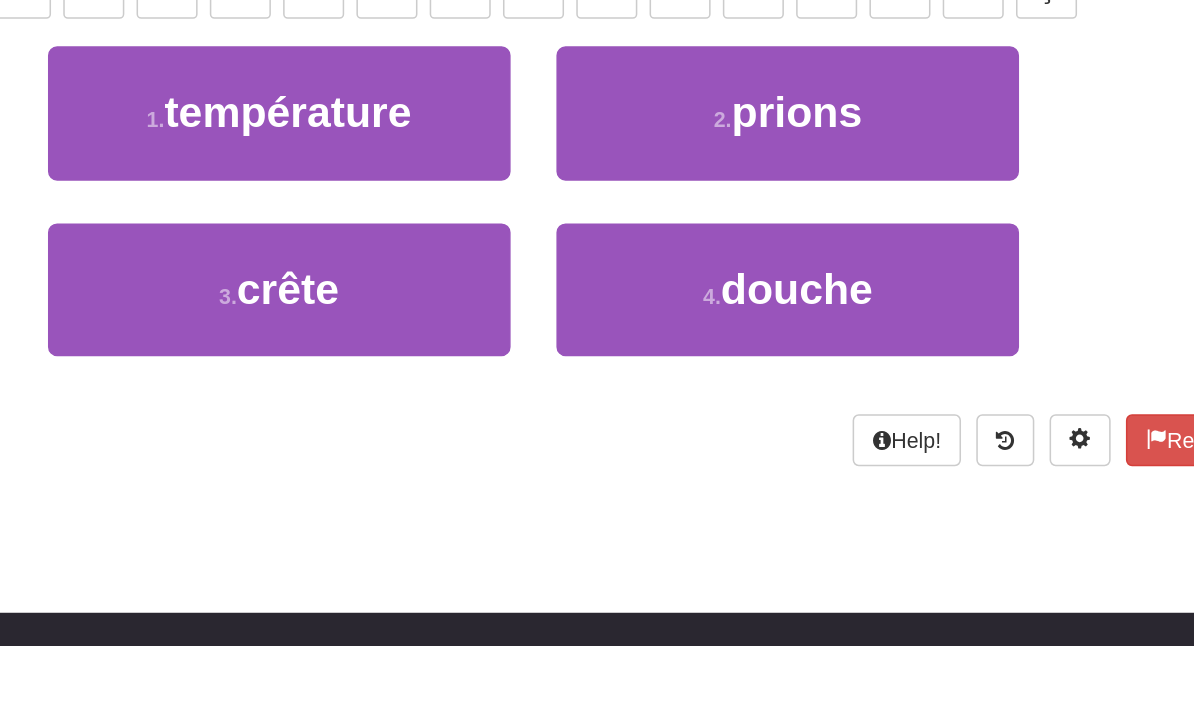 click on "douche" at bounding box center [770, 490] 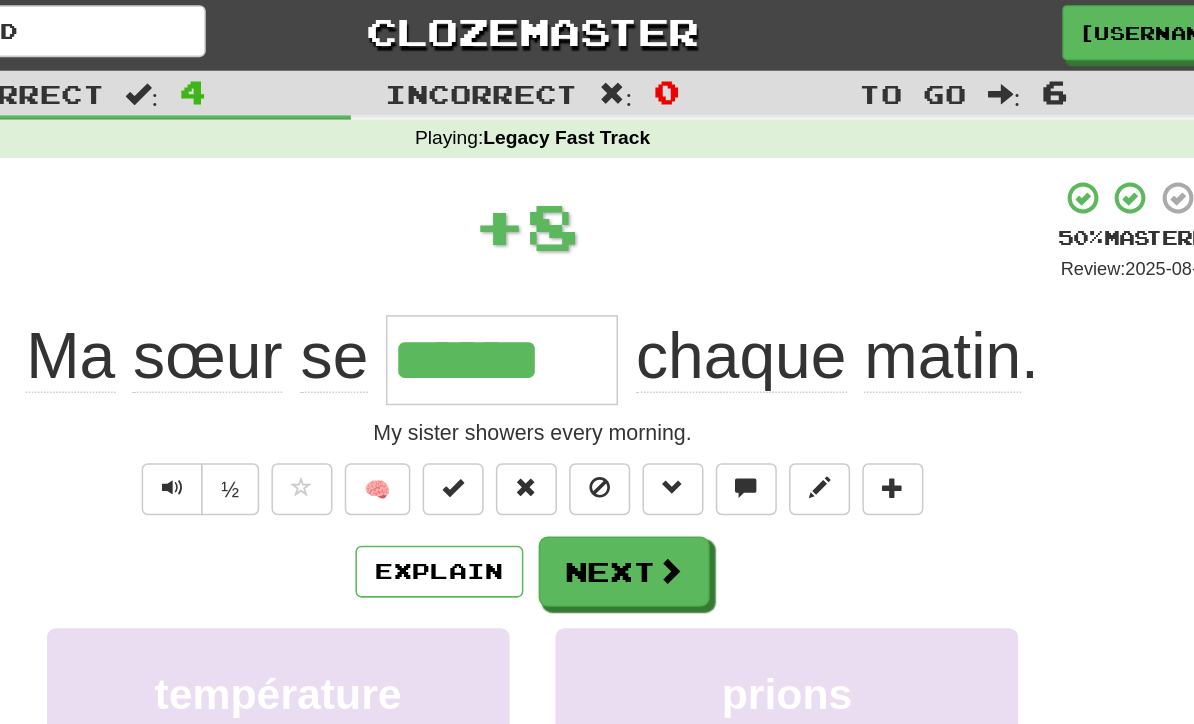 scroll, scrollTop: 0, scrollLeft: 0, axis: both 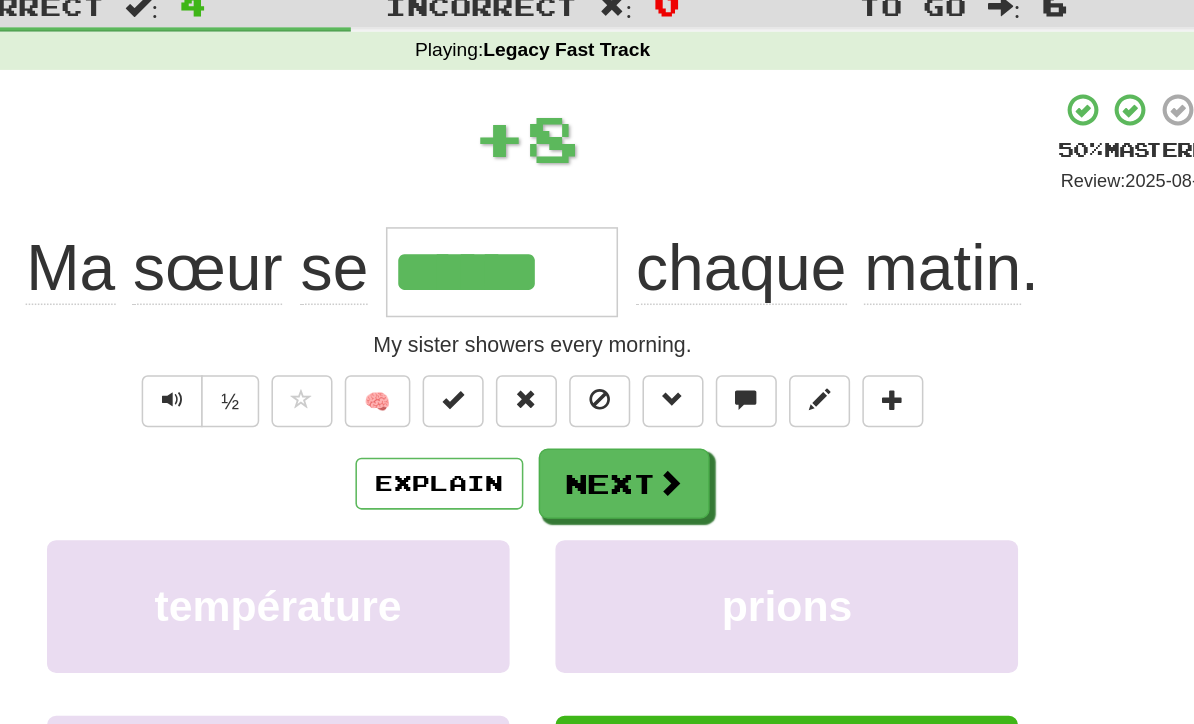 click on "Next" at bounding box center (657, 379) 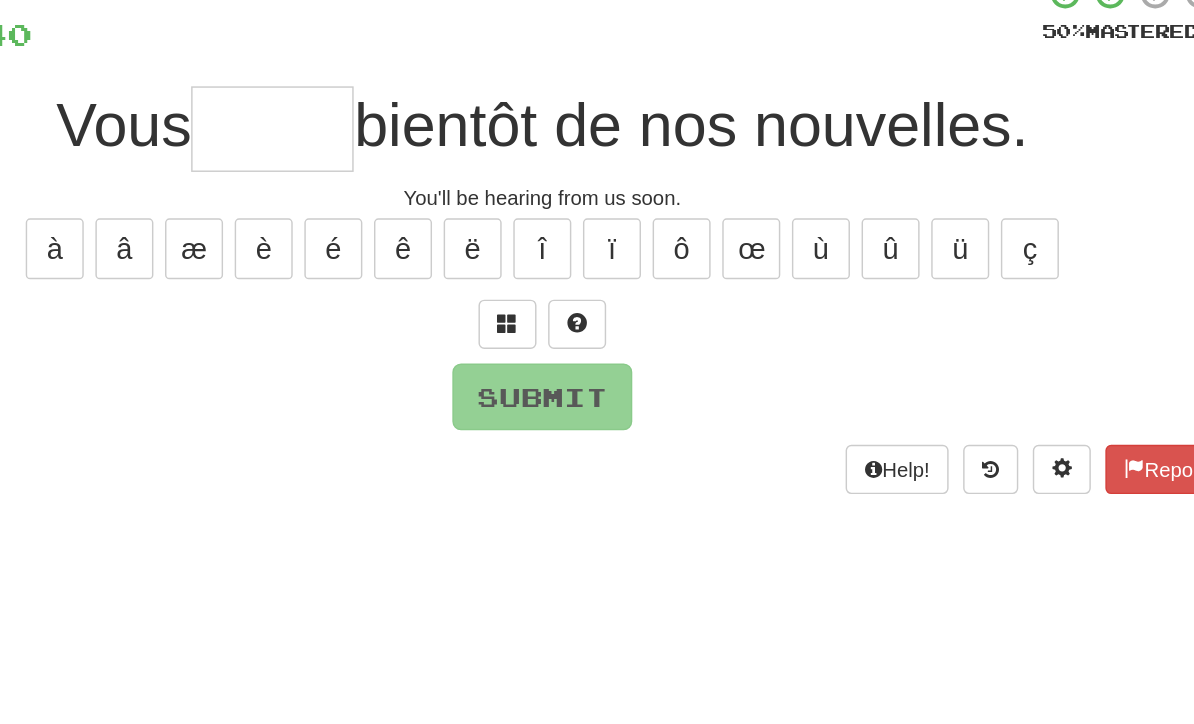 click at bounding box center (573, 362) 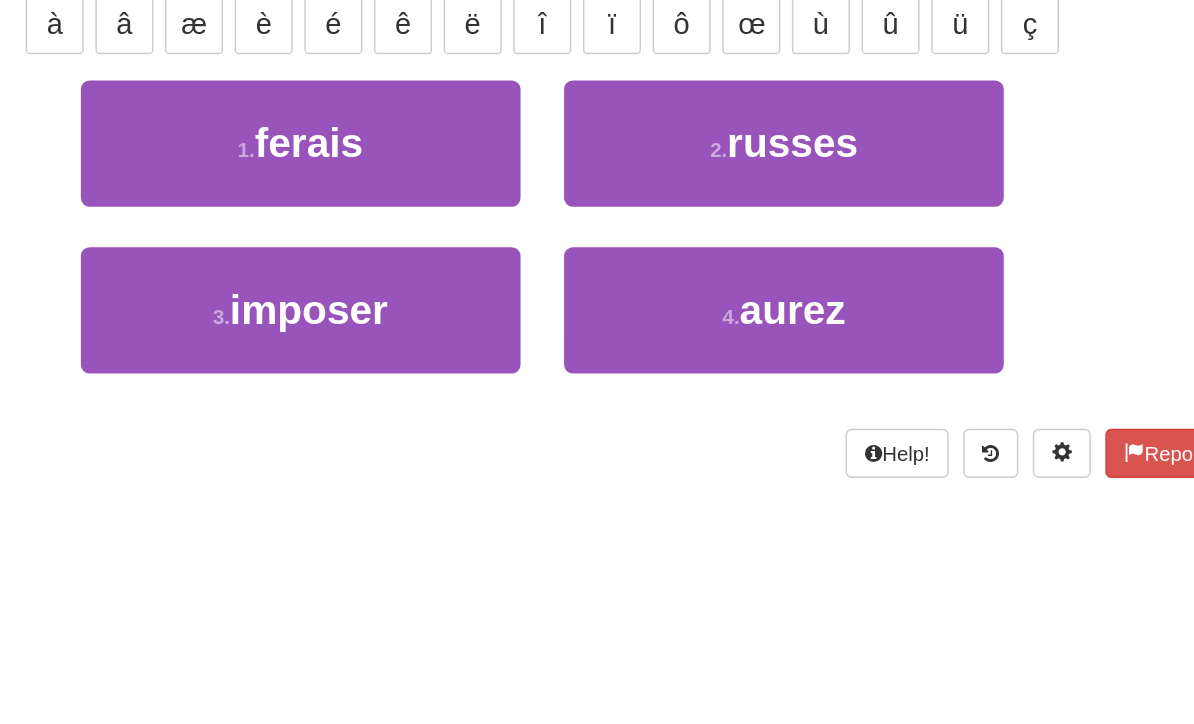 click on "aurez" at bounding box center (769, 507) 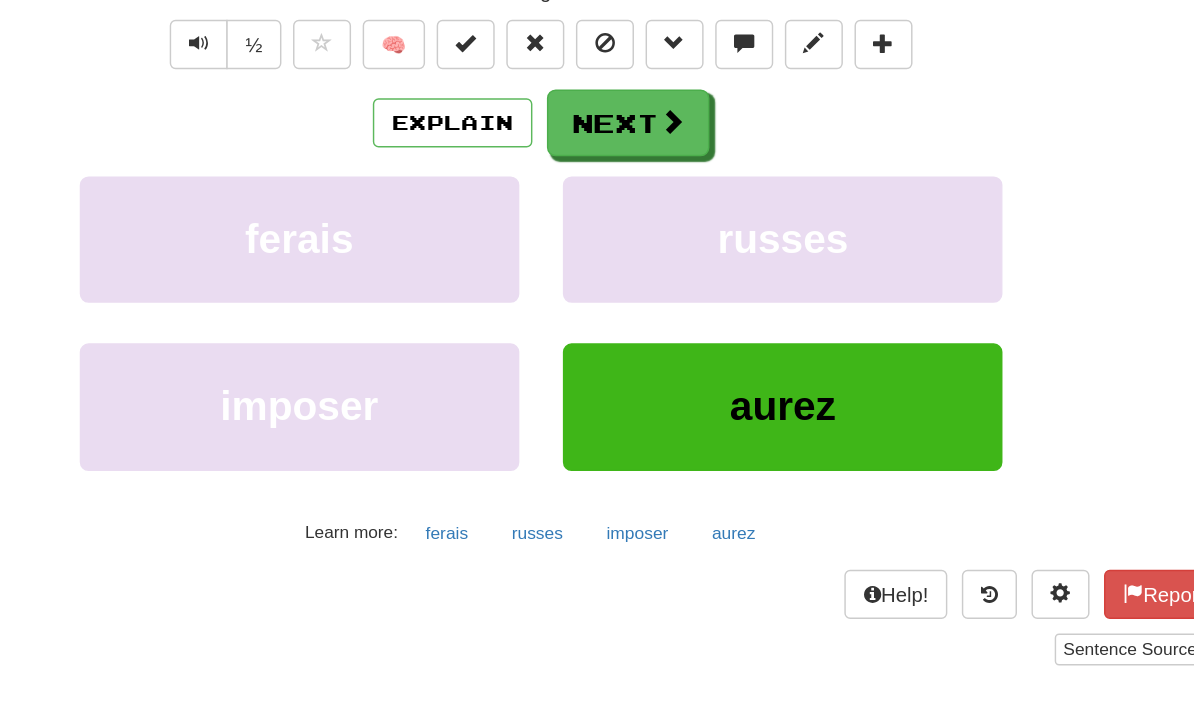 scroll, scrollTop: 113, scrollLeft: 0, axis: vertical 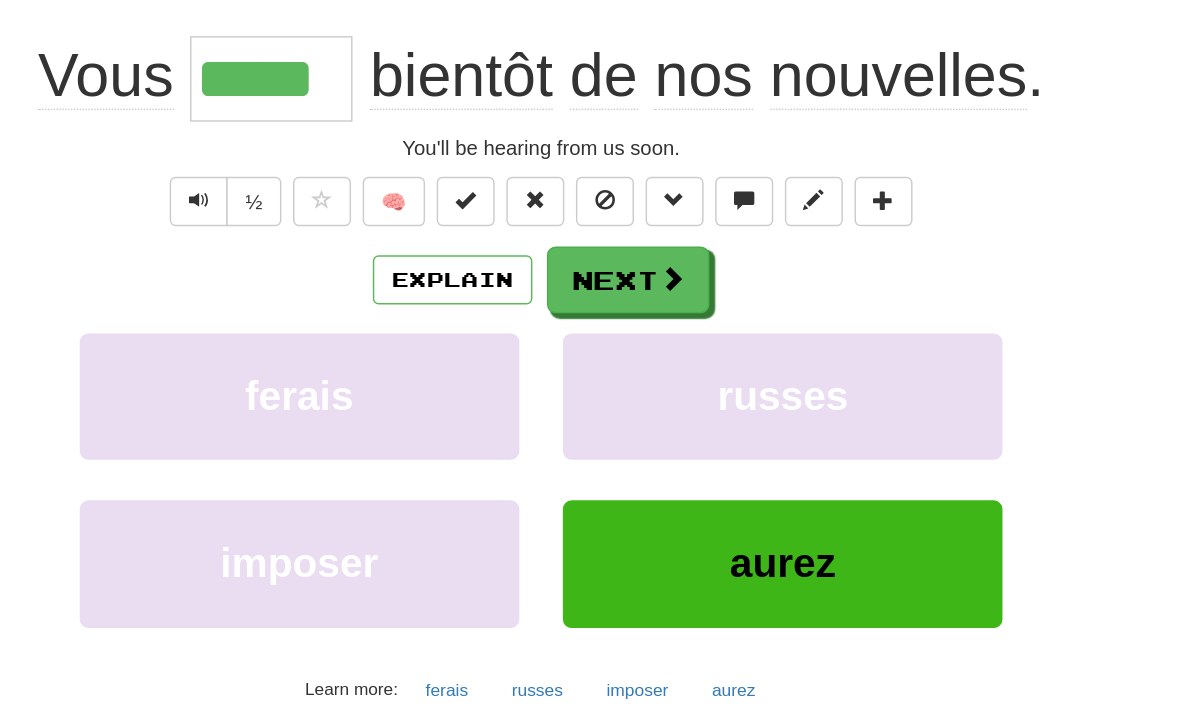 click on "Explain" at bounding box center [536, 266] 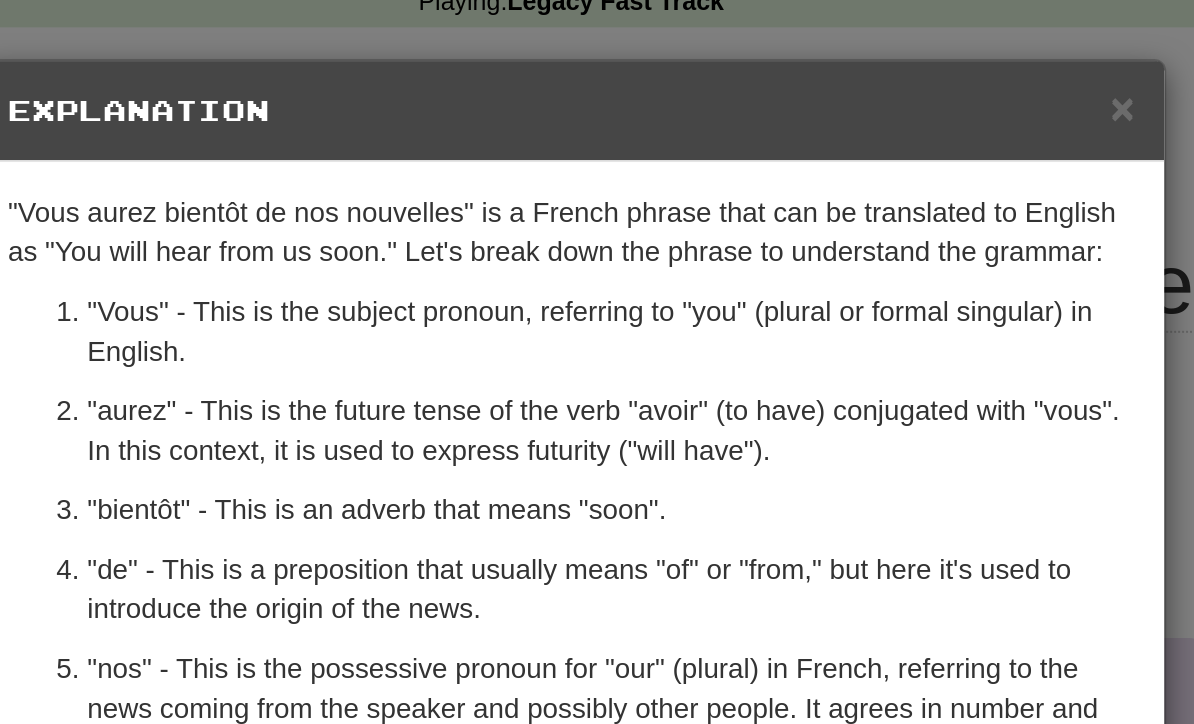 scroll, scrollTop: 0, scrollLeft: 0, axis: both 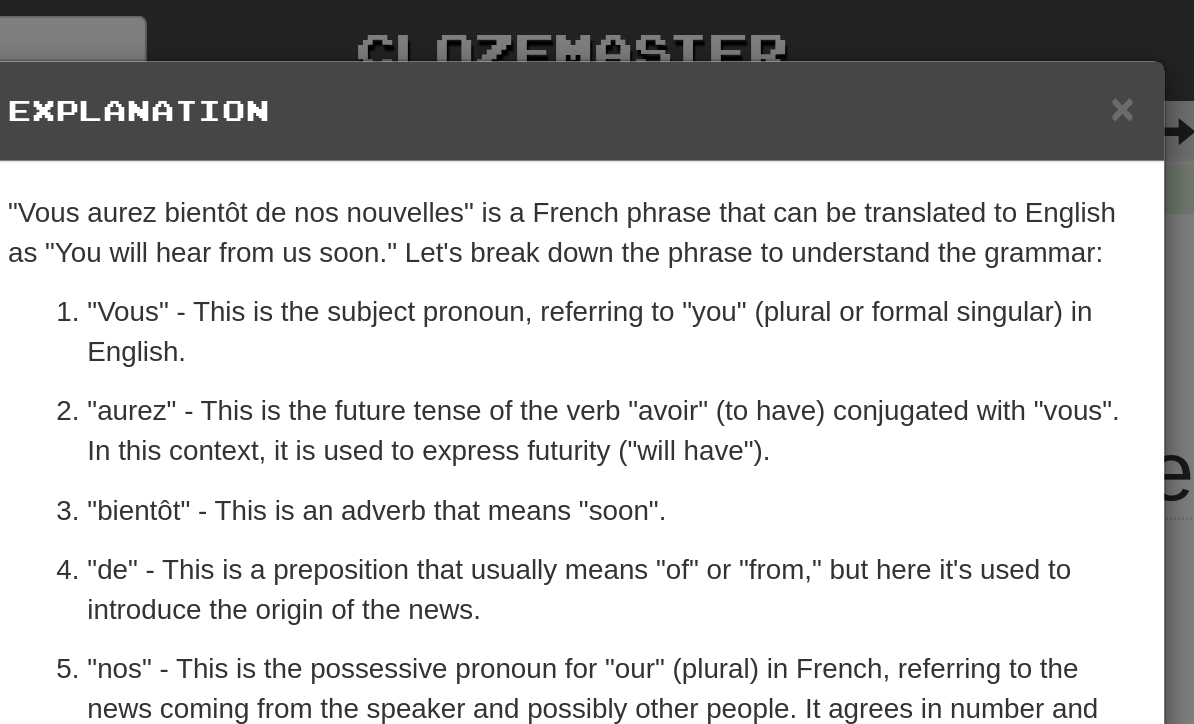click on "×" at bounding box center [875, 54] 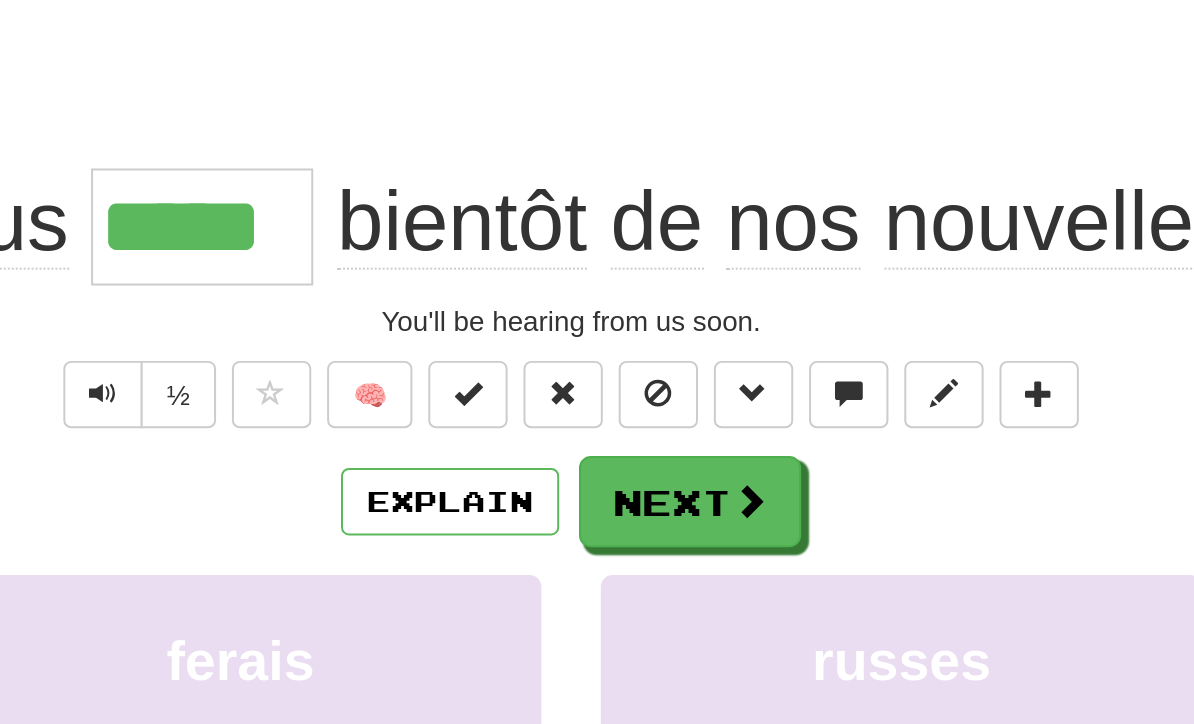 click at bounding box center (687, 378) 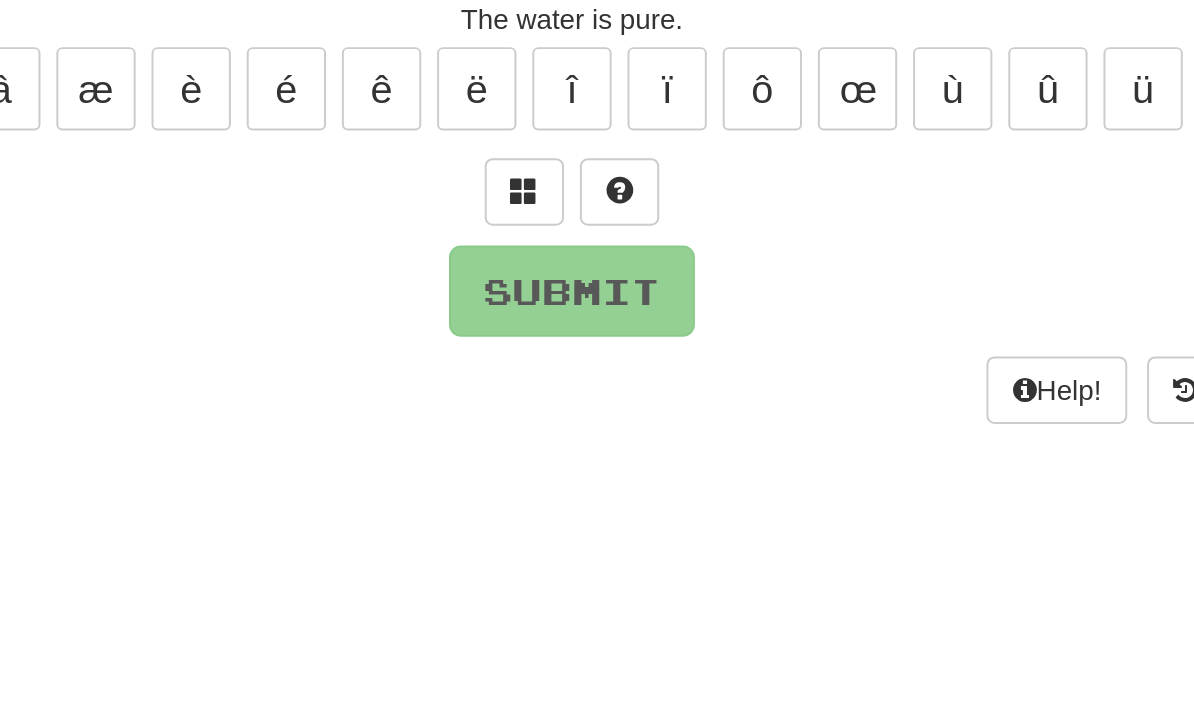 click at bounding box center [573, 361] 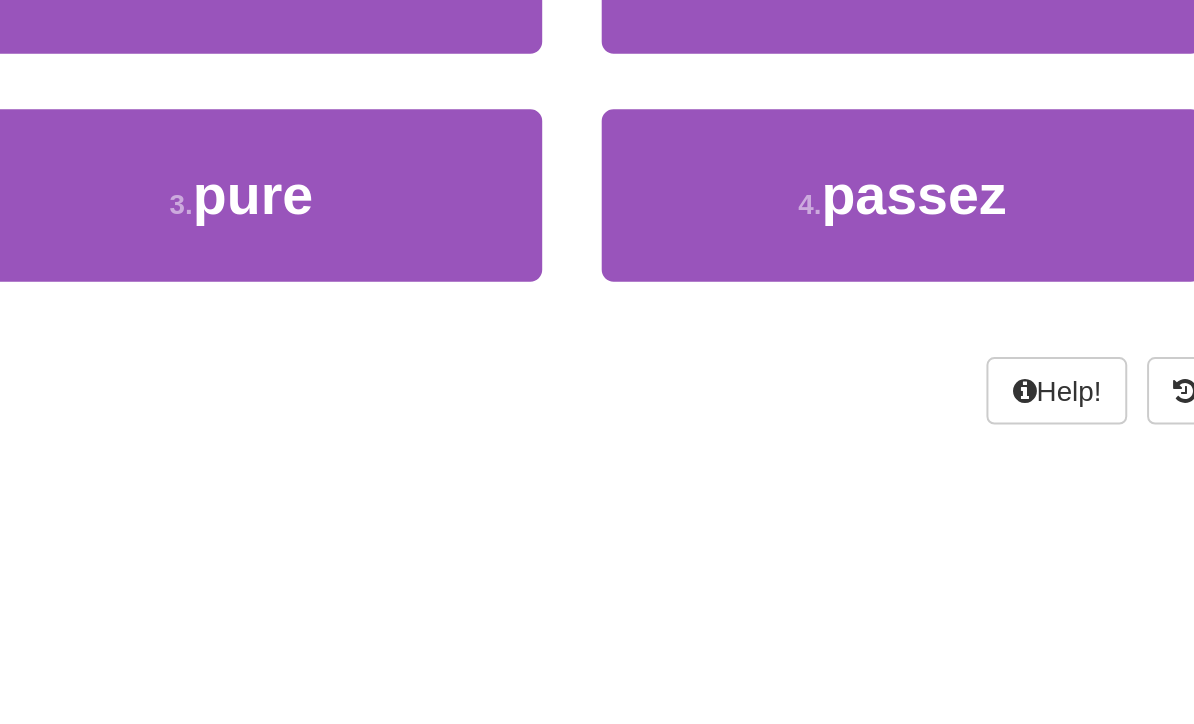 click on "3 .  pure" at bounding box center [430, 507] 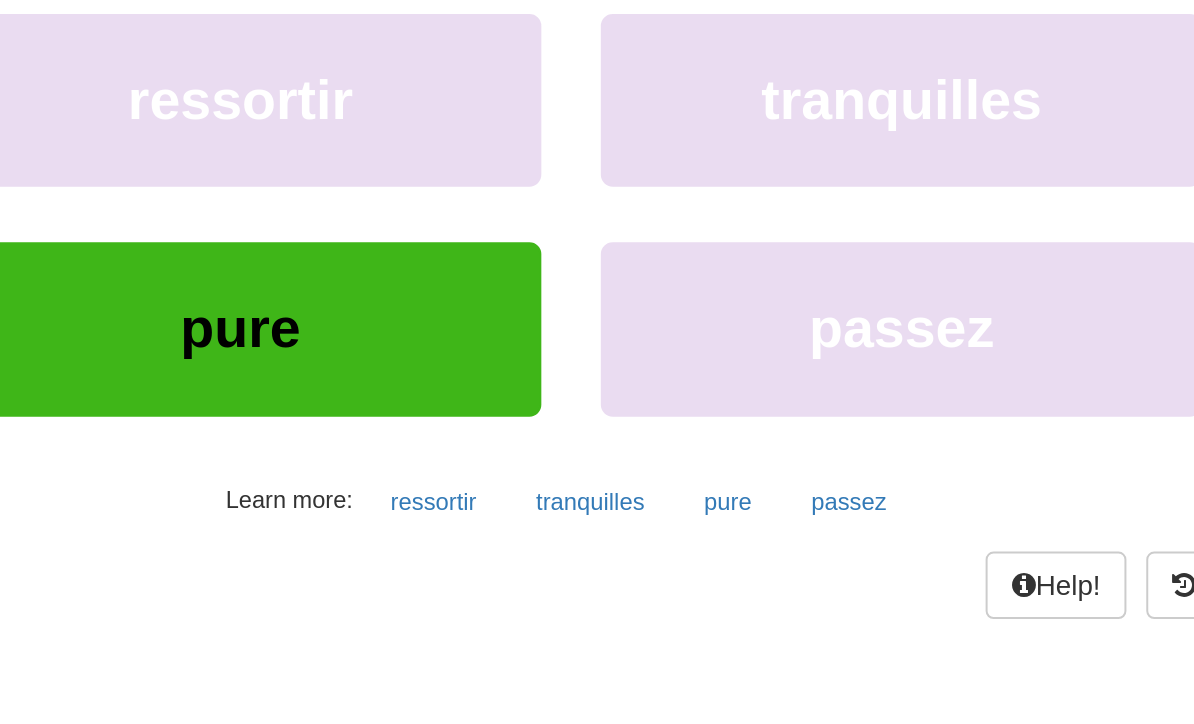 scroll, scrollTop: 82, scrollLeft: 0, axis: vertical 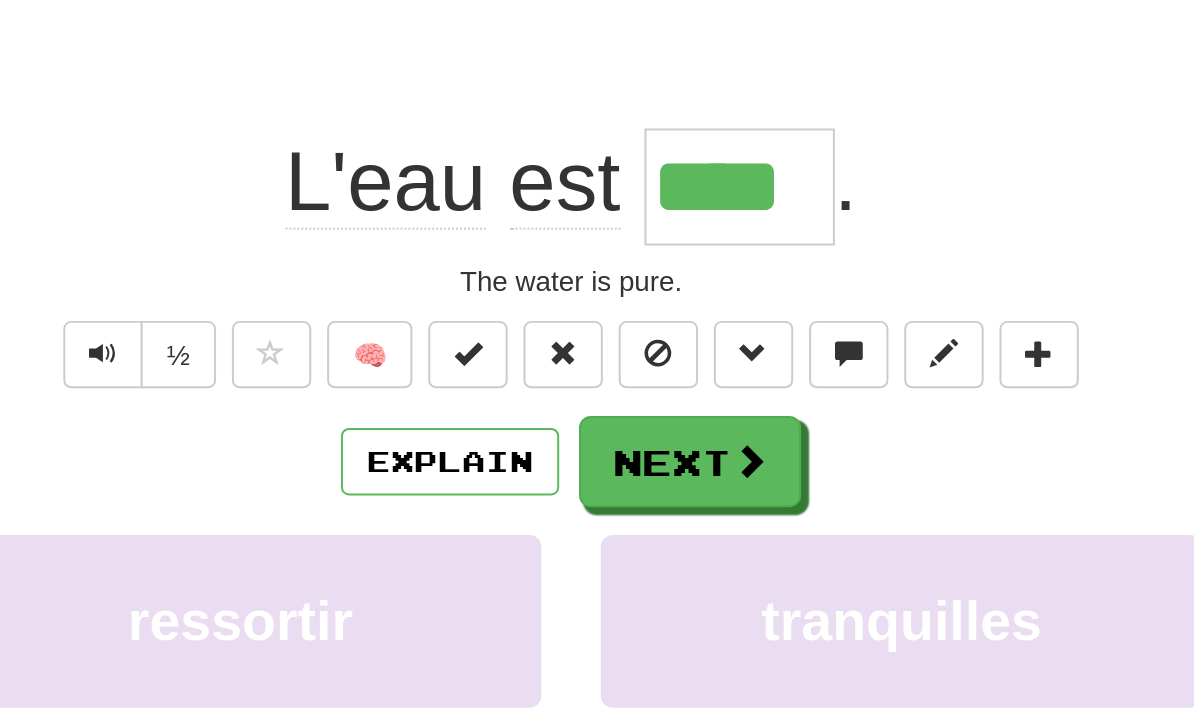 click on "Next" at bounding box center [657, 297] 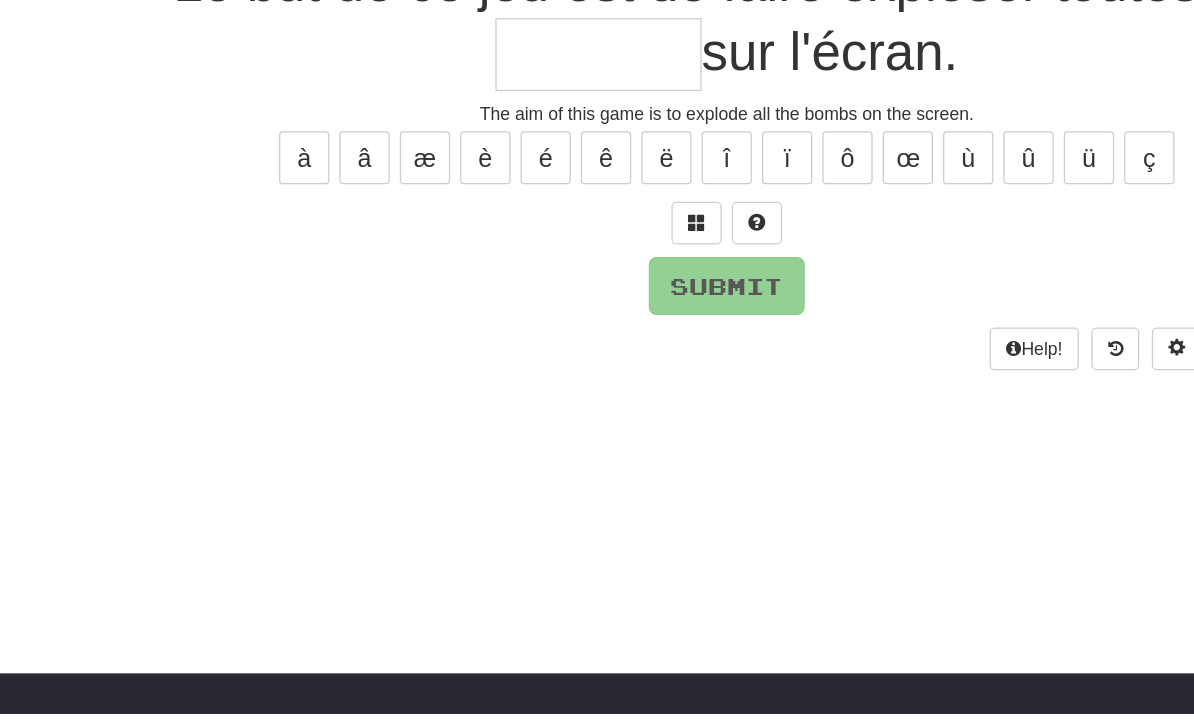 click at bounding box center (573, 334) 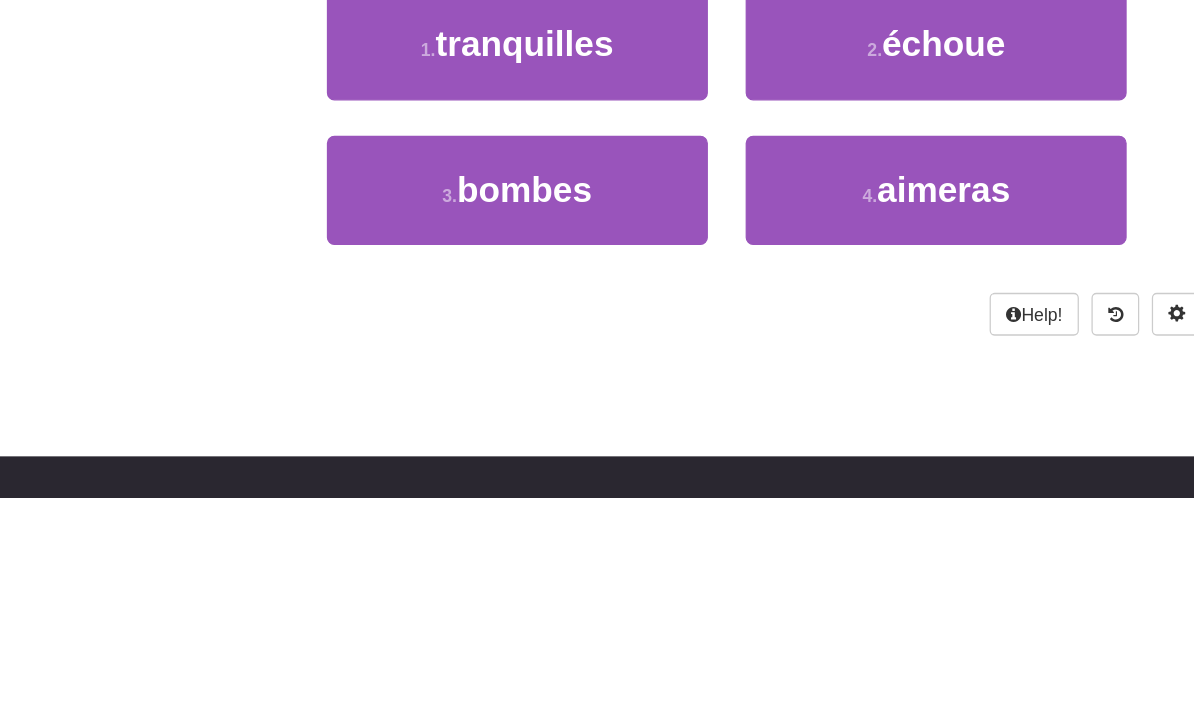 click on "3 .  bombes" at bounding box center (430, 480) 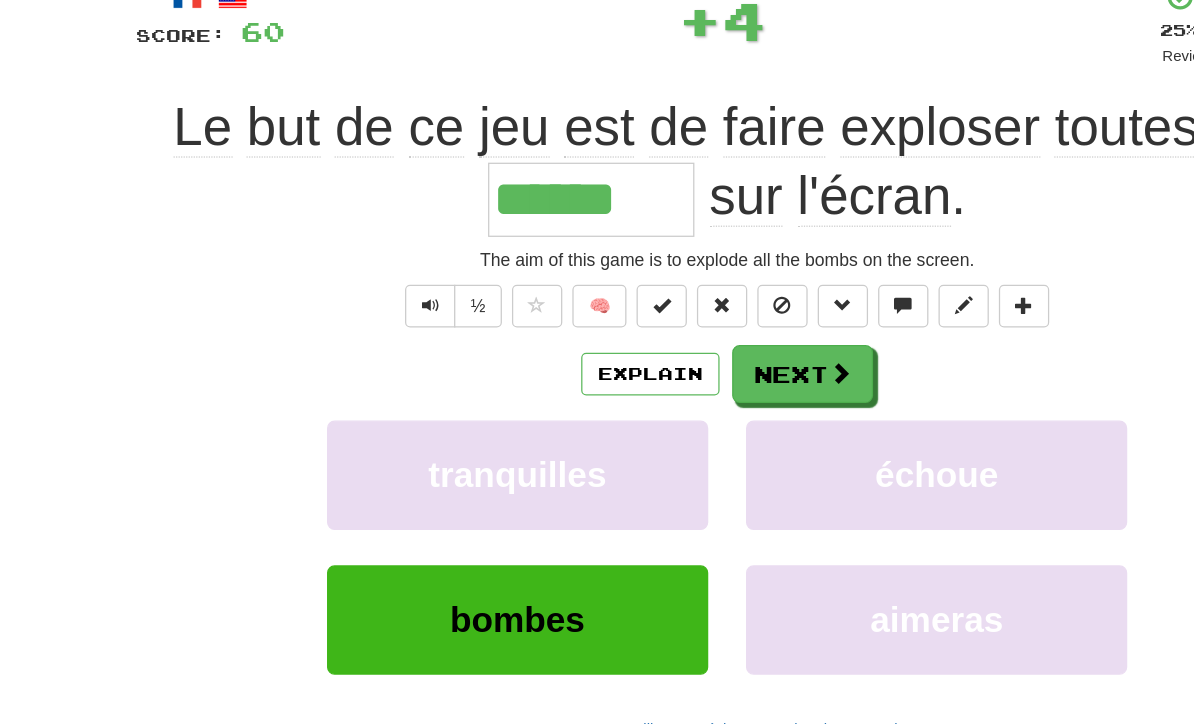 scroll, scrollTop: 136, scrollLeft: 0, axis: vertical 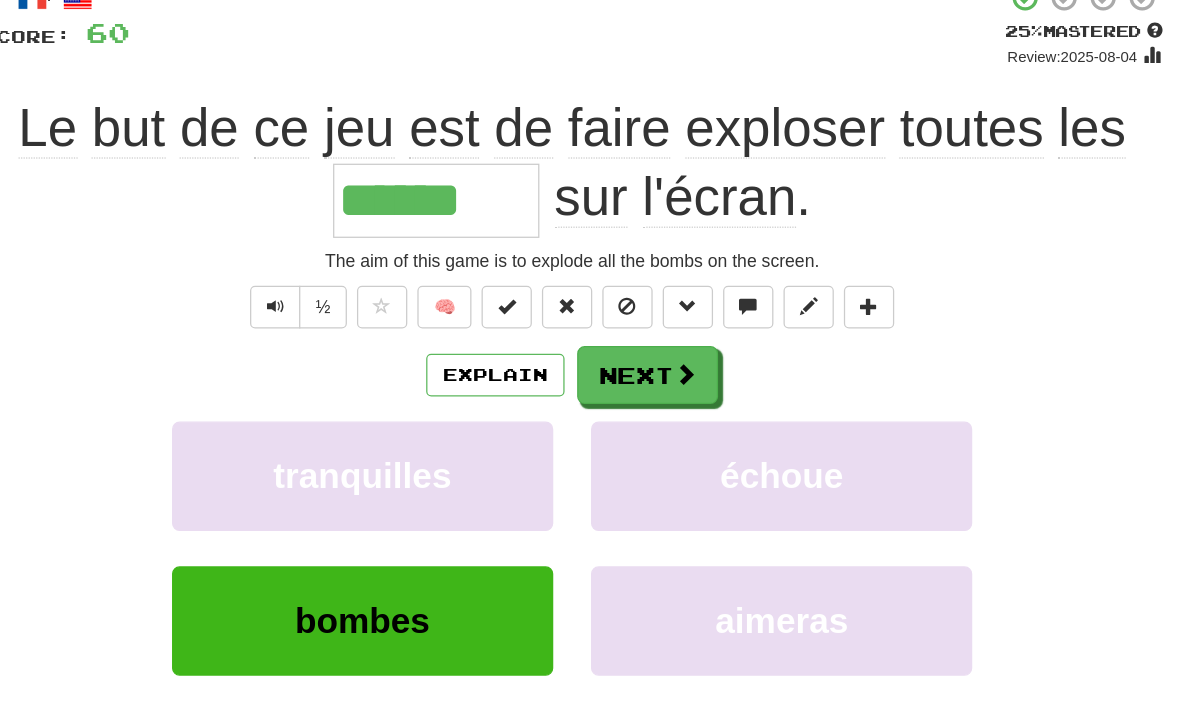 click at bounding box center (687, 297) 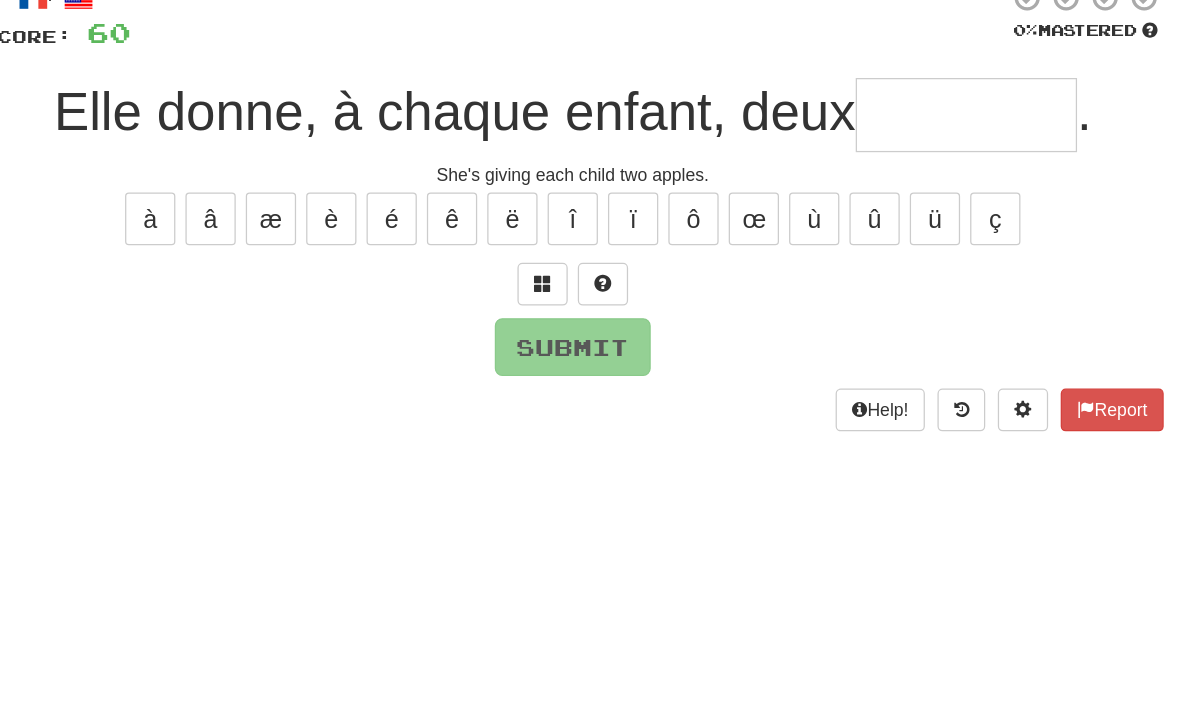 click at bounding box center [573, 226] 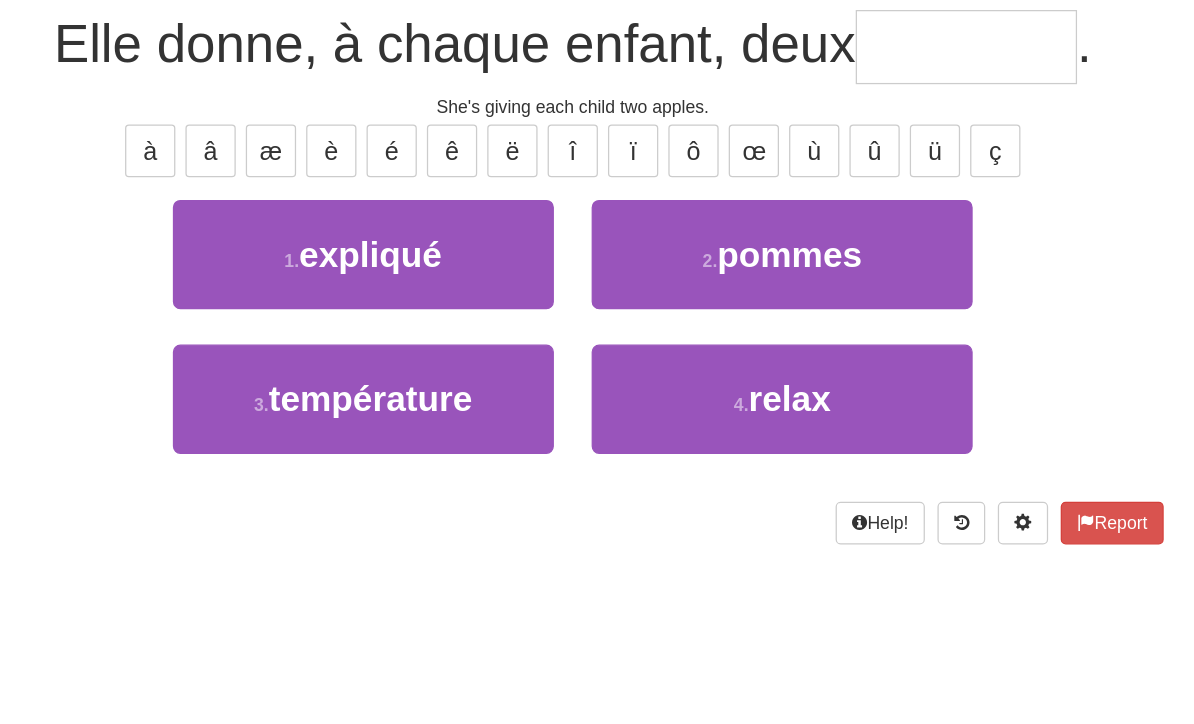 click on "pommes" at bounding box center (769, 256) 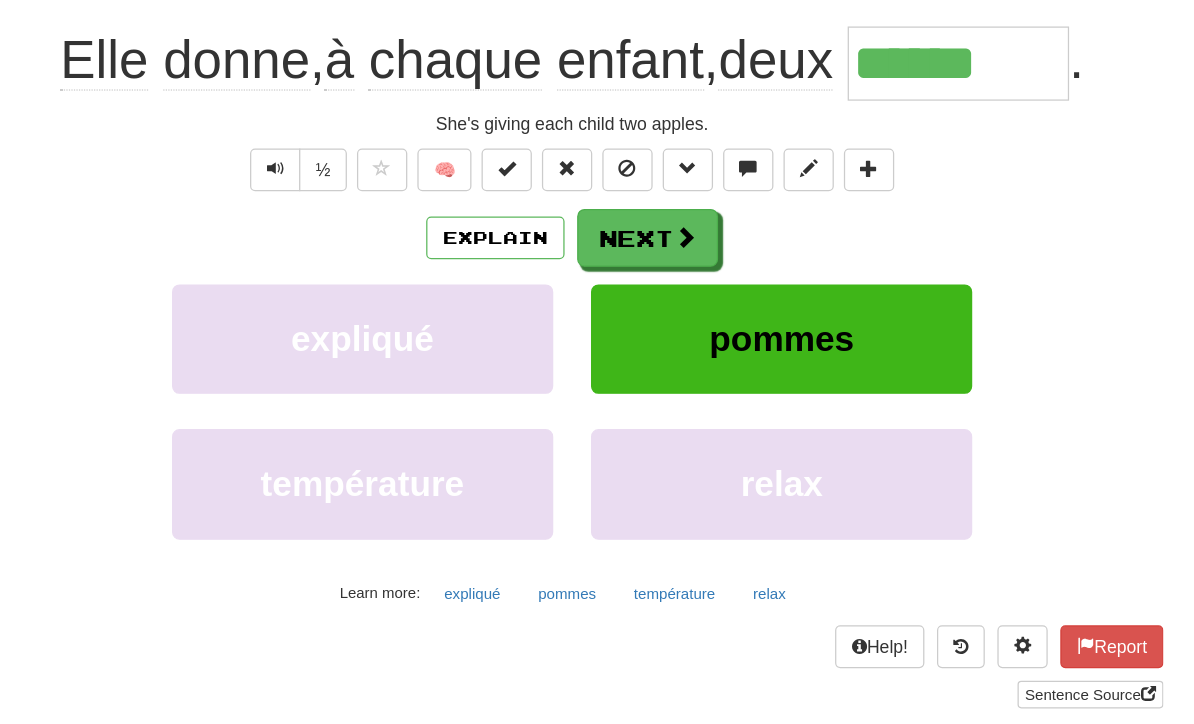click at bounding box center (687, 242) 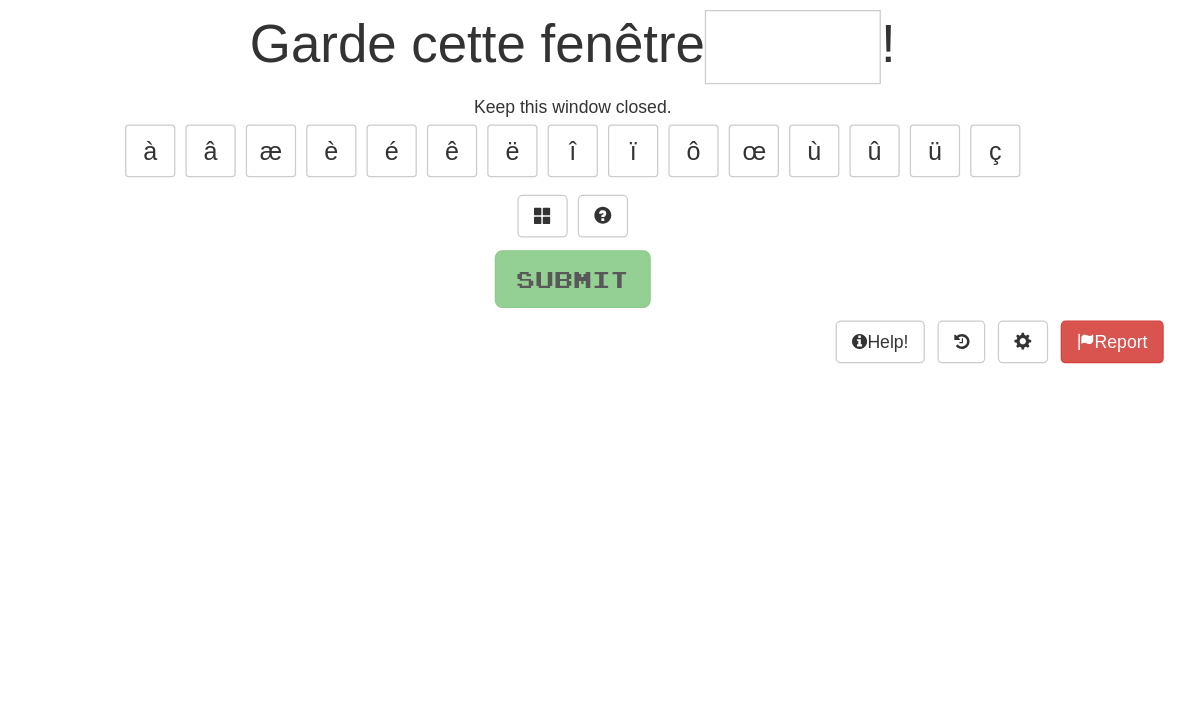 click at bounding box center [573, 225] 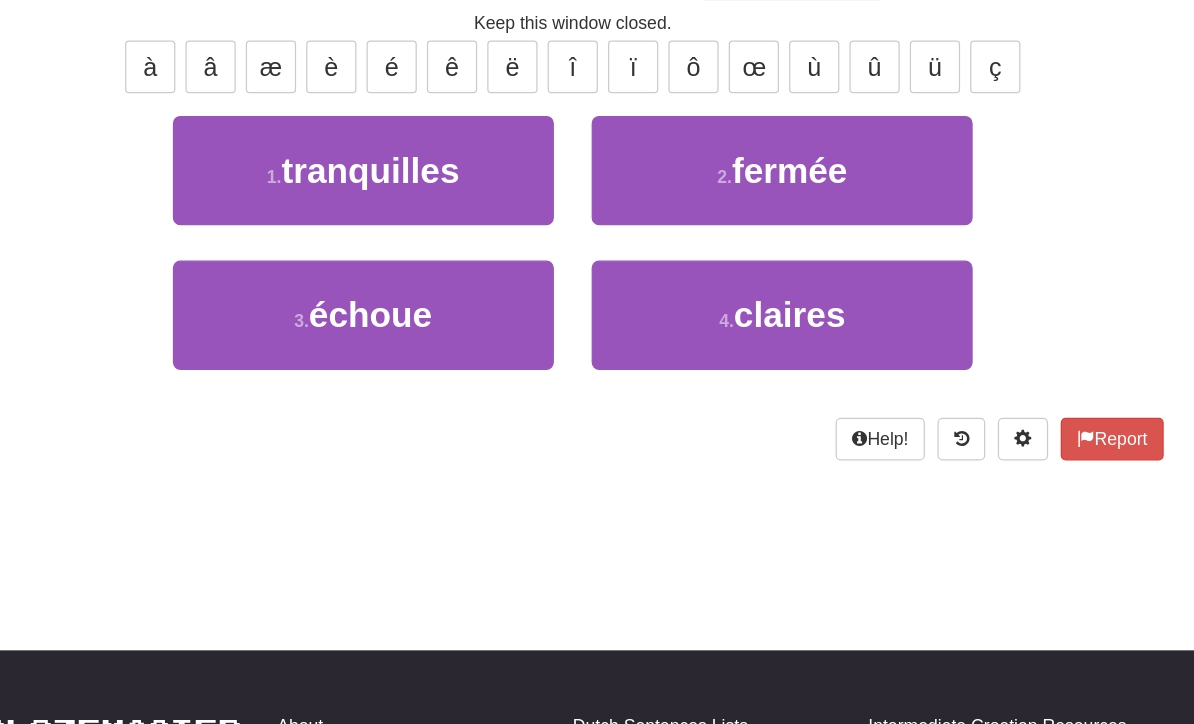 click on "2 .  fermée" at bounding box center (763, 256) 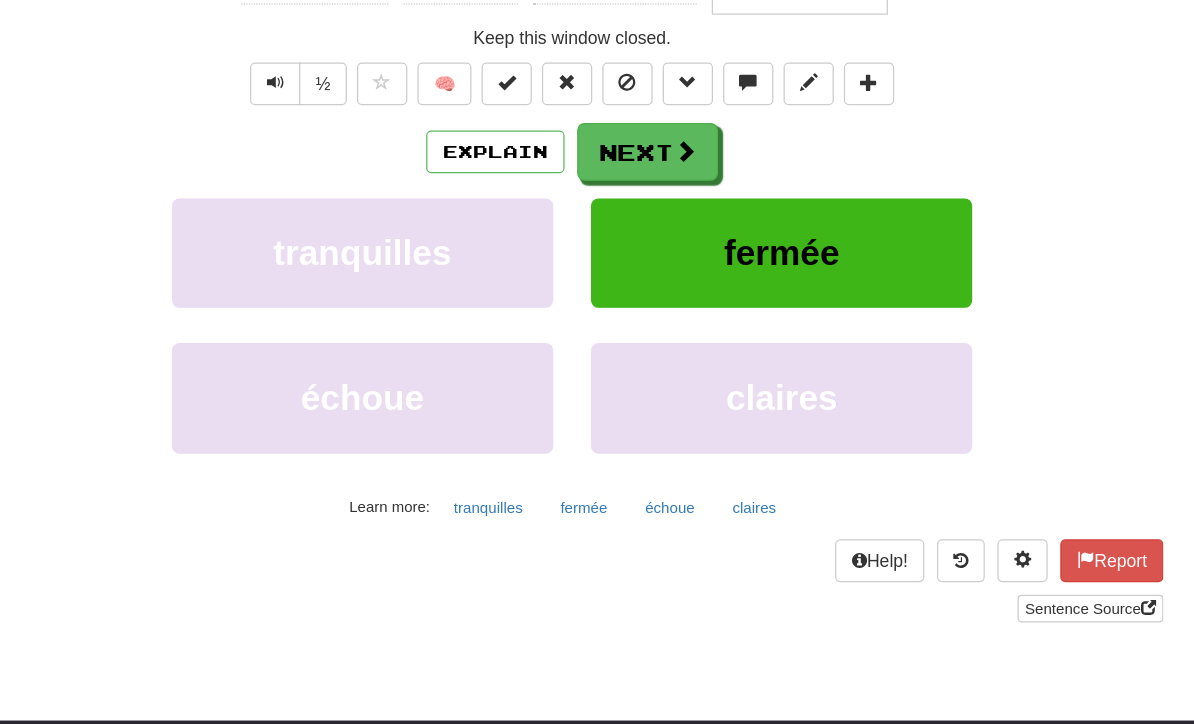 click on "Next" at bounding box center [657, 217] 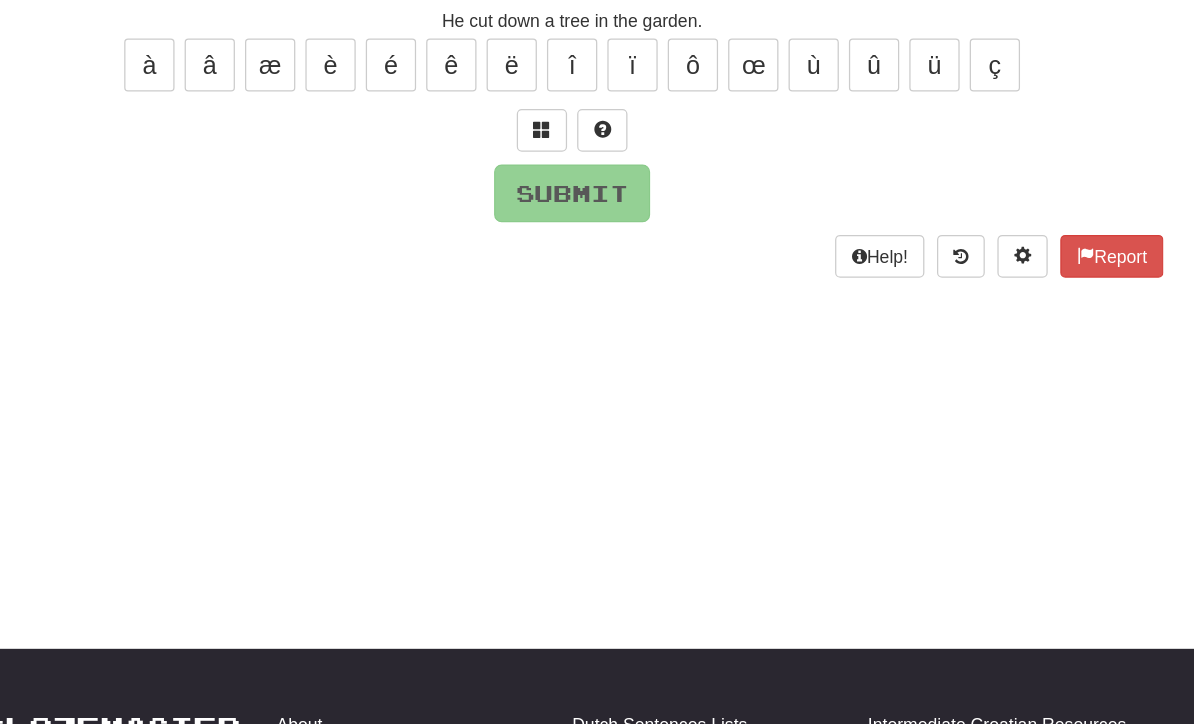 scroll, scrollTop: 81, scrollLeft: 0, axis: vertical 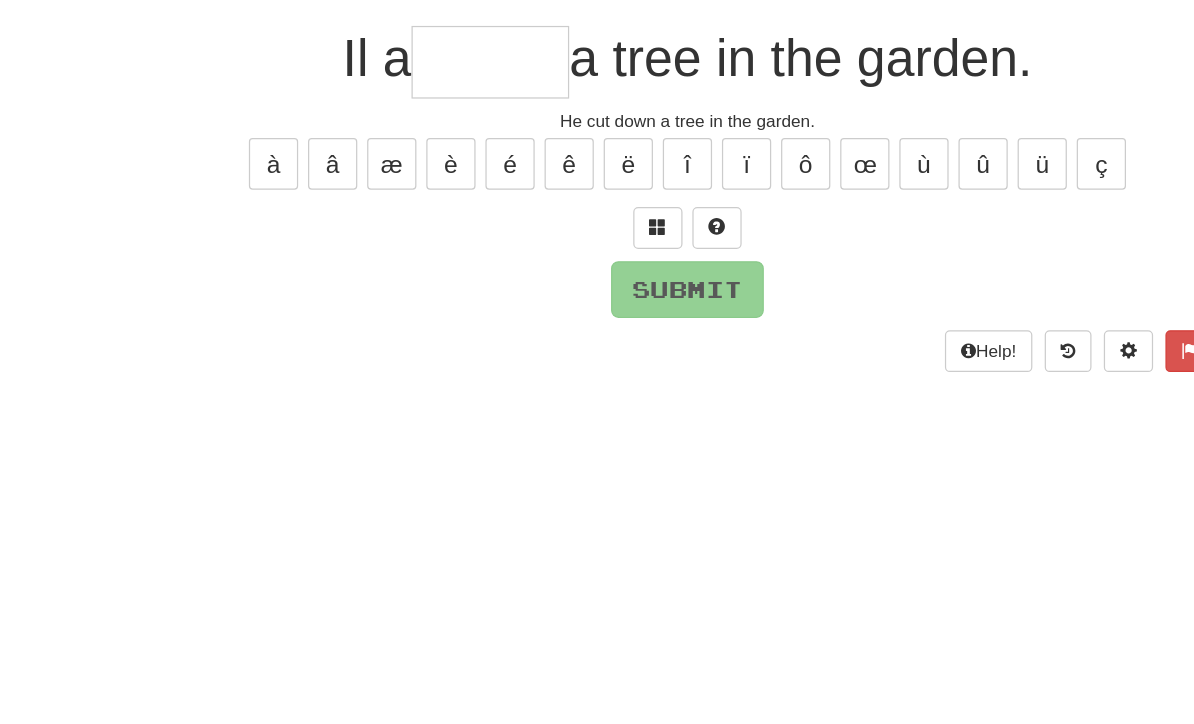 click at bounding box center (573, 281) 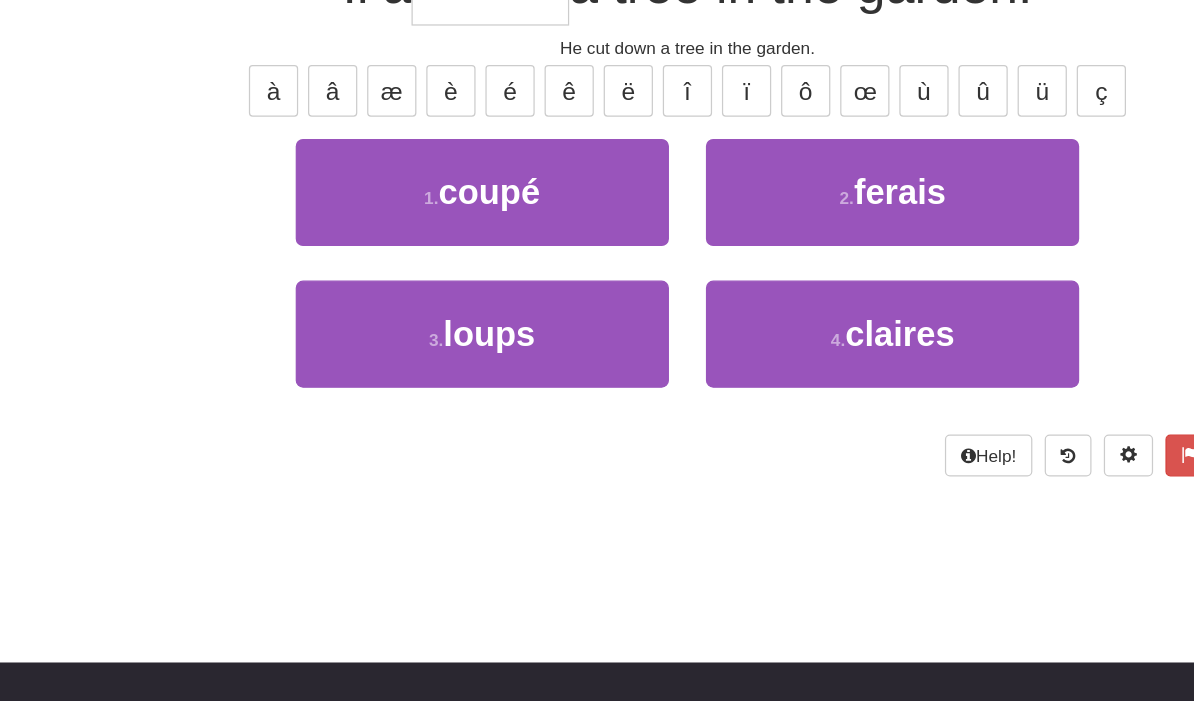 click on "1 .  coupé" at bounding box center (430, 311) 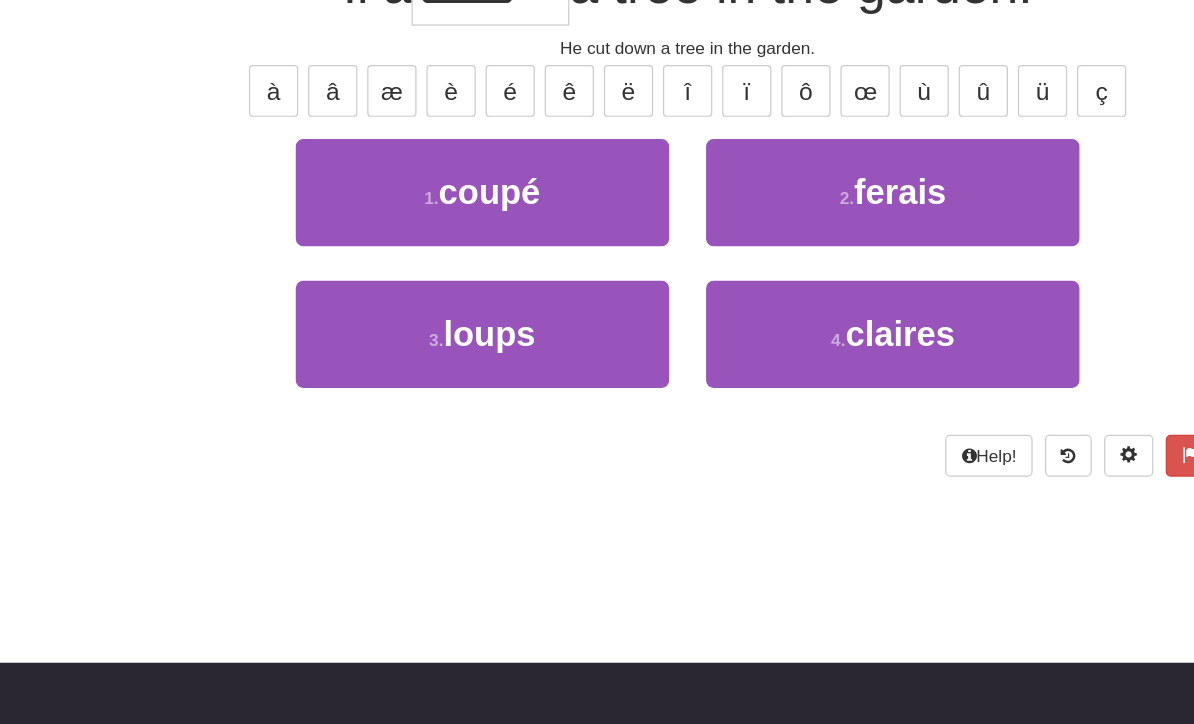 scroll, scrollTop: 154, scrollLeft: 0, axis: vertical 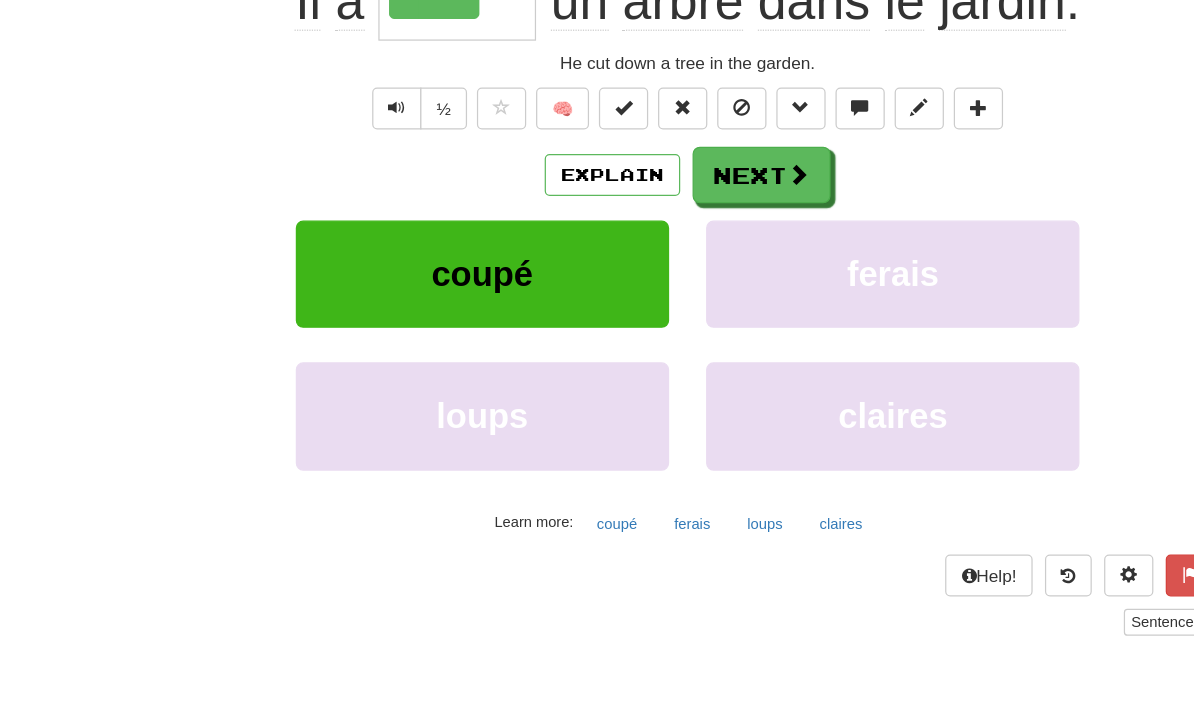 click on "Next" at bounding box center (657, 225) 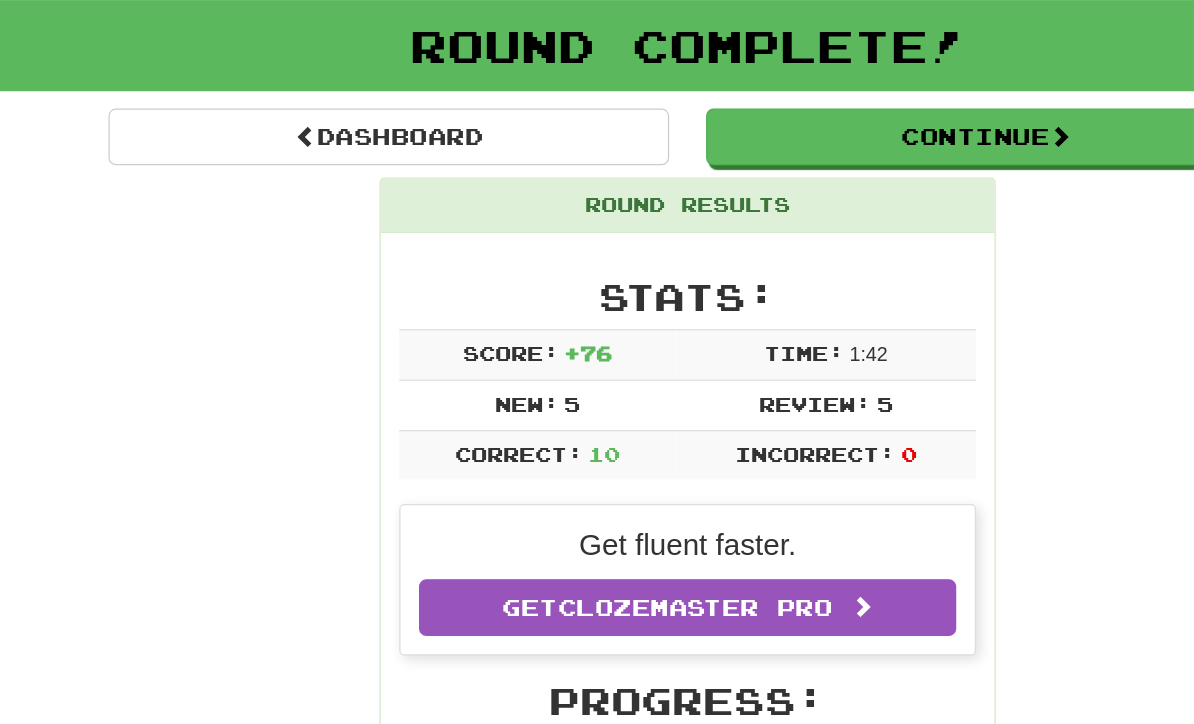 scroll, scrollTop: 84, scrollLeft: 0, axis: vertical 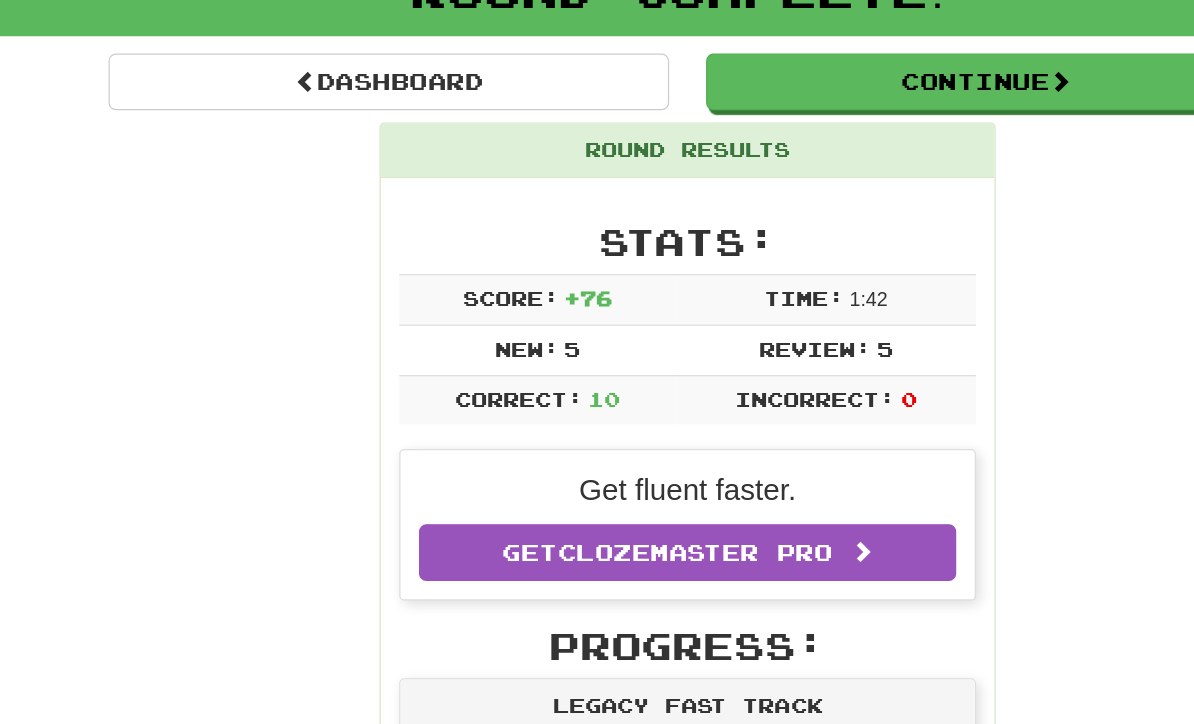 click on "Continue" at bounding box center (839, 135) 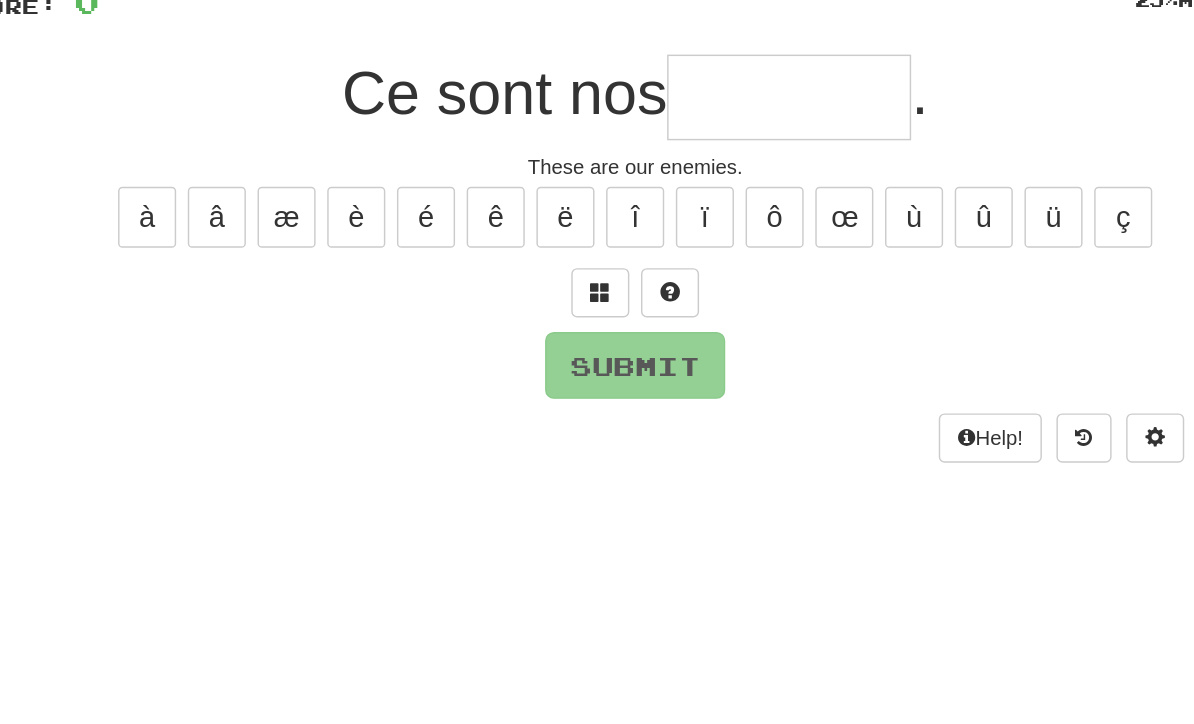 click at bounding box center (573, 278) 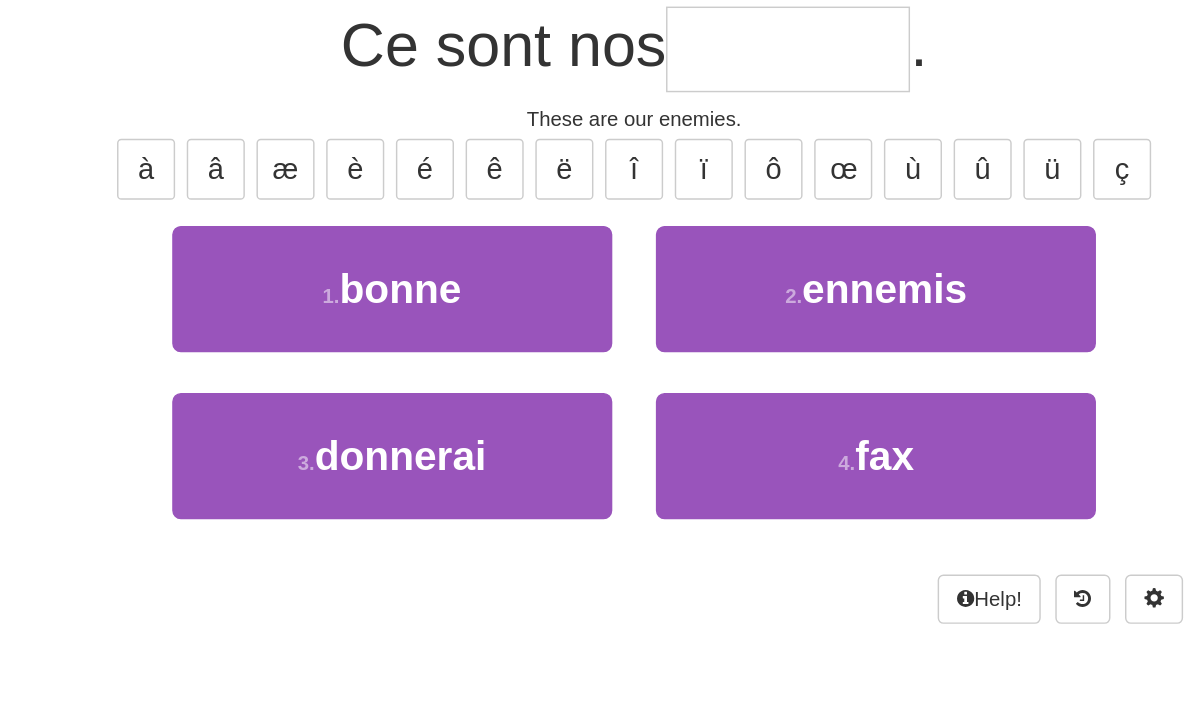 click on "ennemis" at bounding box center [770, 308] 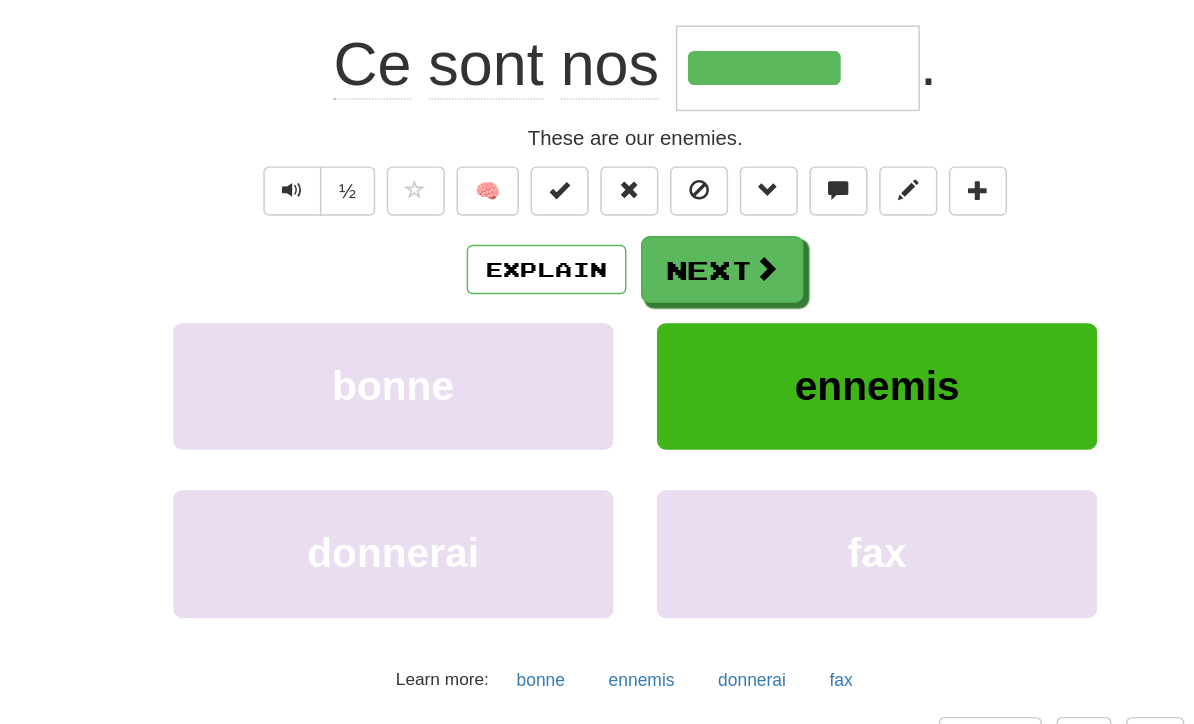 click on "Next" at bounding box center [657, 295] 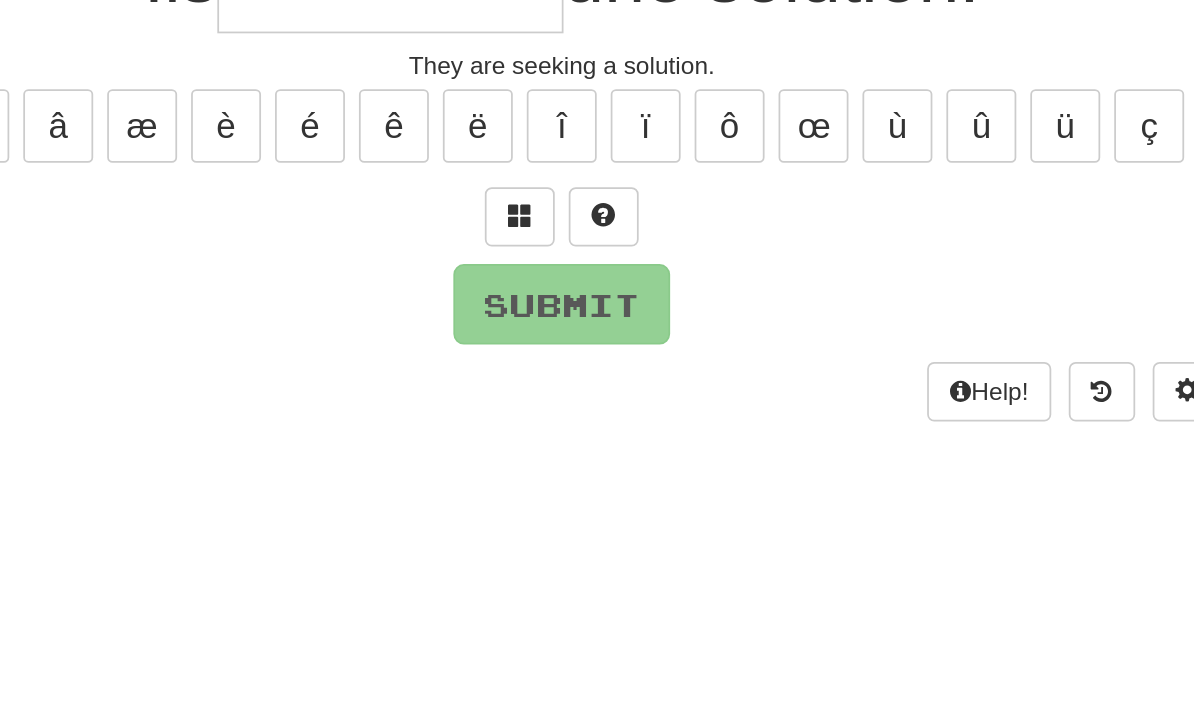 click at bounding box center (573, 278) 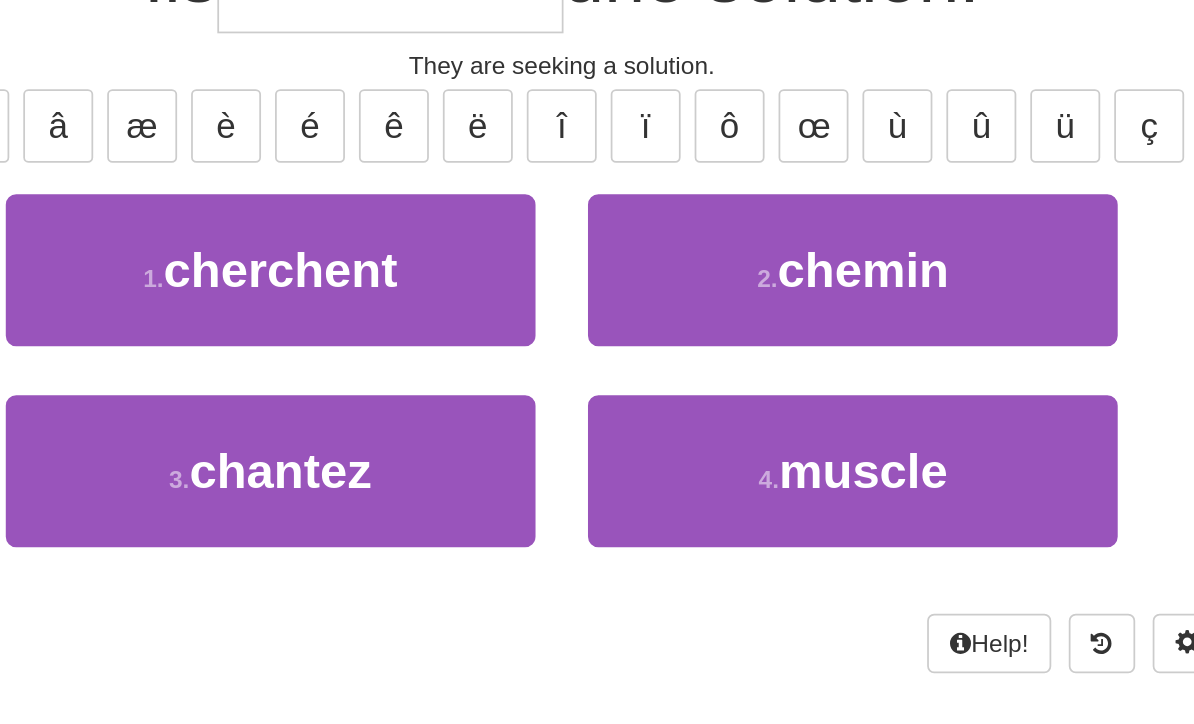 click on "1 .  cherchent" at bounding box center [430, 308] 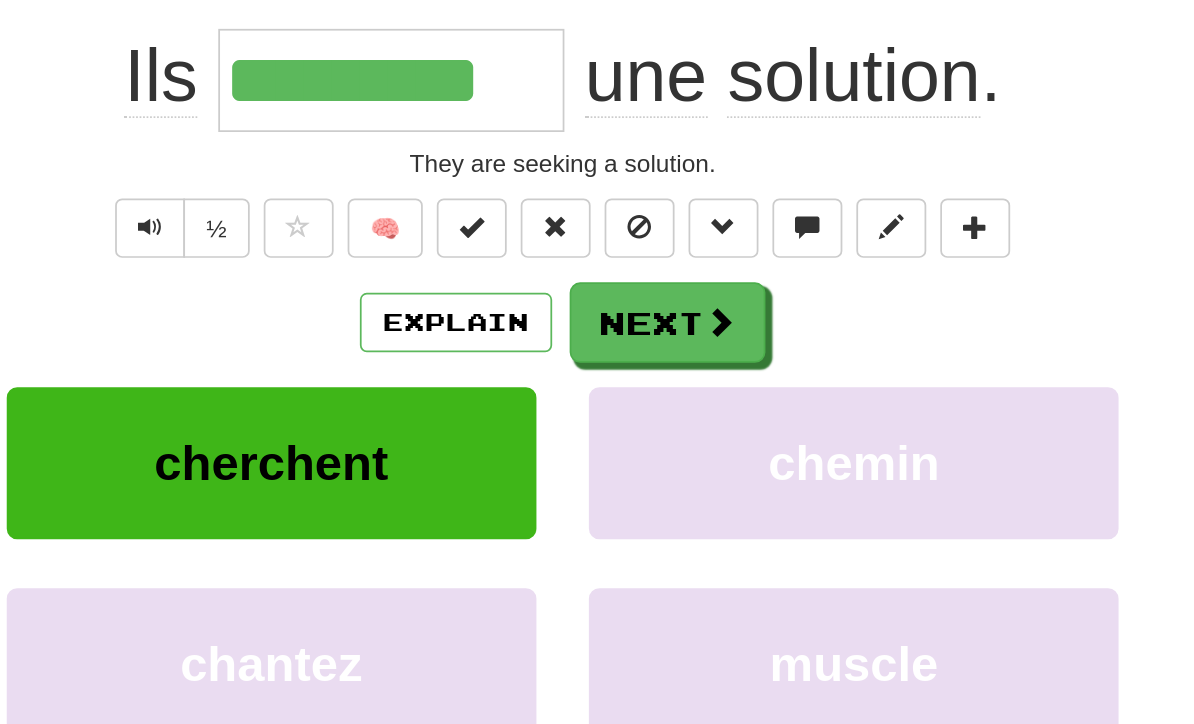 click on "Next" at bounding box center (657, 295) 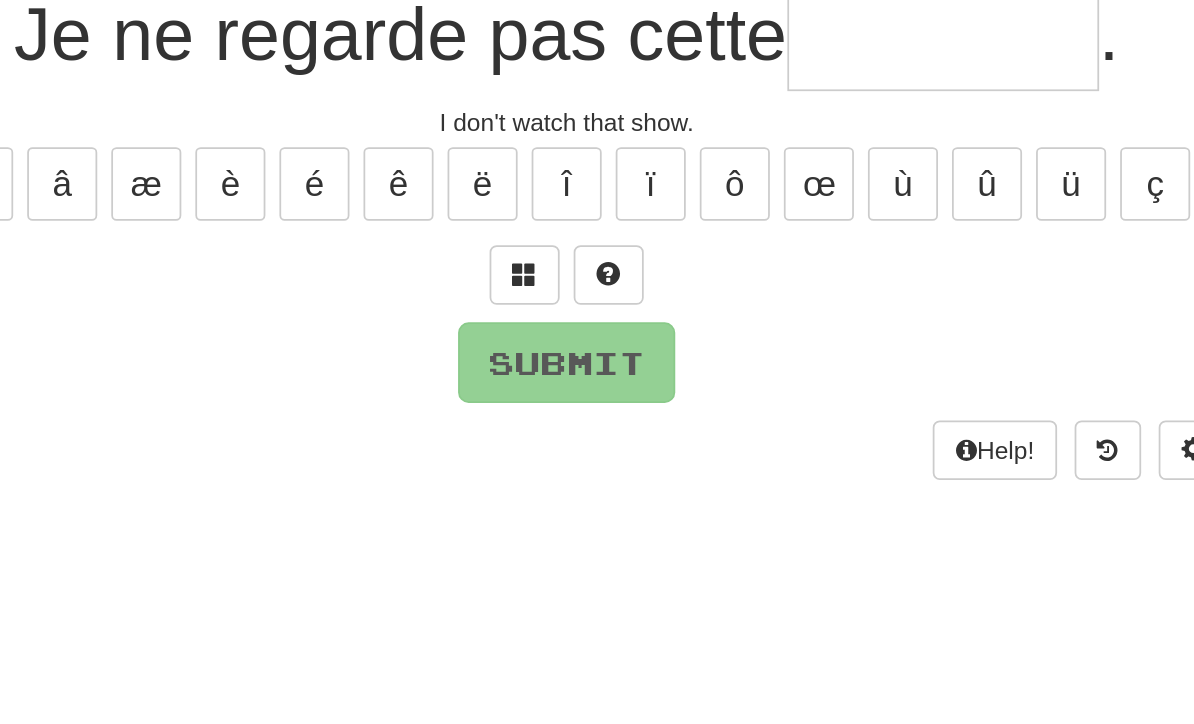 click at bounding box center (573, 278) 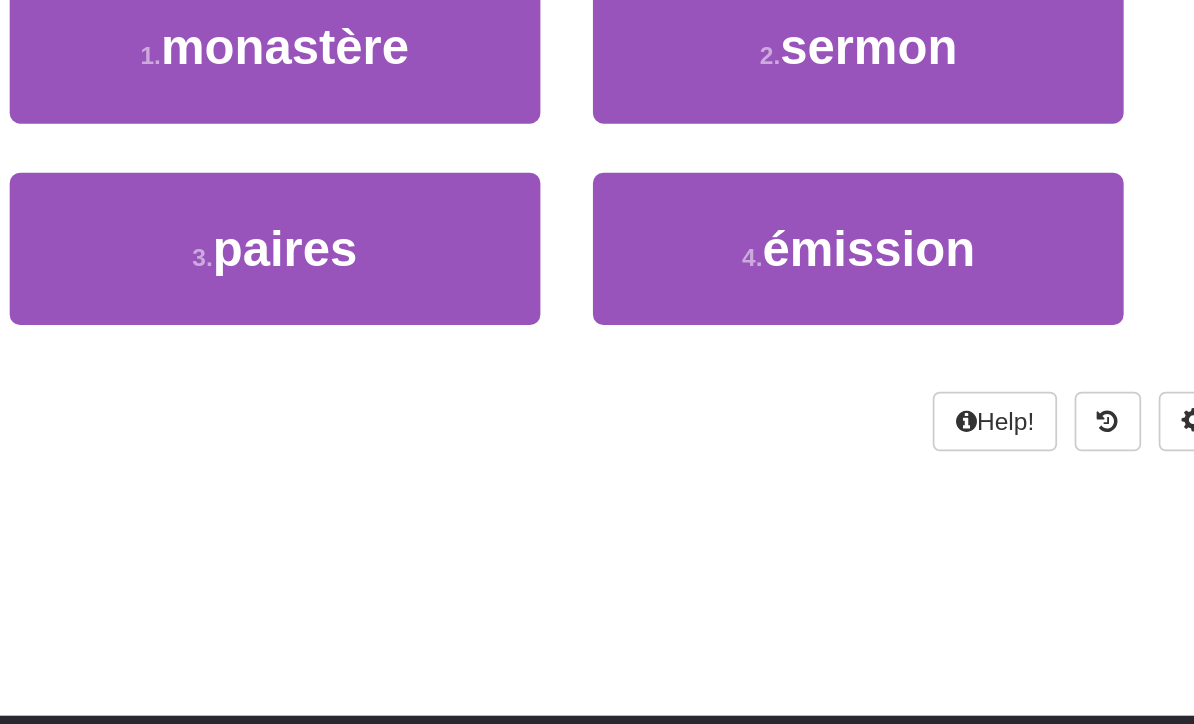 click on "émission" at bounding box center [769, 423] 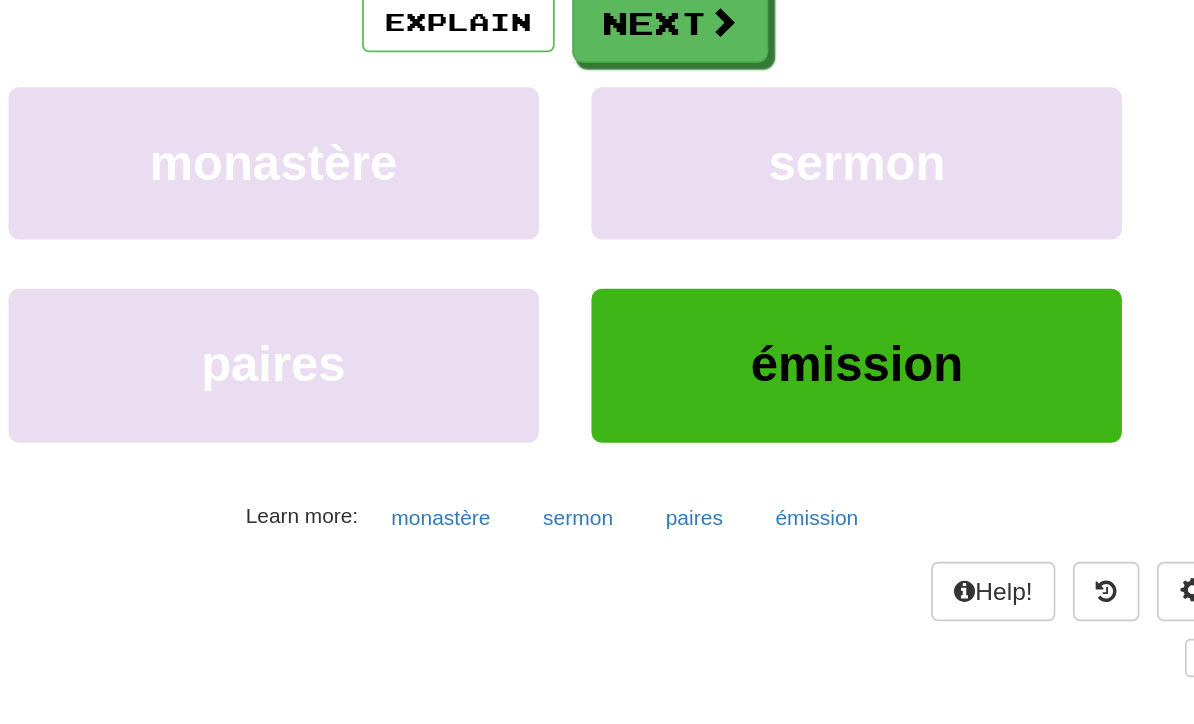 scroll, scrollTop: 92, scrollLeft: 0, axis: vertical 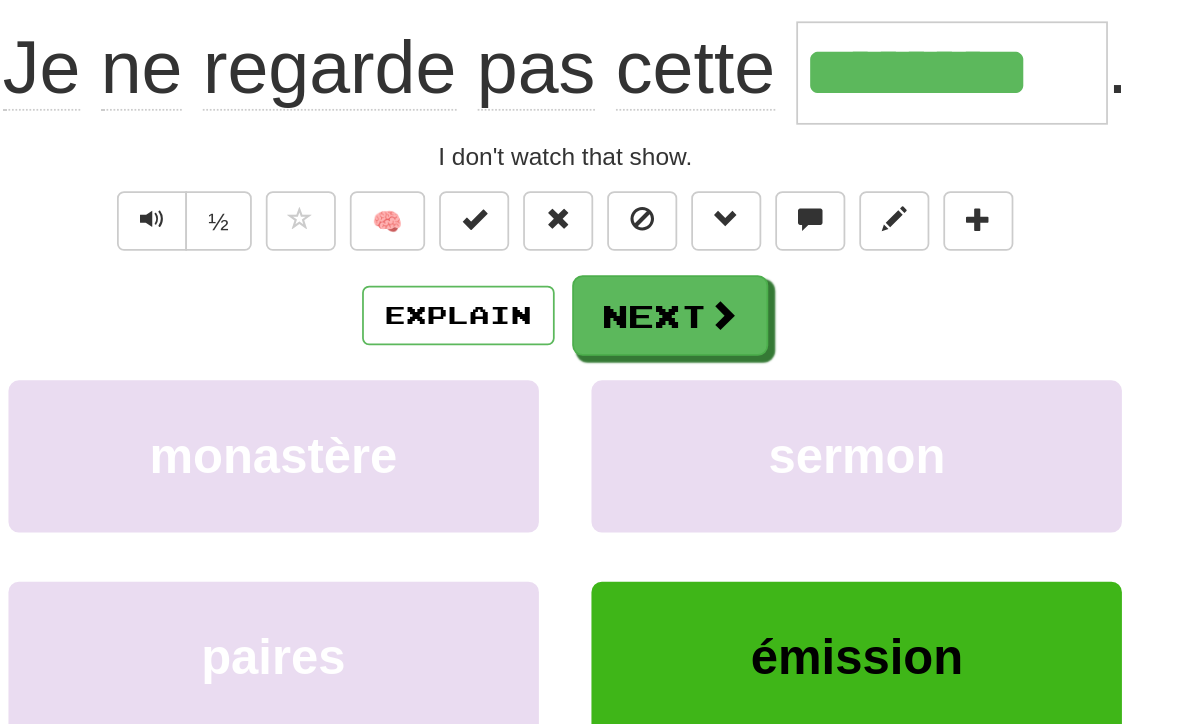 click on "Next" at bounding box center [657, 287] 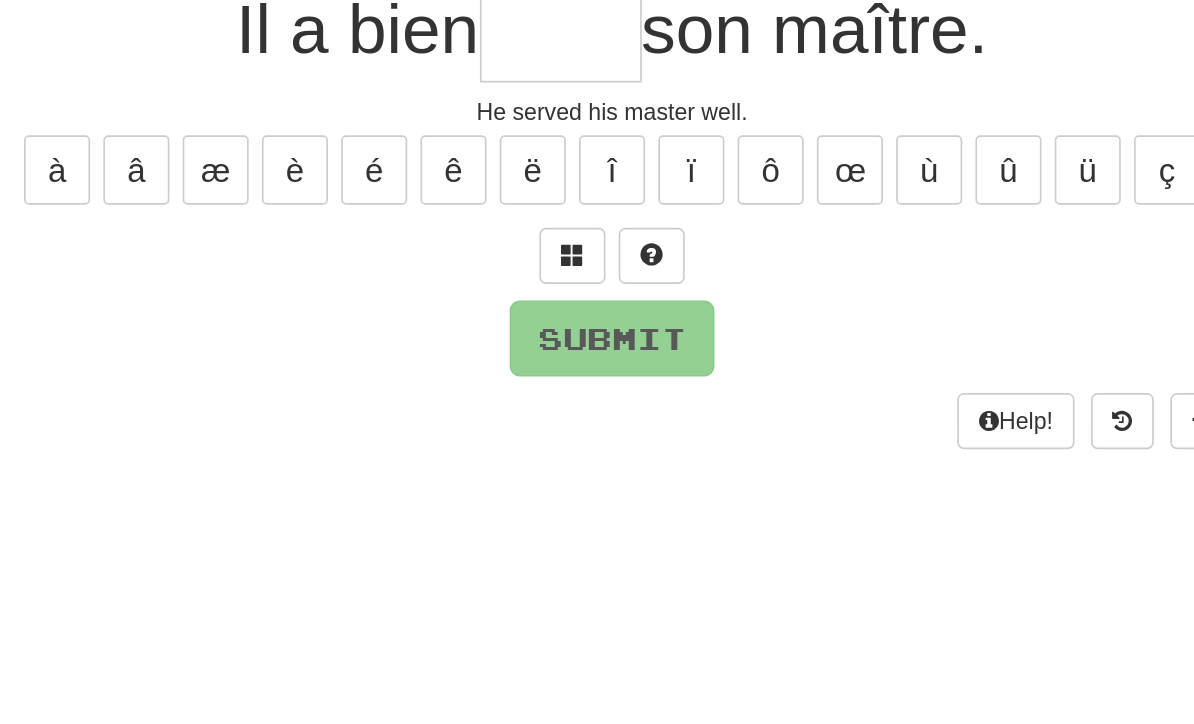 click at bounding box center [573, 270] 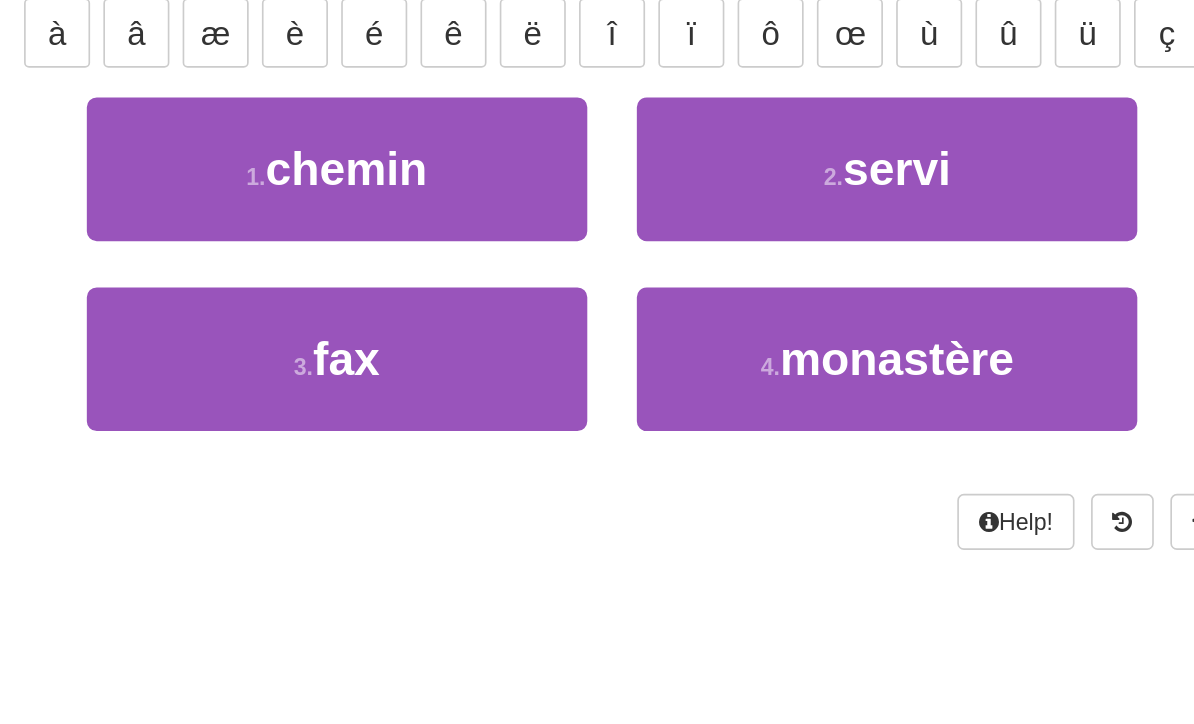 click on "servi" at bounding box center [769, 300] 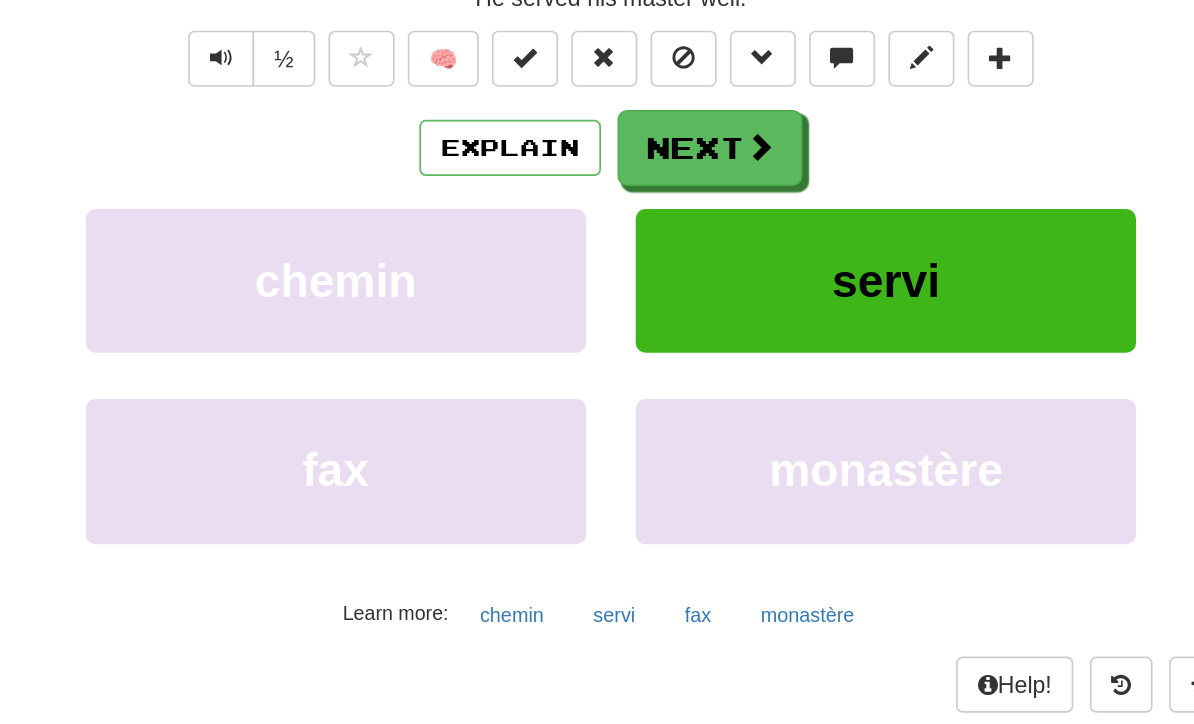 click on "Next" at bounding box center [657, 287] 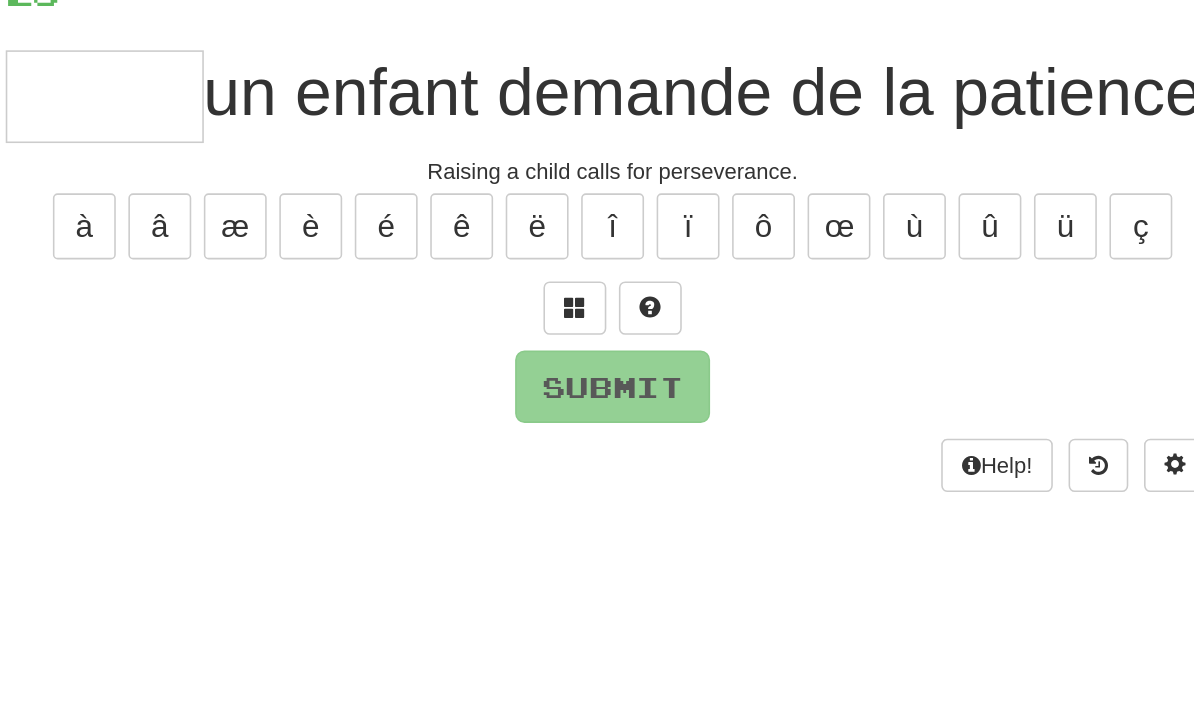 click at bounding box center [573, 270] 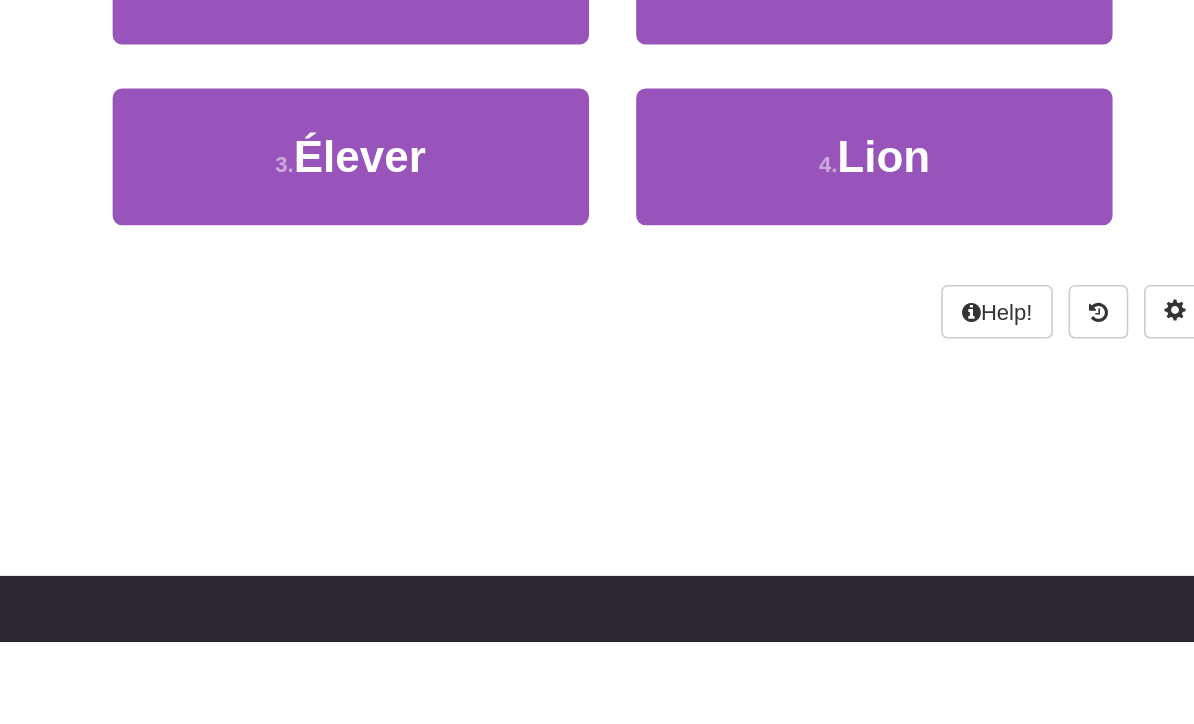 click on "3 .  Élever" at bounding box center [430, 415] 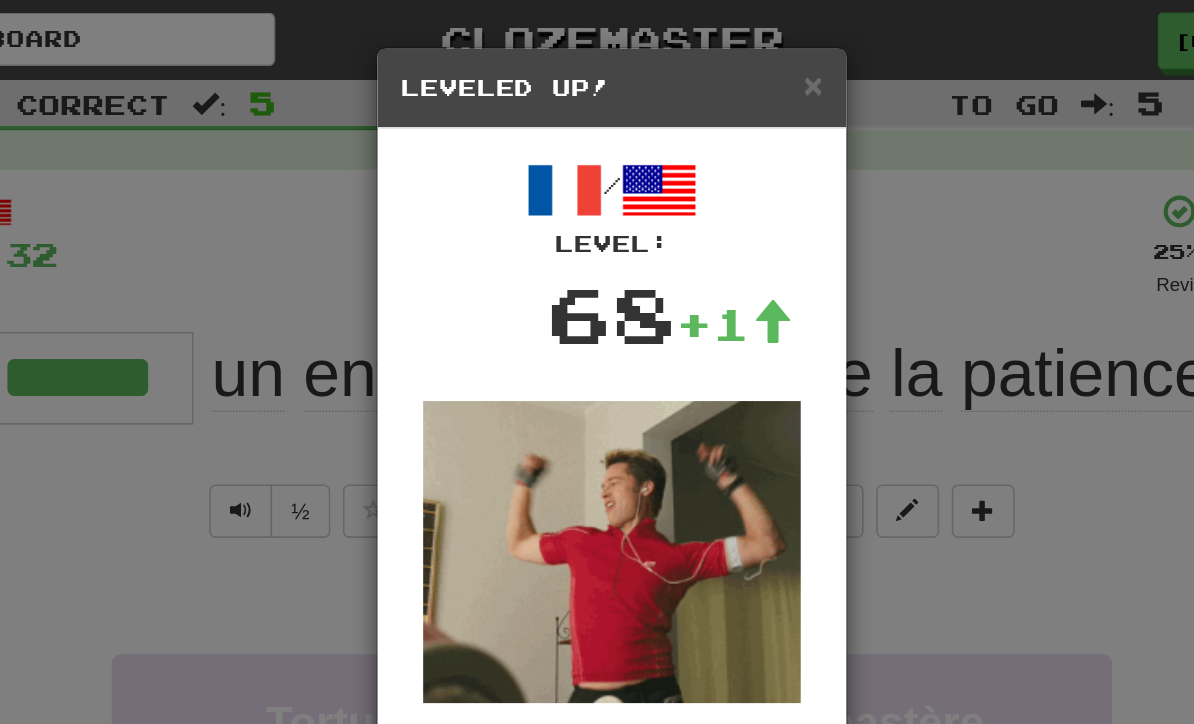 scroll, scrollTop: 0, scrollLeft: 0, axis: both 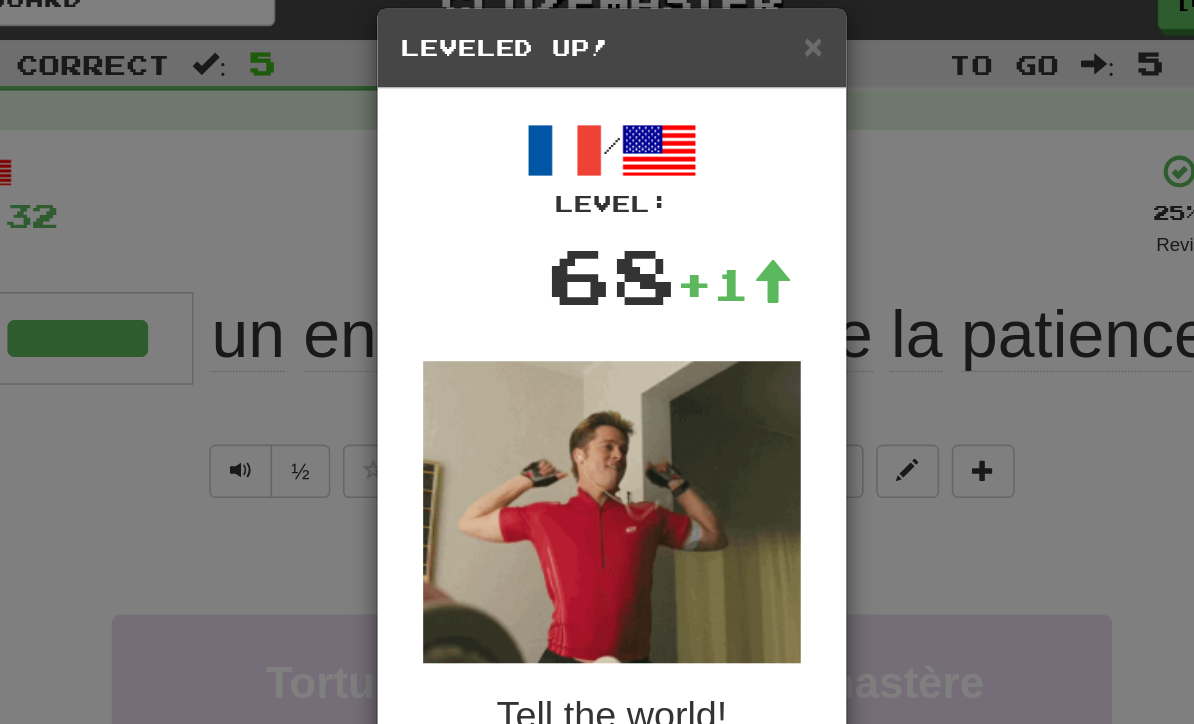 click on "×" at bounding box center (725, 54) 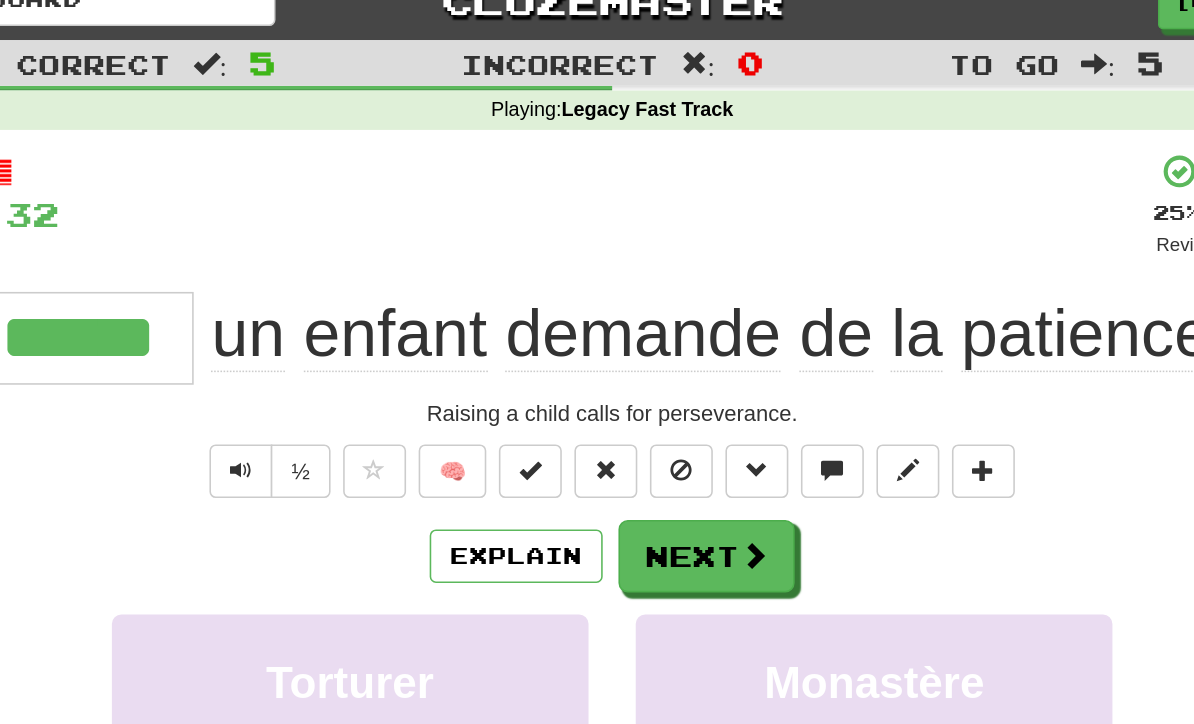 click at bounding box center [687, 378] 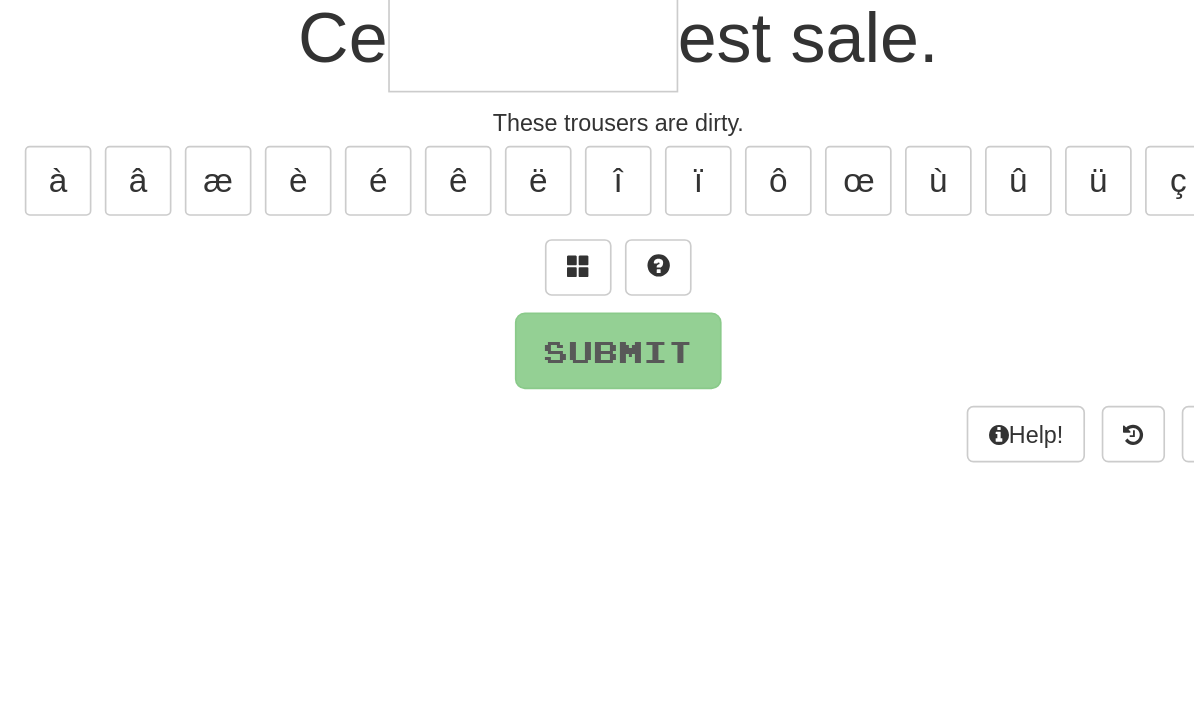click at bounding box center [573, 361] 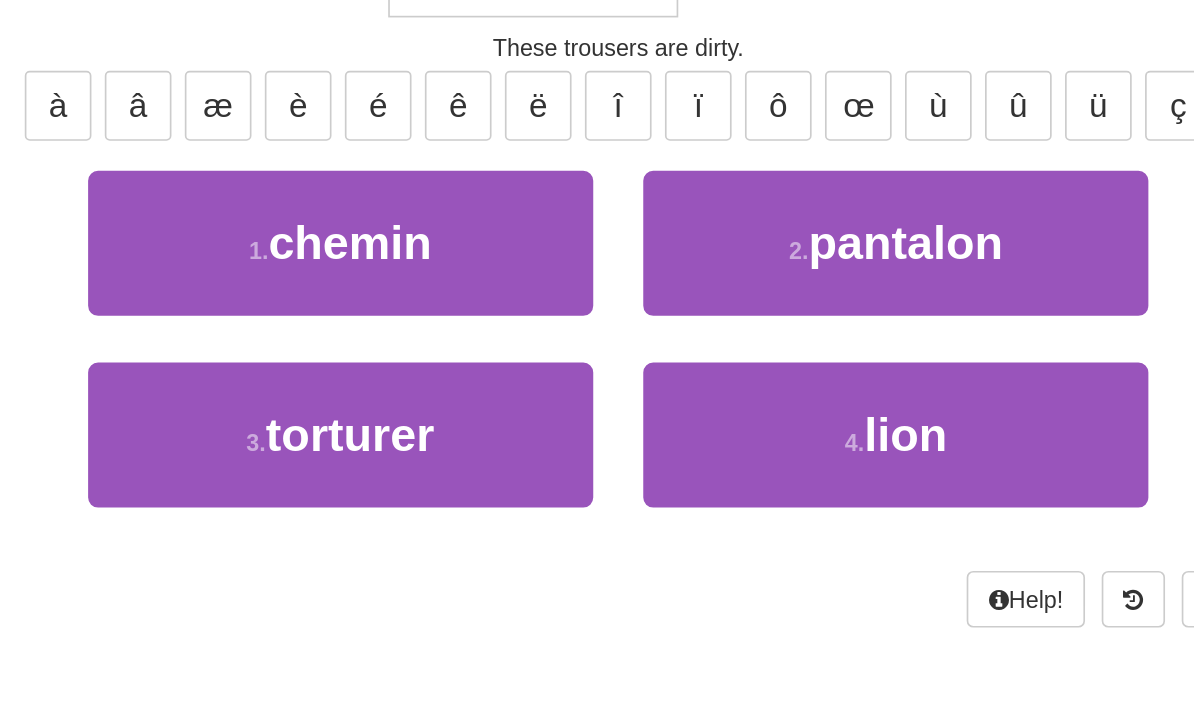 click on "pantalon" at bounding box center (769, 392) 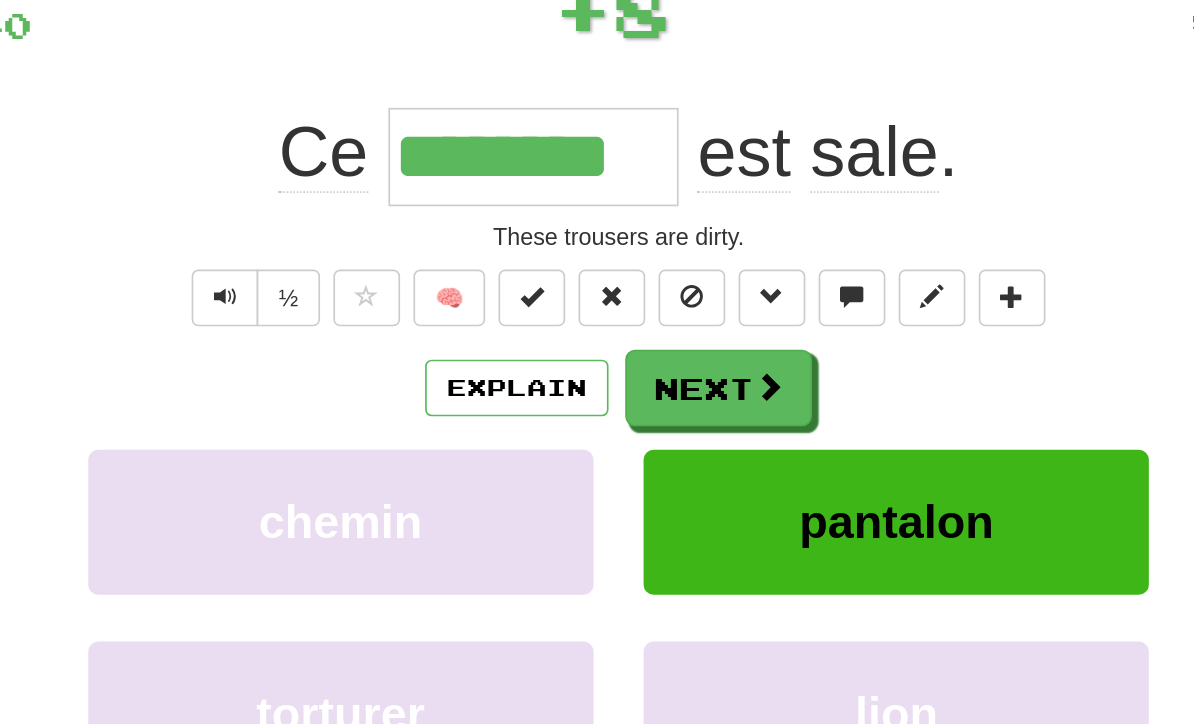 click on "Next" at bounding box center (657, 379) 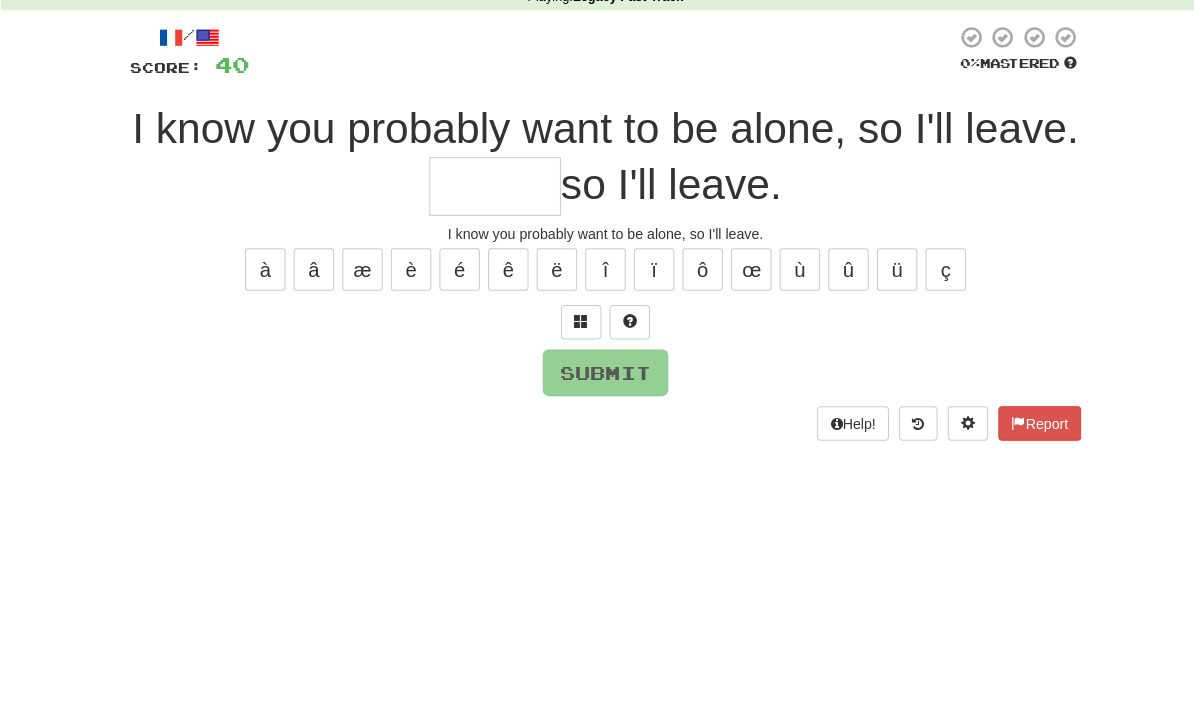 scroll, scrollTop: 98, scrollLeft: 0, axis: vertical 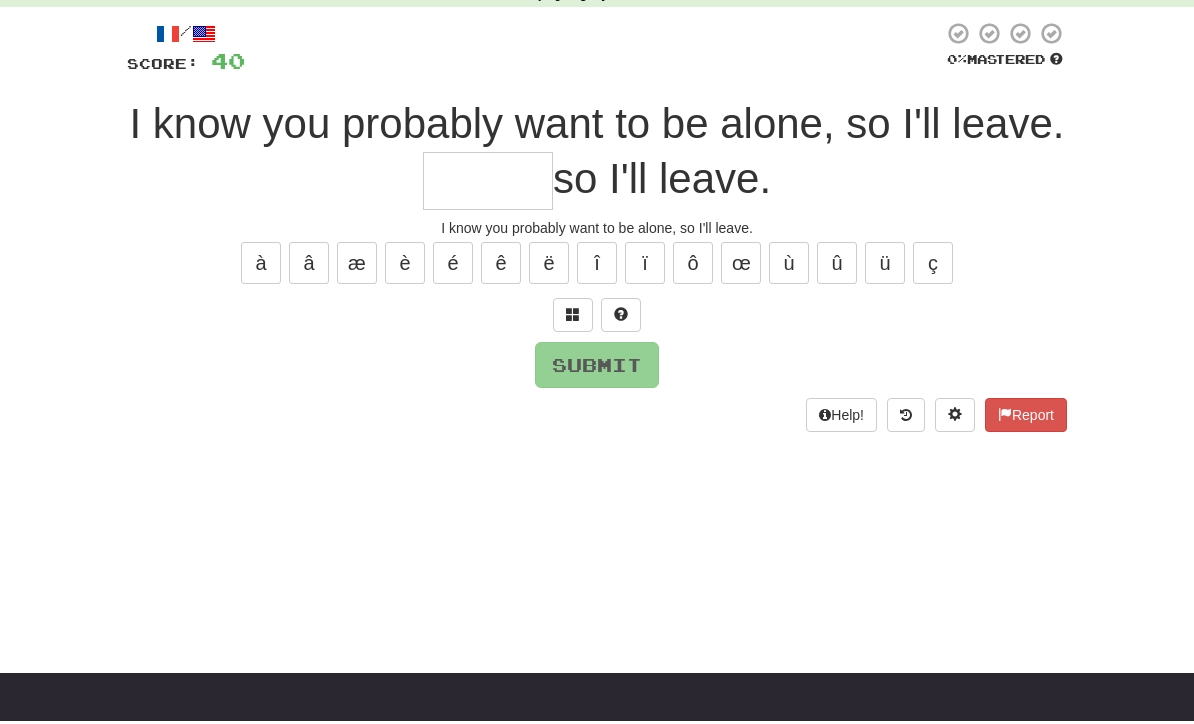 click at bounding box center [488, 184] 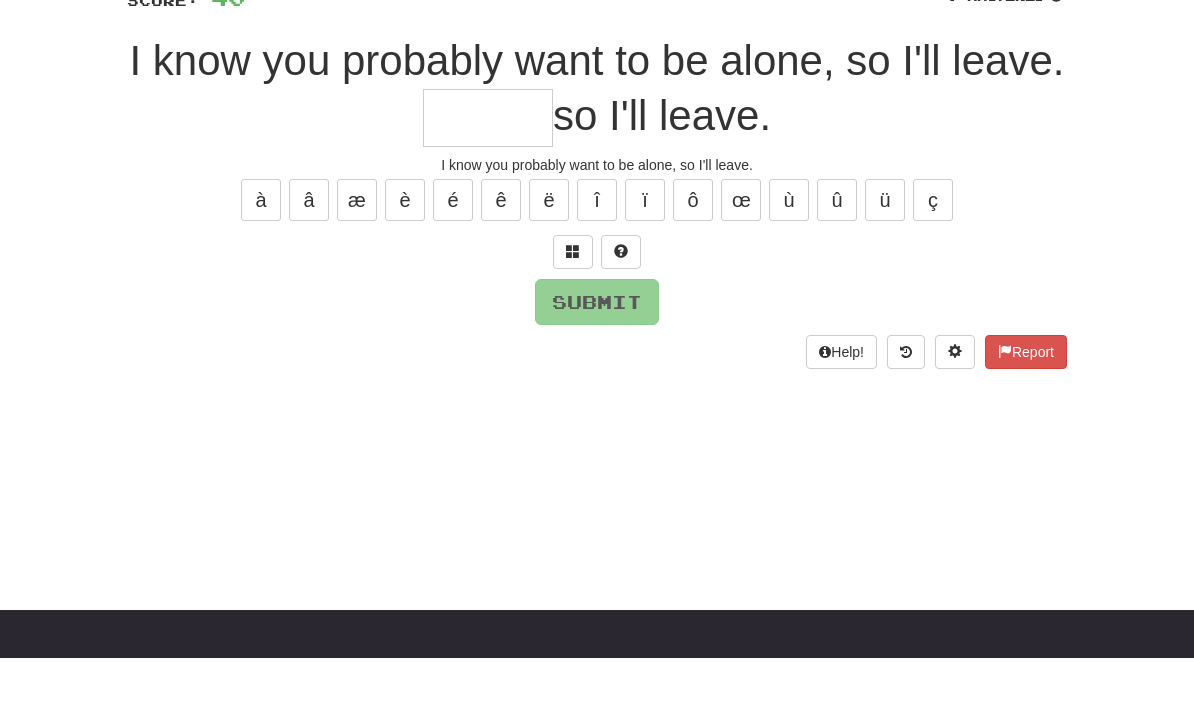 click at bounding box center (573, 318) 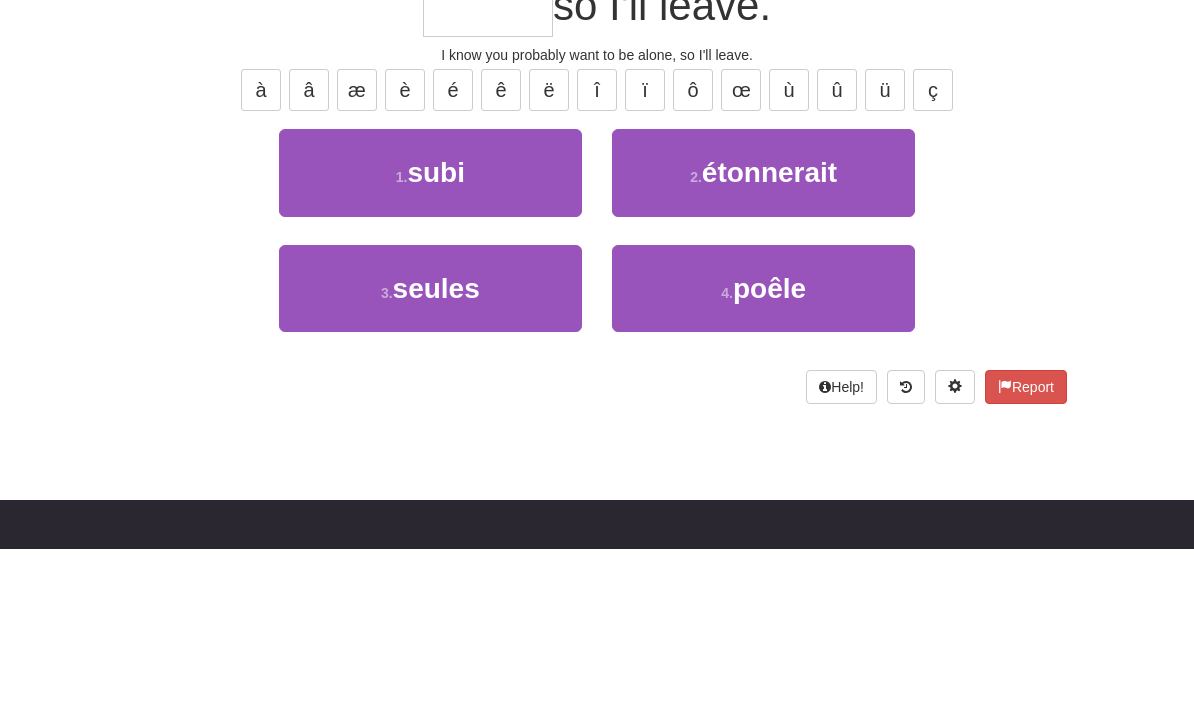 click on "3 .  seules" at bounding box center (430, 464) 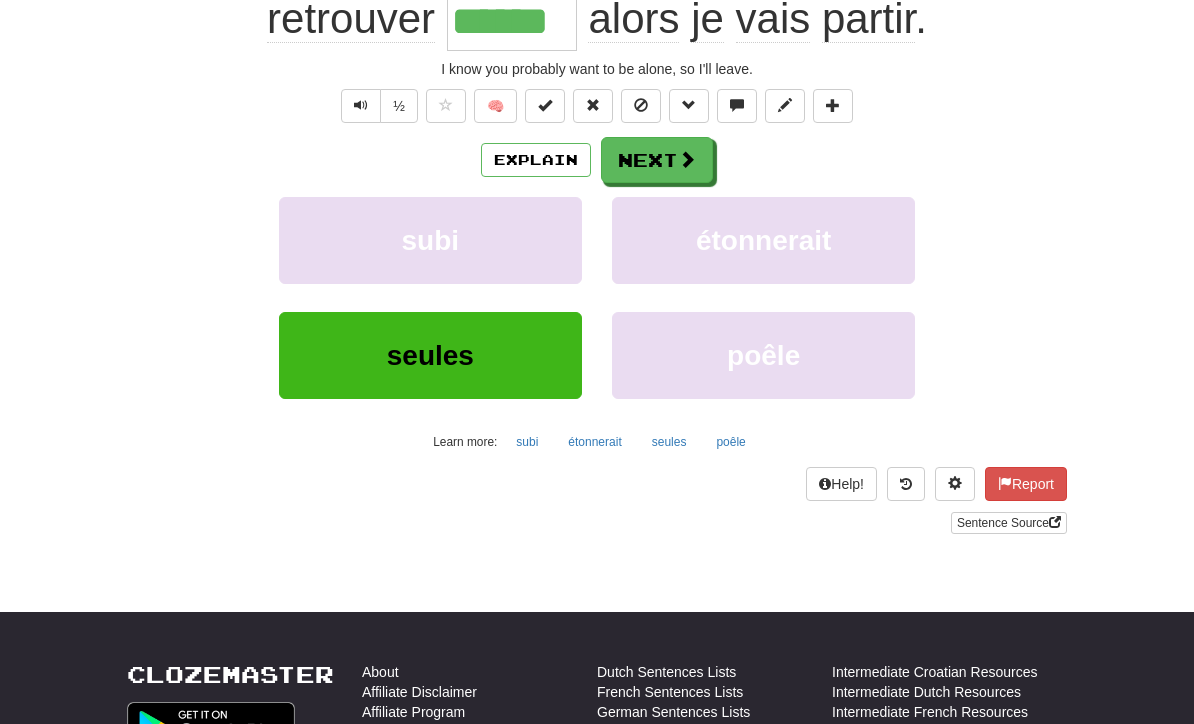 click at bounding box center (687, 159) 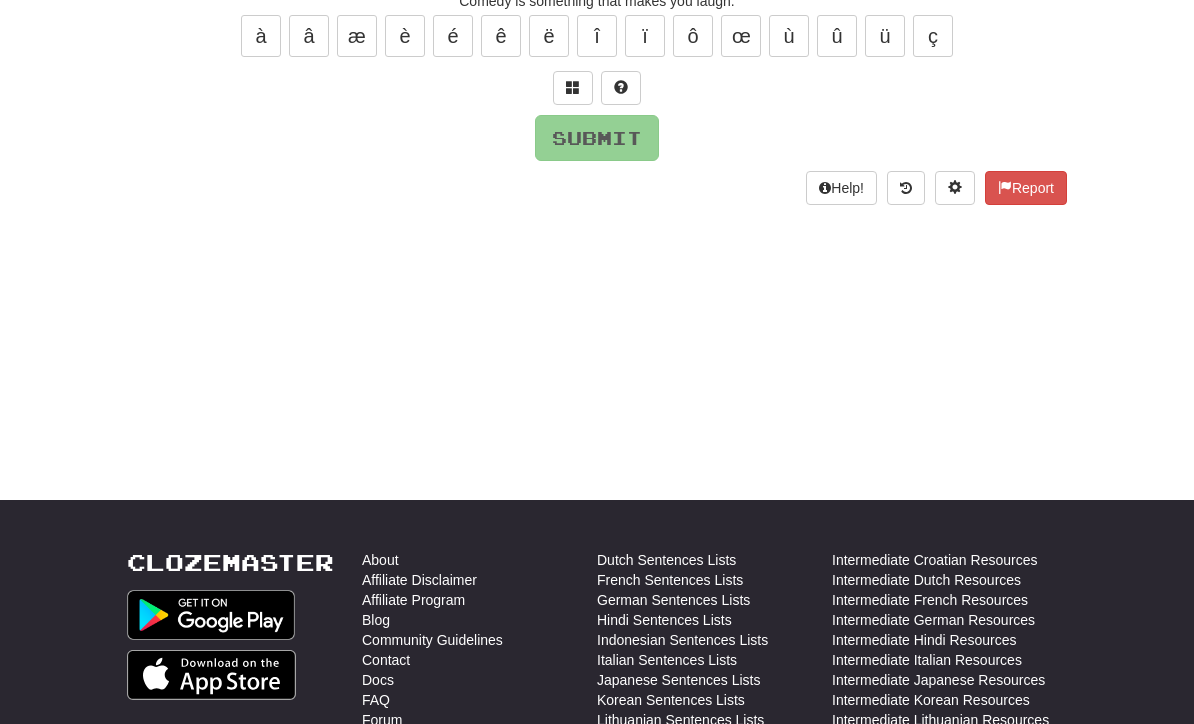 scroll, scrollTop: 45, scrollLeft: 0, axis: vertical 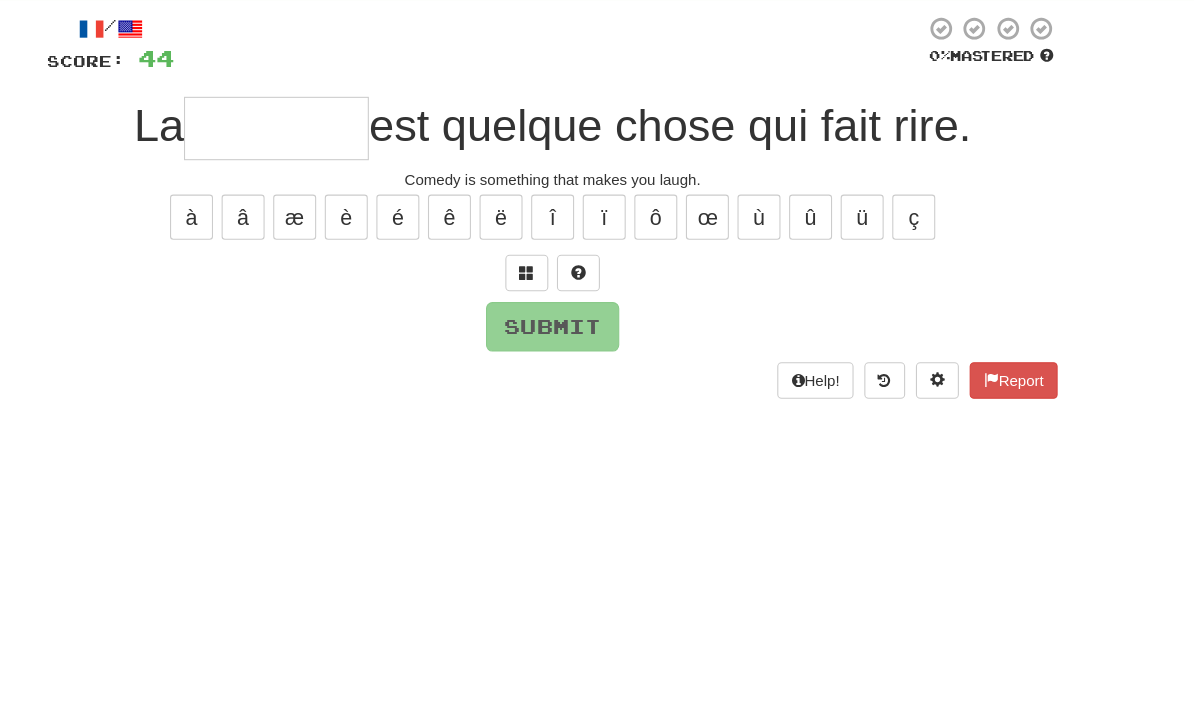click at bounding box center (573, 317) 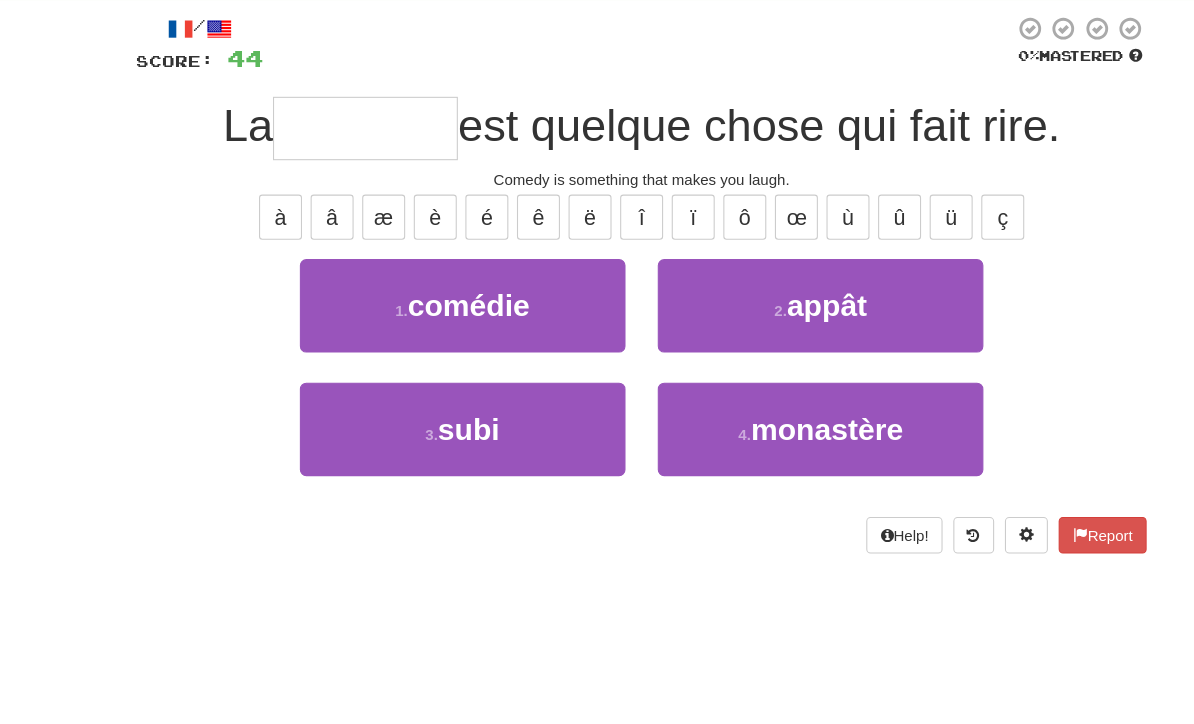click on "1 .  comédie" at bounding box center [430, 347] 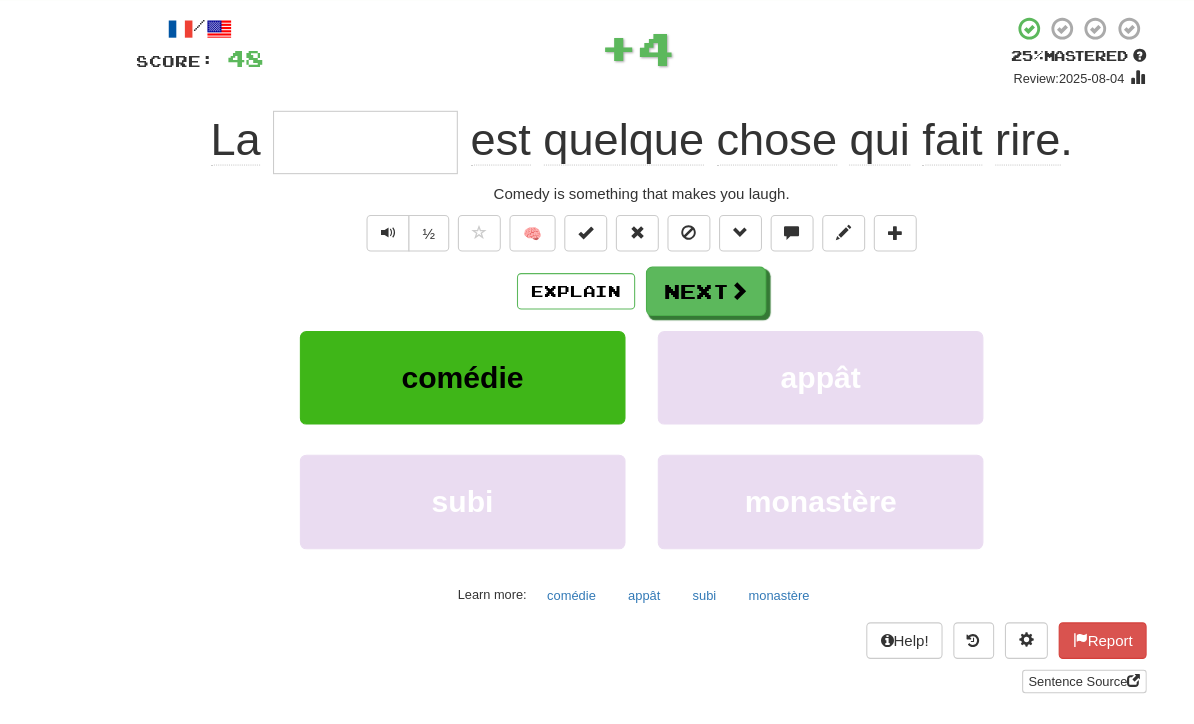 type on "*******" 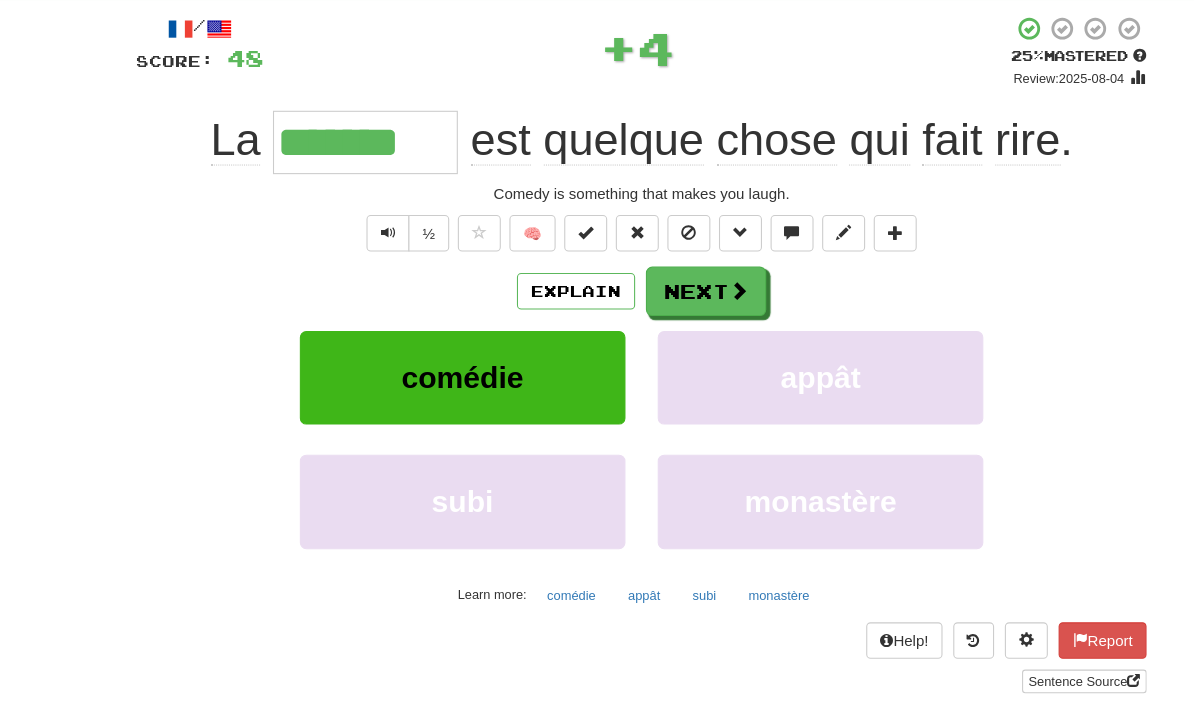 scroll, scrollTop: 107, scrollLeft: 0, axis: vertical 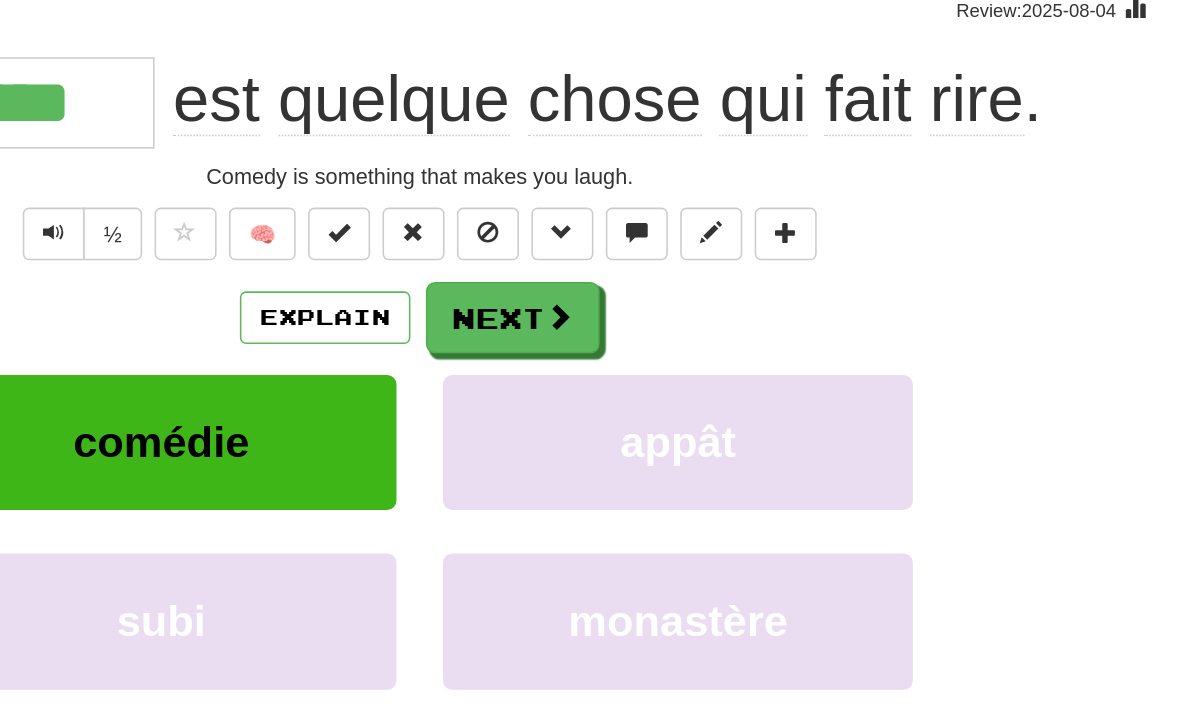 click at bounding box center (687, 271) 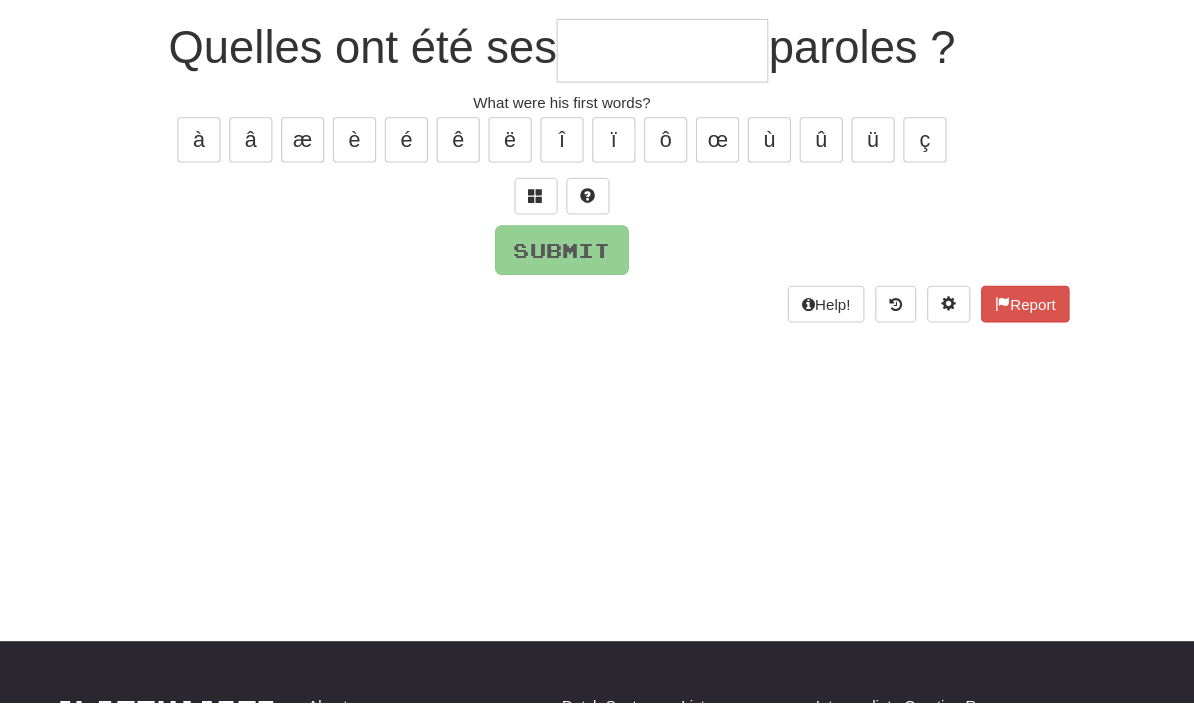 click at bounding box center (573, 255) 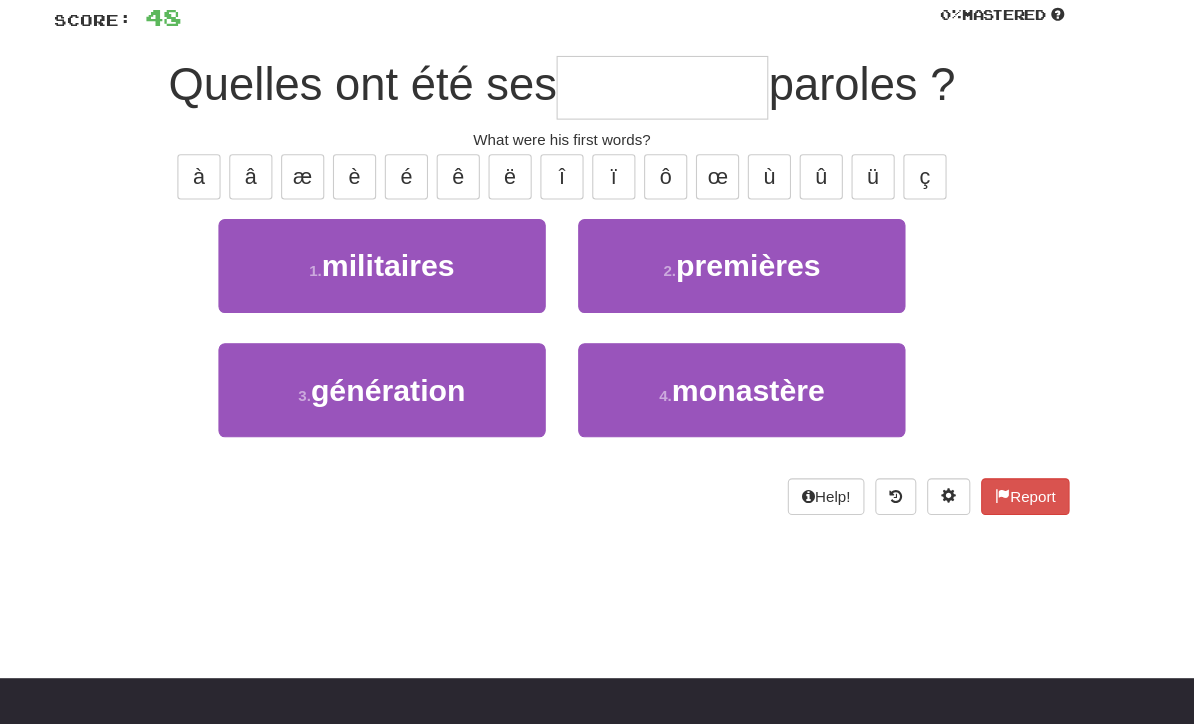 click on "premières" at bounding box center [770, 285] 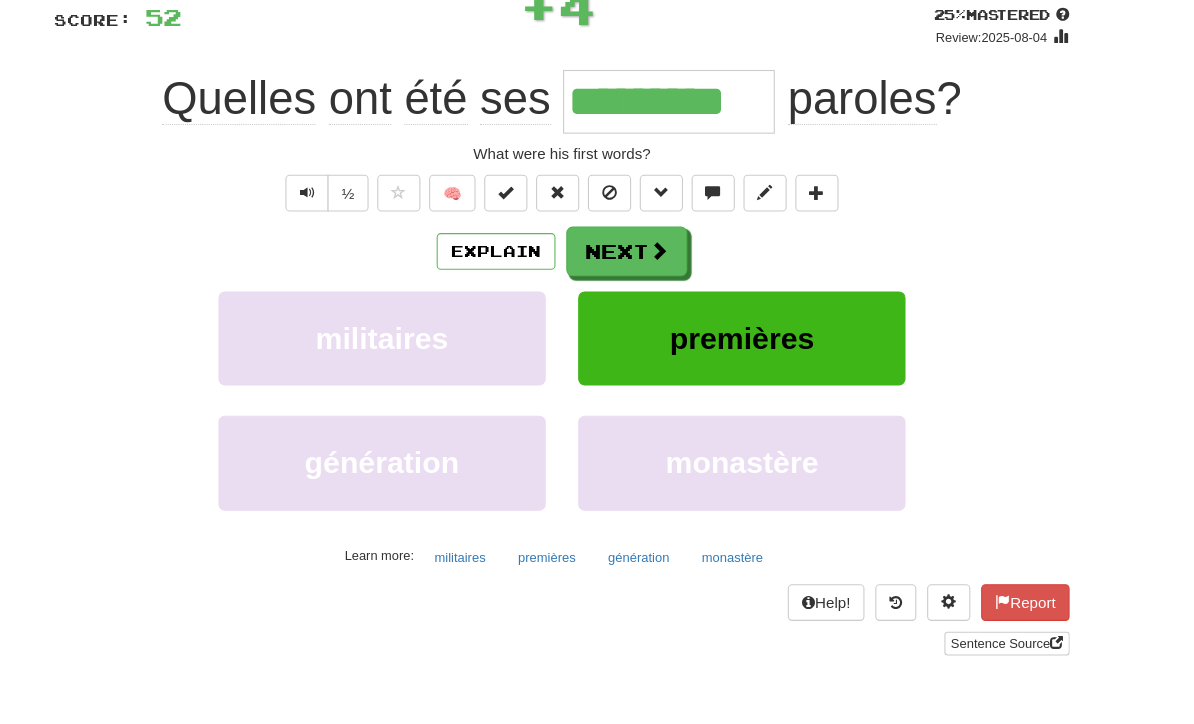 scroll, scrollTop: 147, scrollLeft: 0, axis: vertical 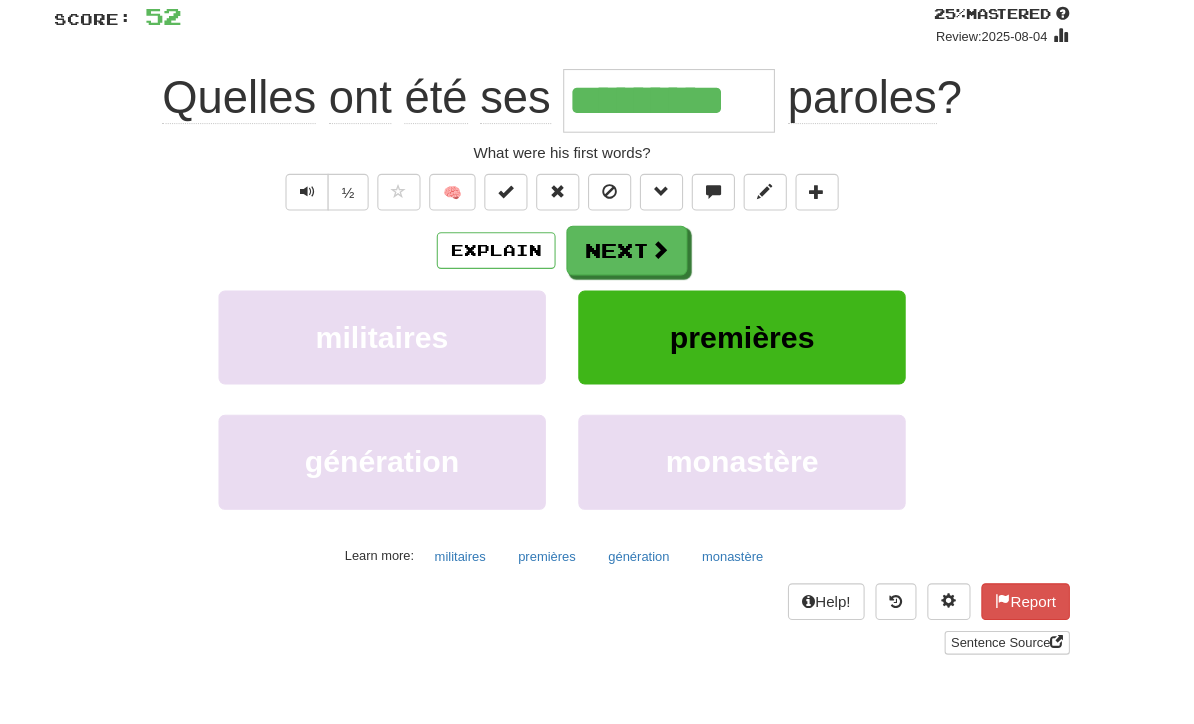 click on "Next" at bounding box center [657, 232] 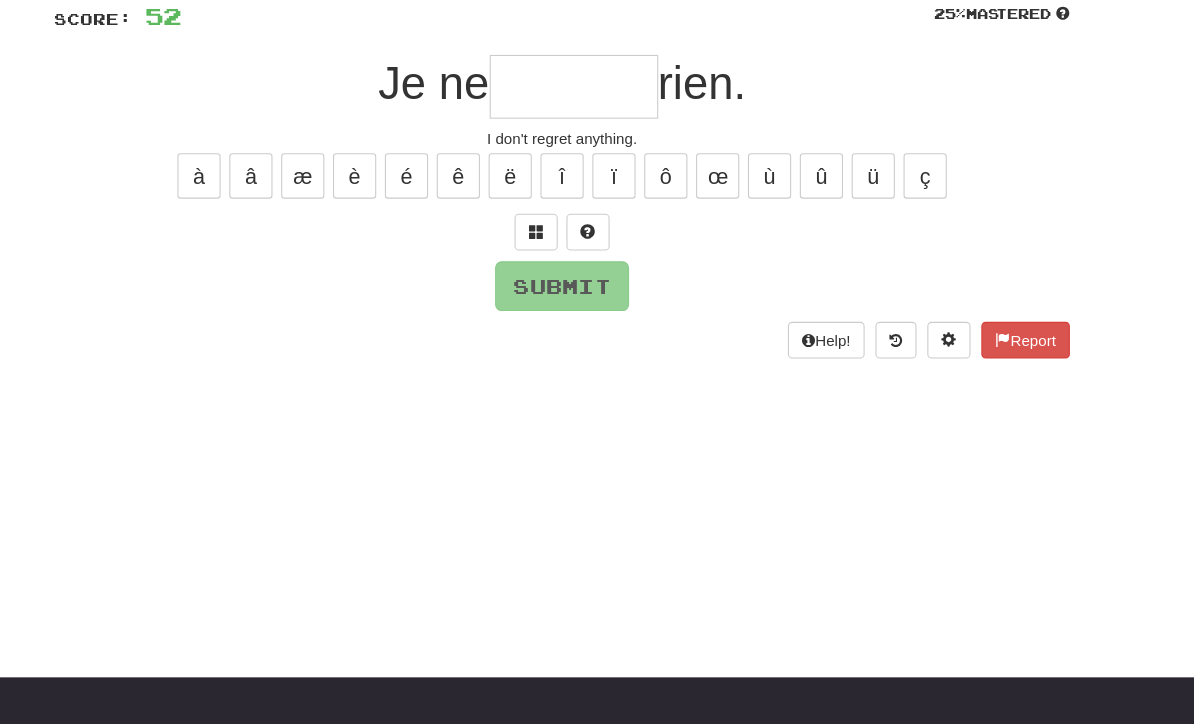 scroll, scrollTop: 147, scrollLeft: 0, axis: vertical 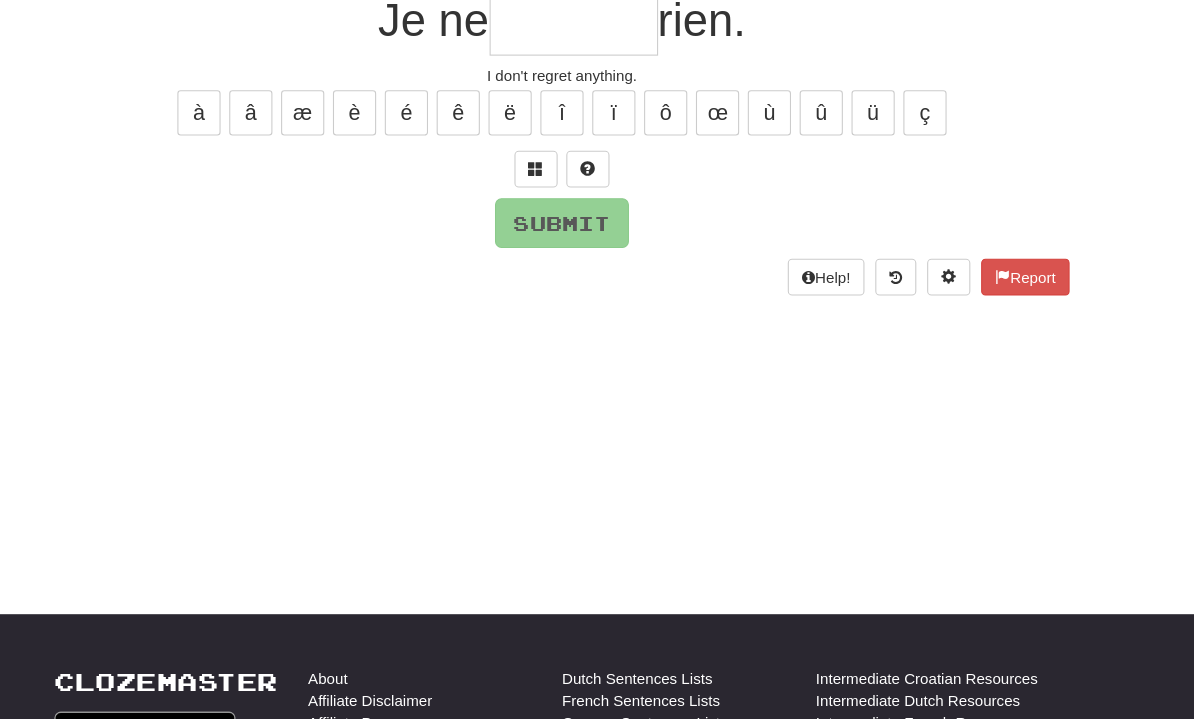 click at bounding box center (573, 215) 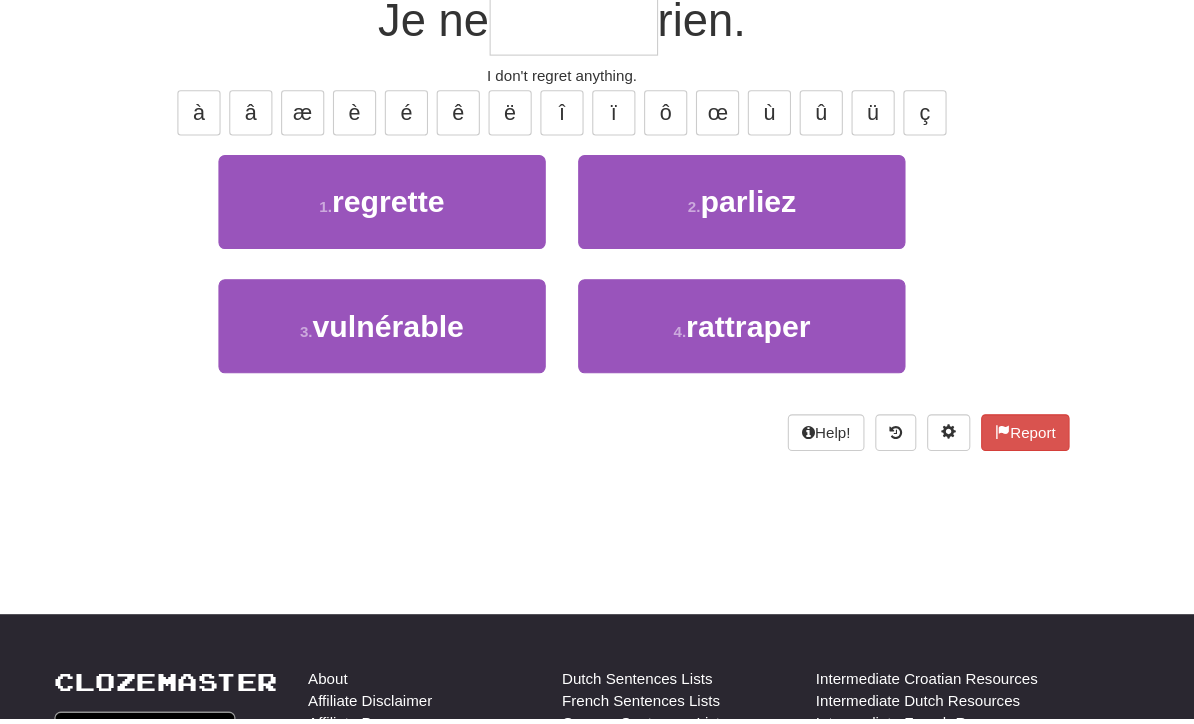 click on "1 .  regrette" at bounding box center (430, 245) 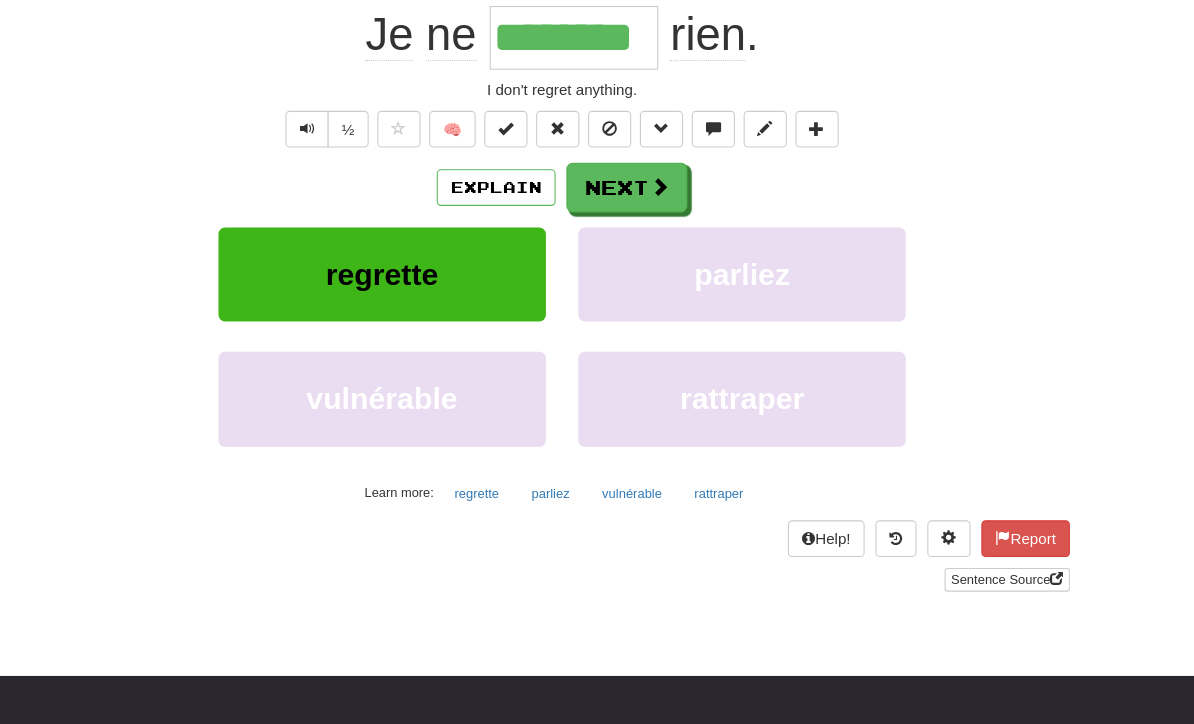 scroll, scrollTop: 206, scrollLeft: 0, axis: vertical 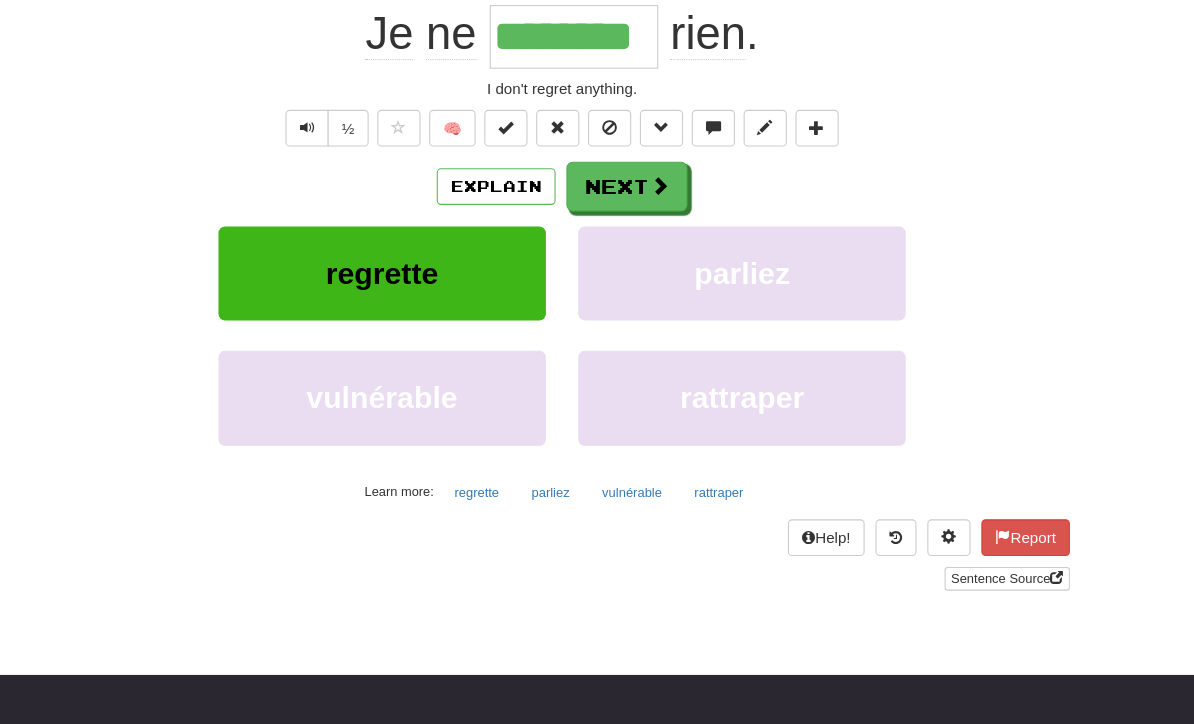 click at bounding box center (687, 172) 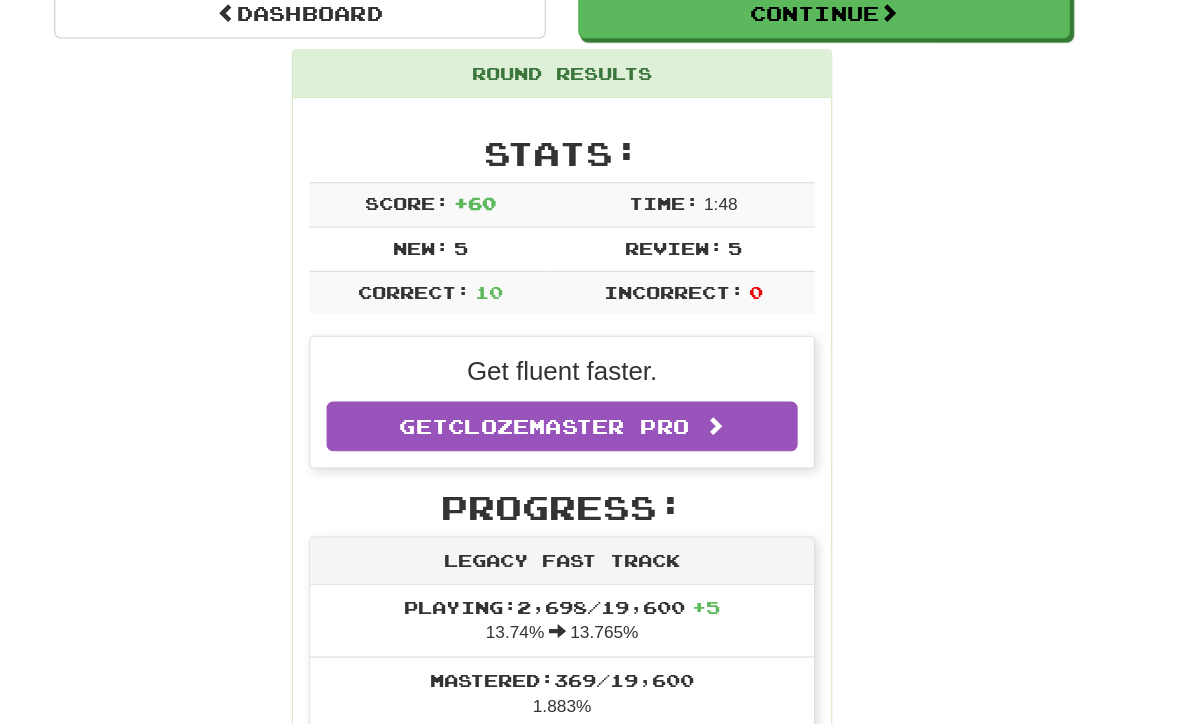 click on "Continue" at bounding box center [839, 13] 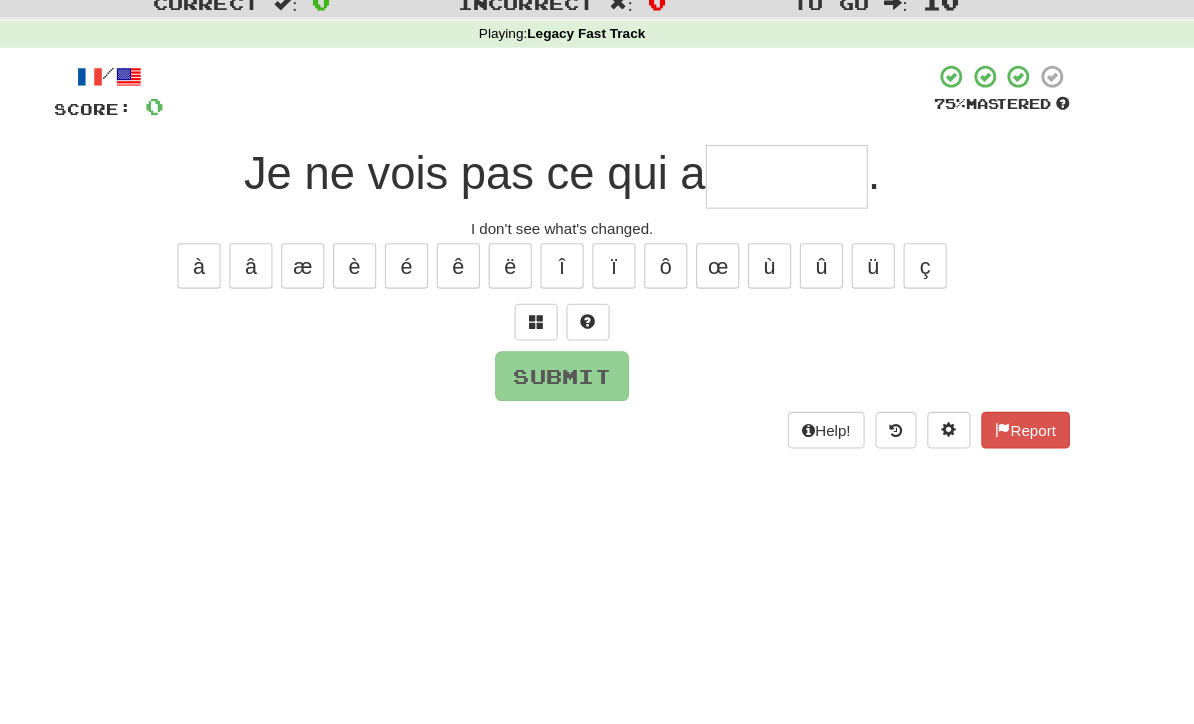 scroll, scrollTop: 63, scrollLeft: 0, axis: vertical 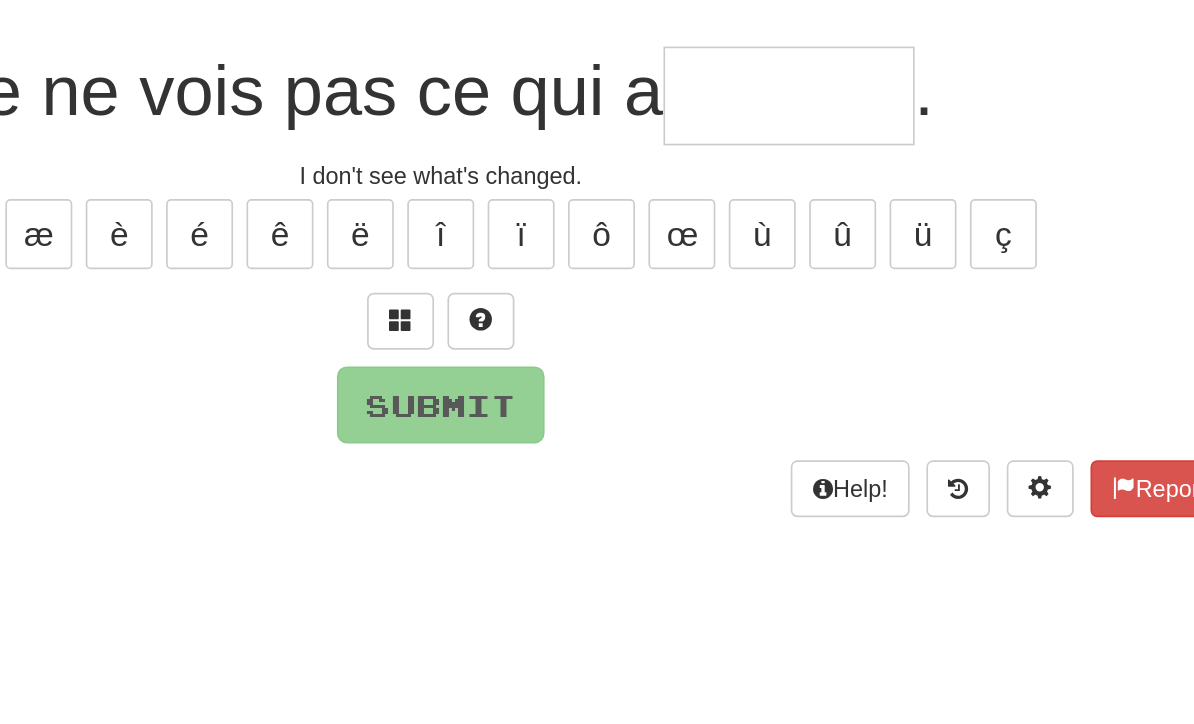 click at bounding box center [573, 299] 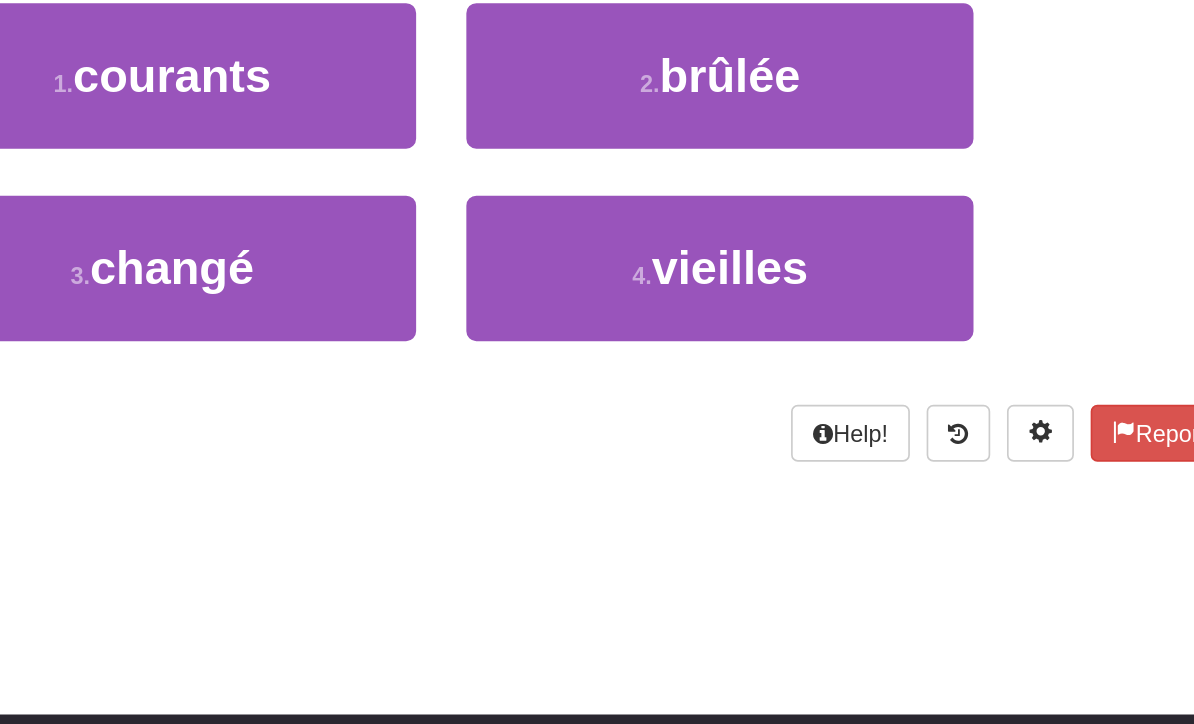 click on "3 .  changé" at bounding box center [430, 444] 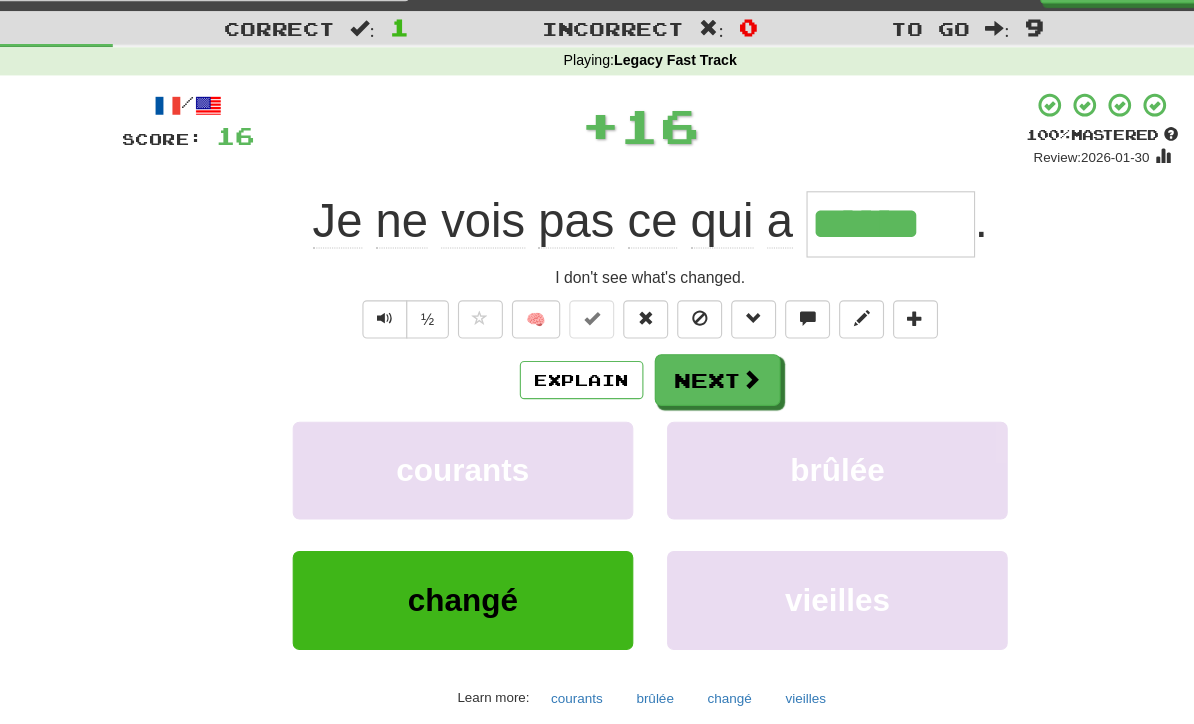 scroll, scrollTop: 40, scrollLeft: 0, axis: vertical 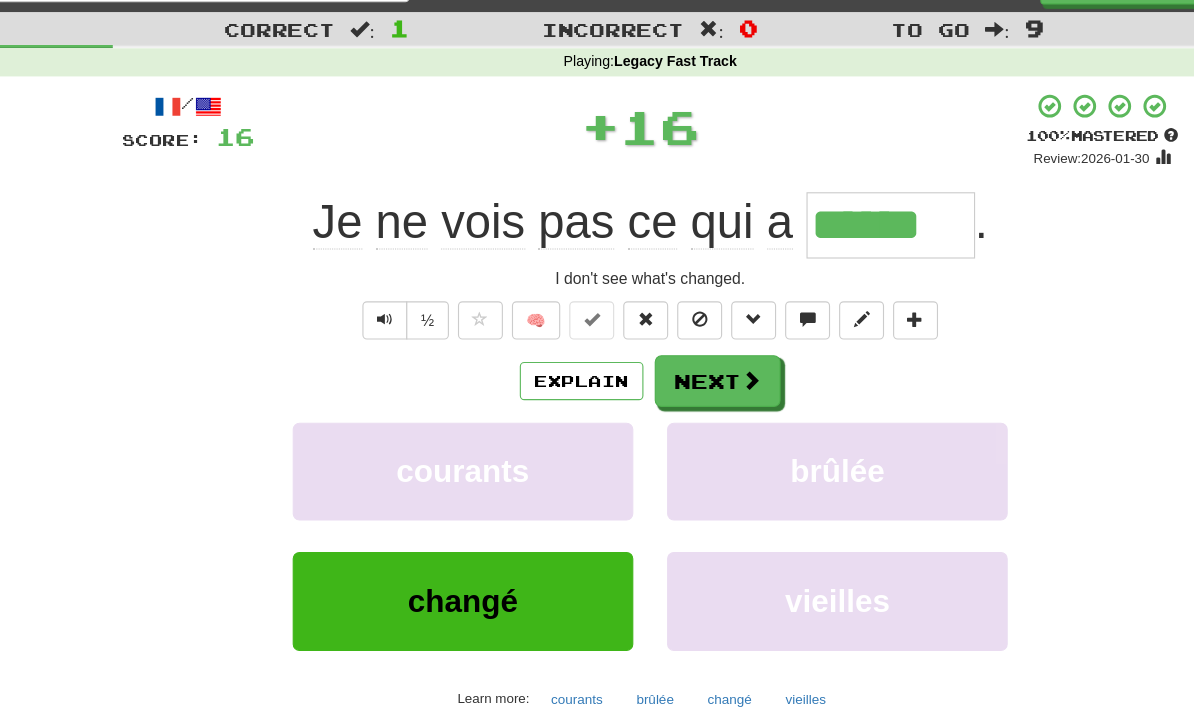 click at bounding box center (687, 338) 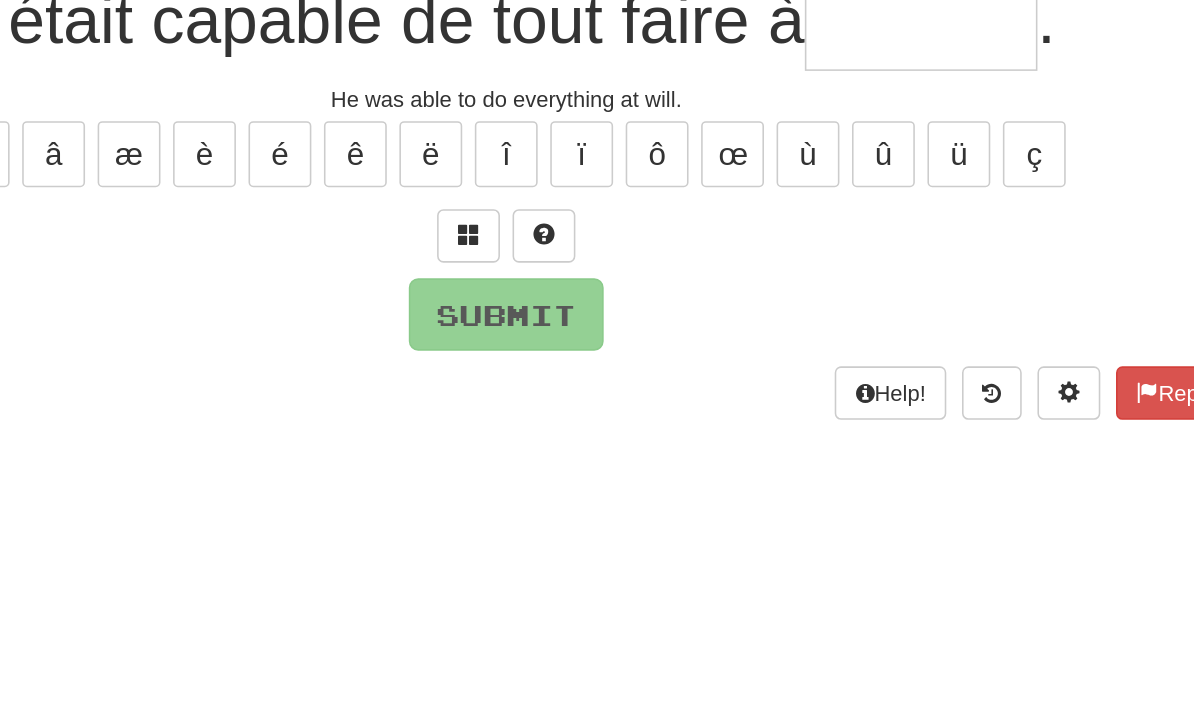 click at bounding box center [573, 322] 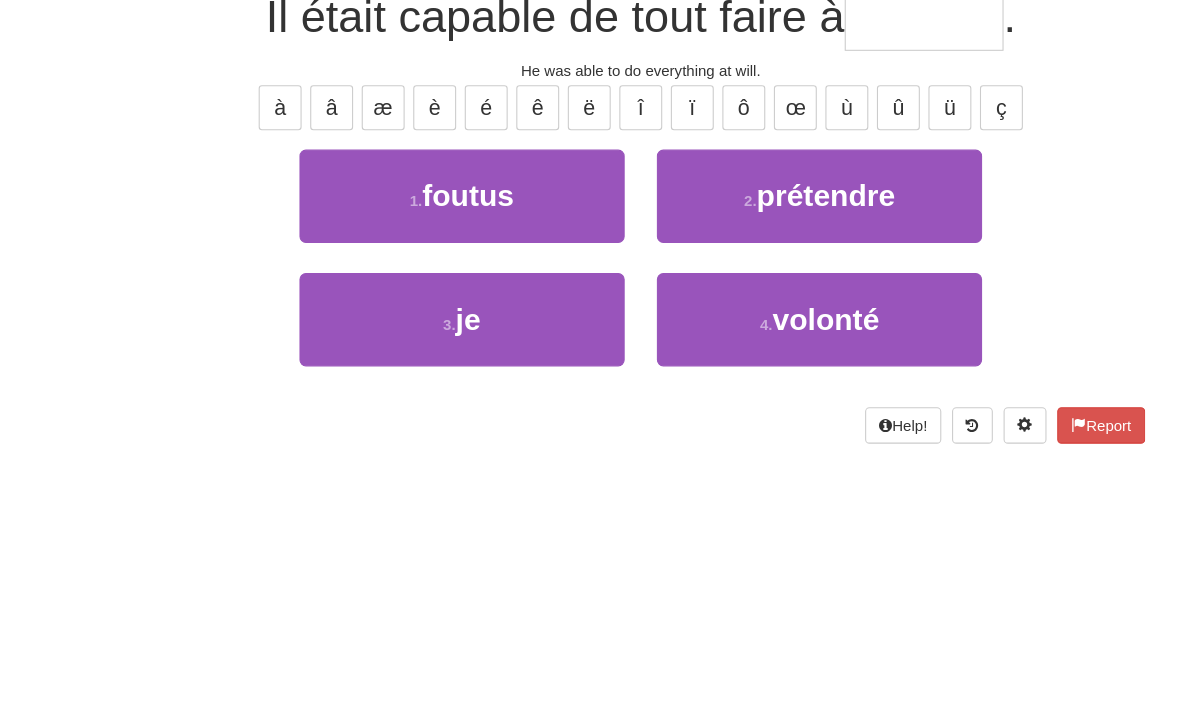 click on "4 .  volonté" at bounding box center (763, 467) 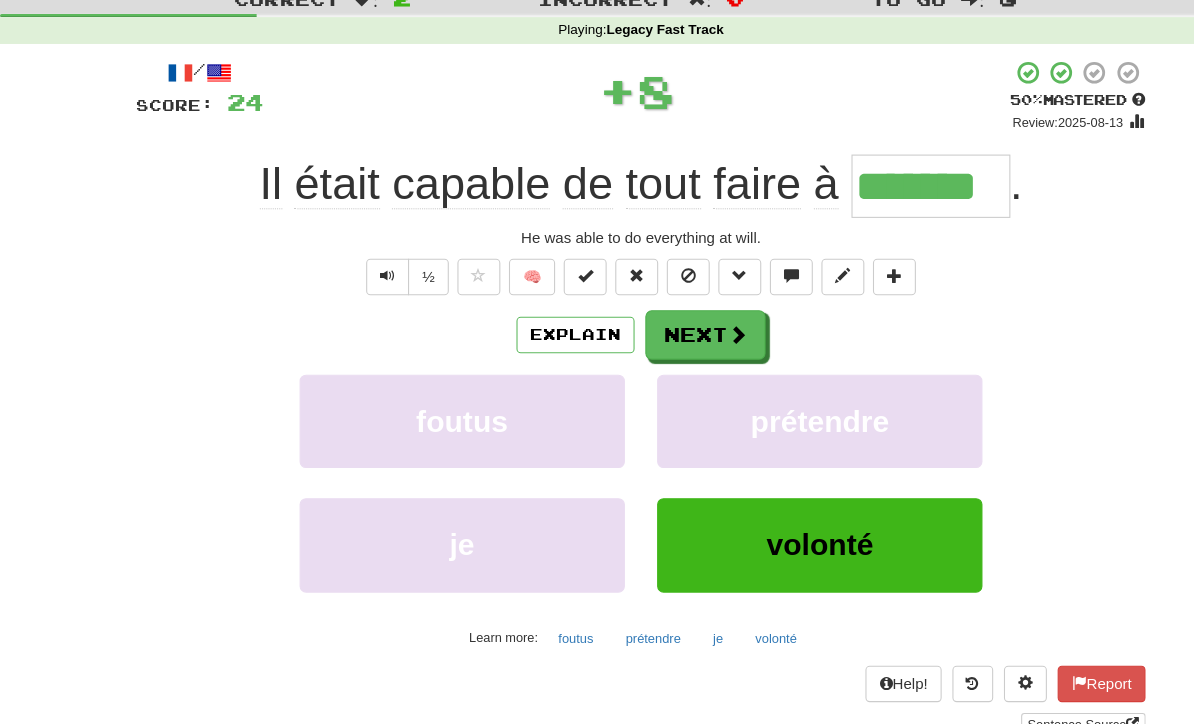 scroll, scrollTop: 66, scrollLeft: 0, axis: vertical 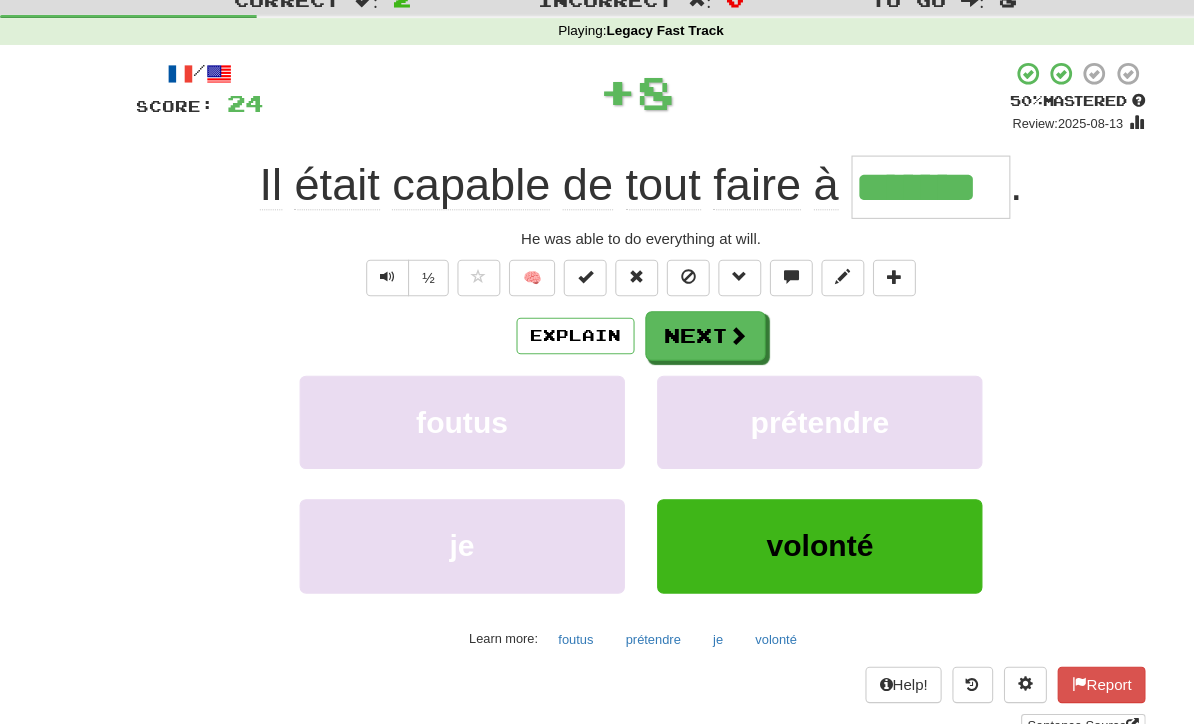 click on "Next" at bounding box center (657, 313) 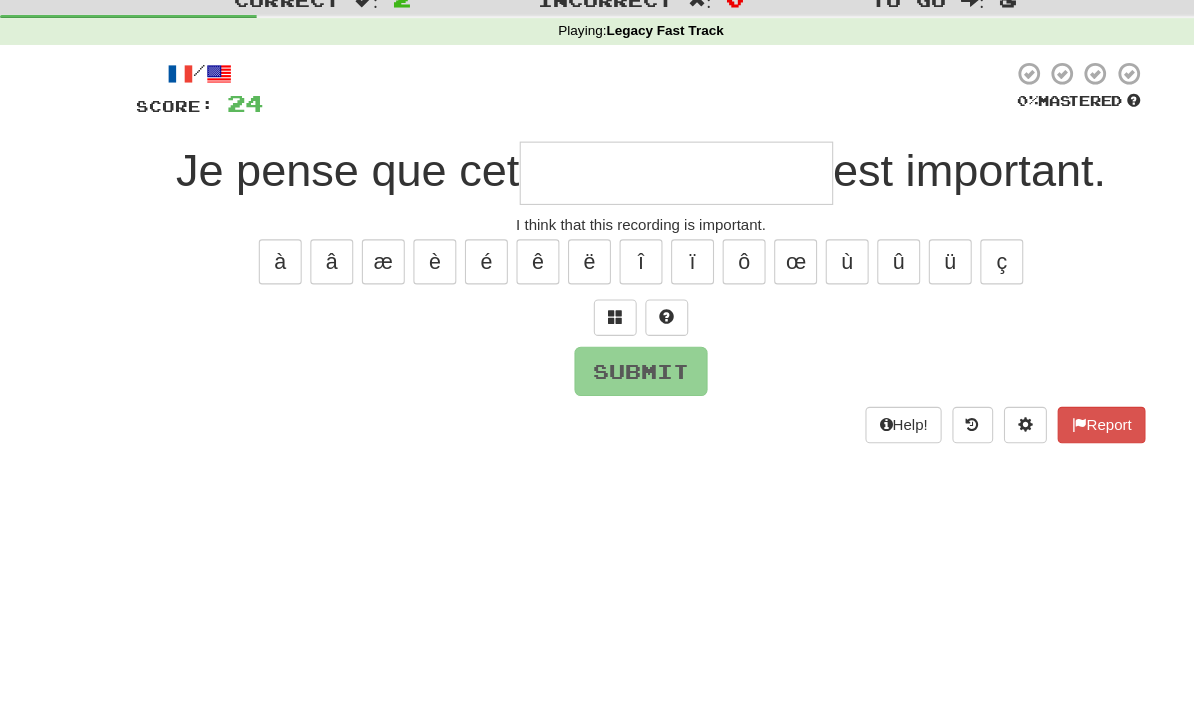 scroll, scrollTop: 66, scrollLeft: 0, axis: vertical 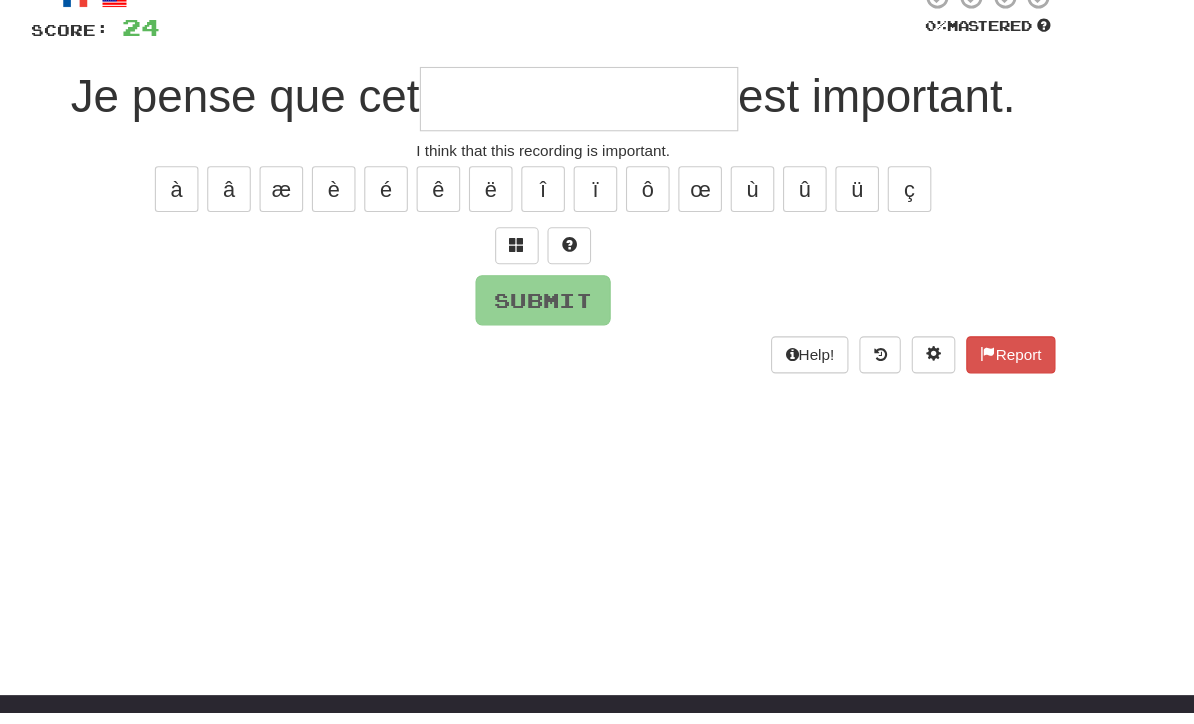 click at bounding box center (573, 296) 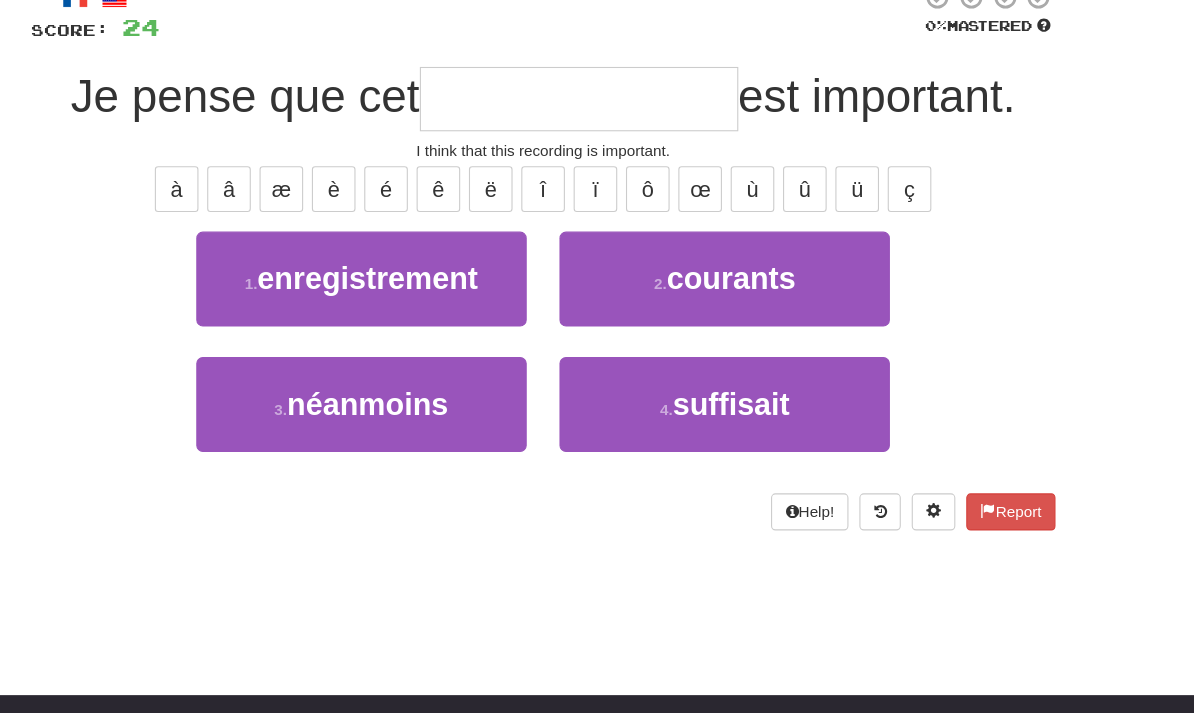 click on "enregistrement" at bounding box center (436, 326) 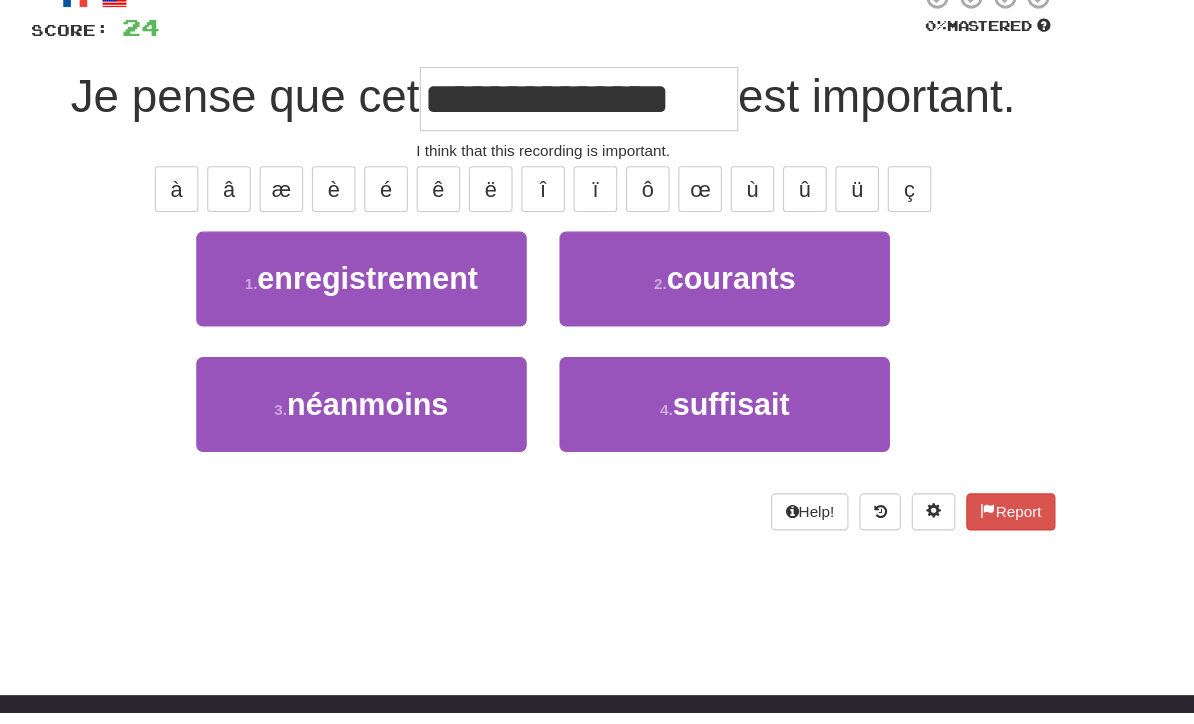 scroll, scrollTop: 137, scrollLeft: 0, axis: vertical 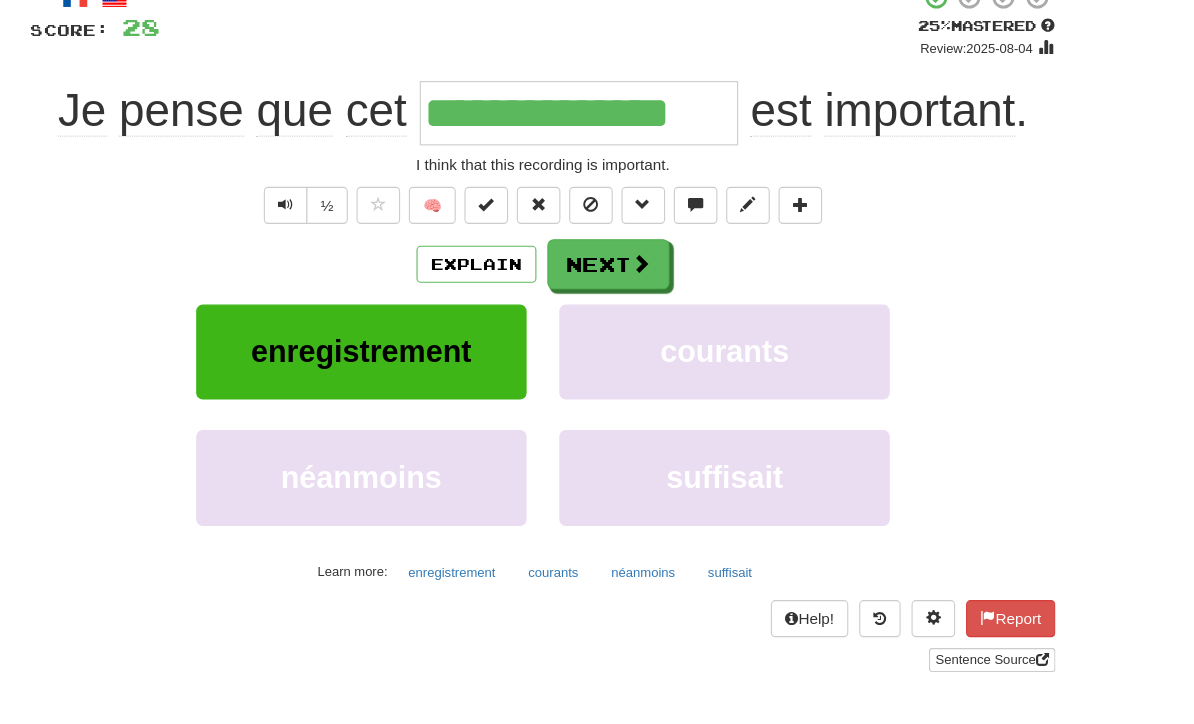 click at bounding box center [687, 241] 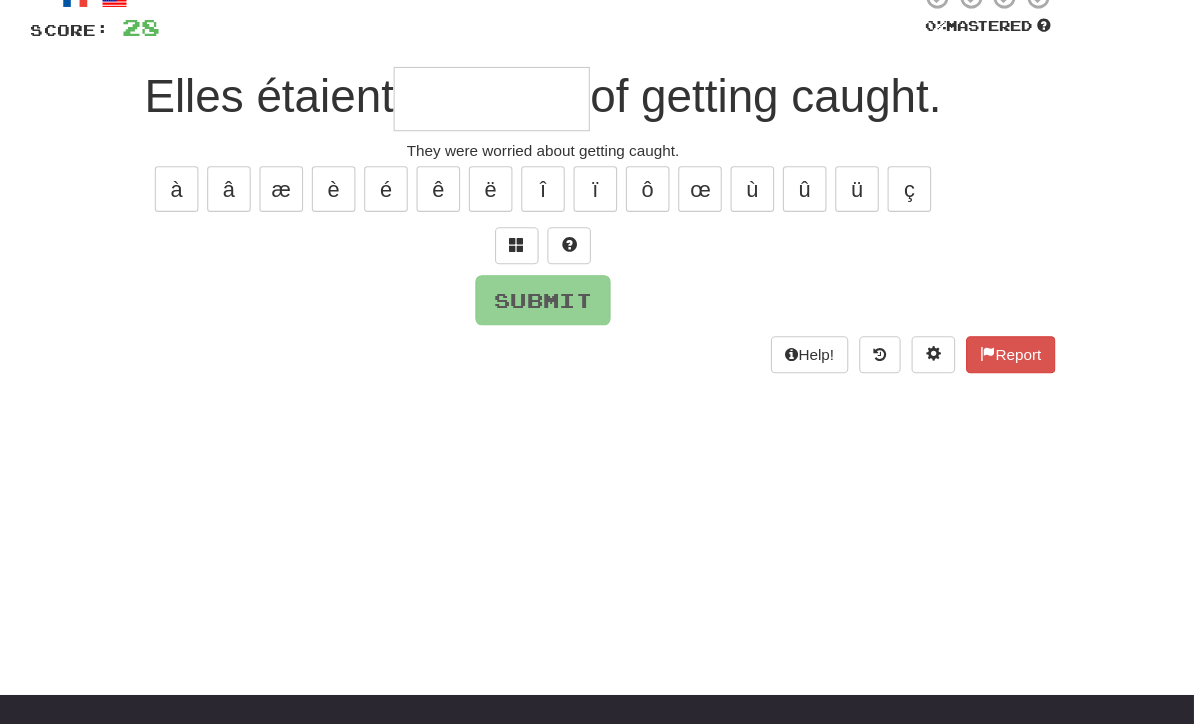 scroll, scrollTop: 136, scrollLeft: 0, axis: vertical 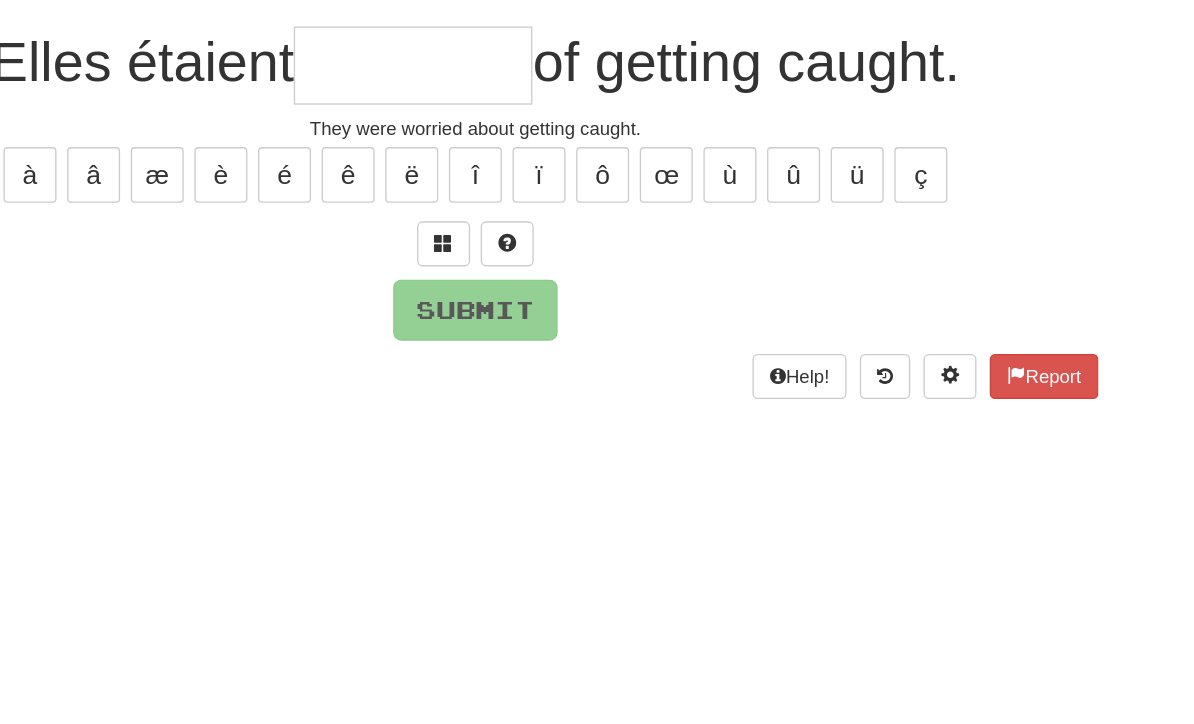 click at bounding box center (573, 226) 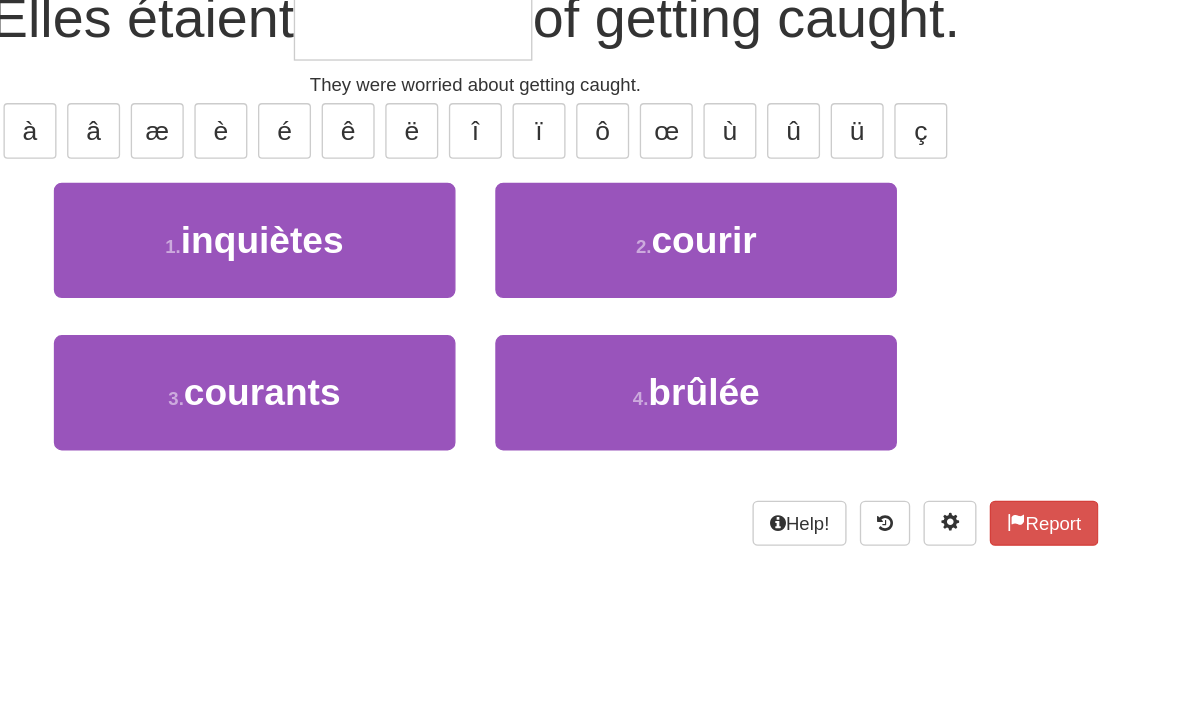 click on "1 .  inquiètes" at bounding box center (430, 256) 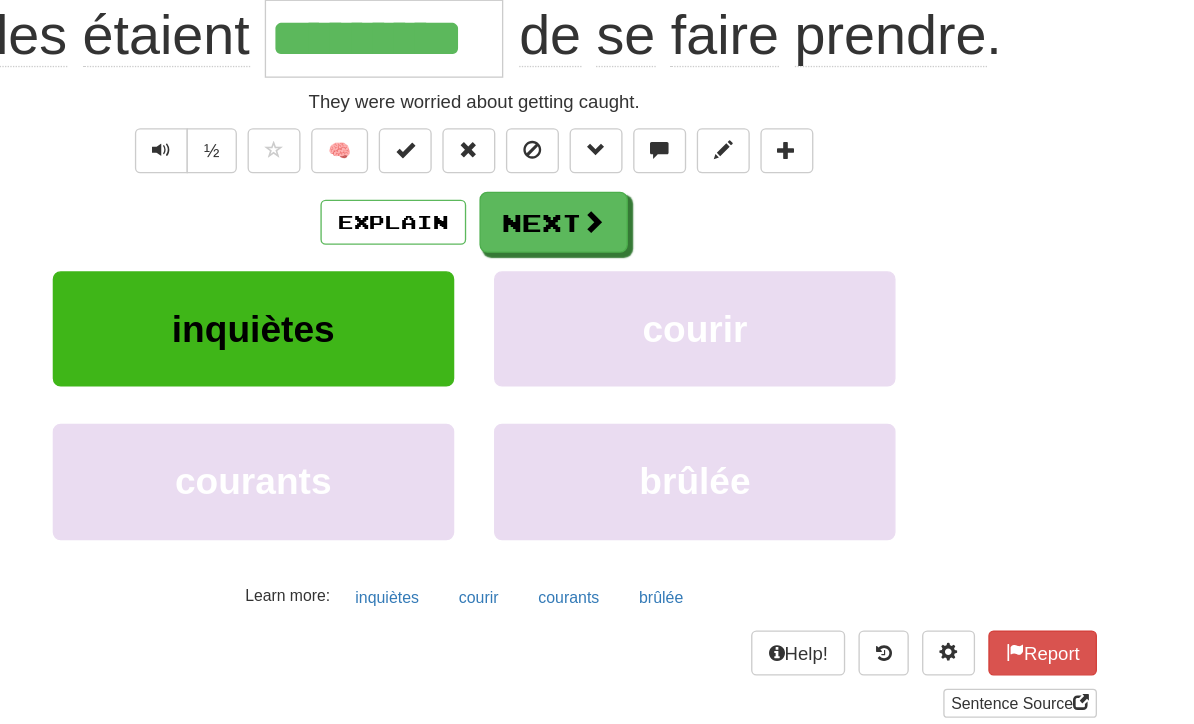 click on "Next" at bounding box center (657, 243) 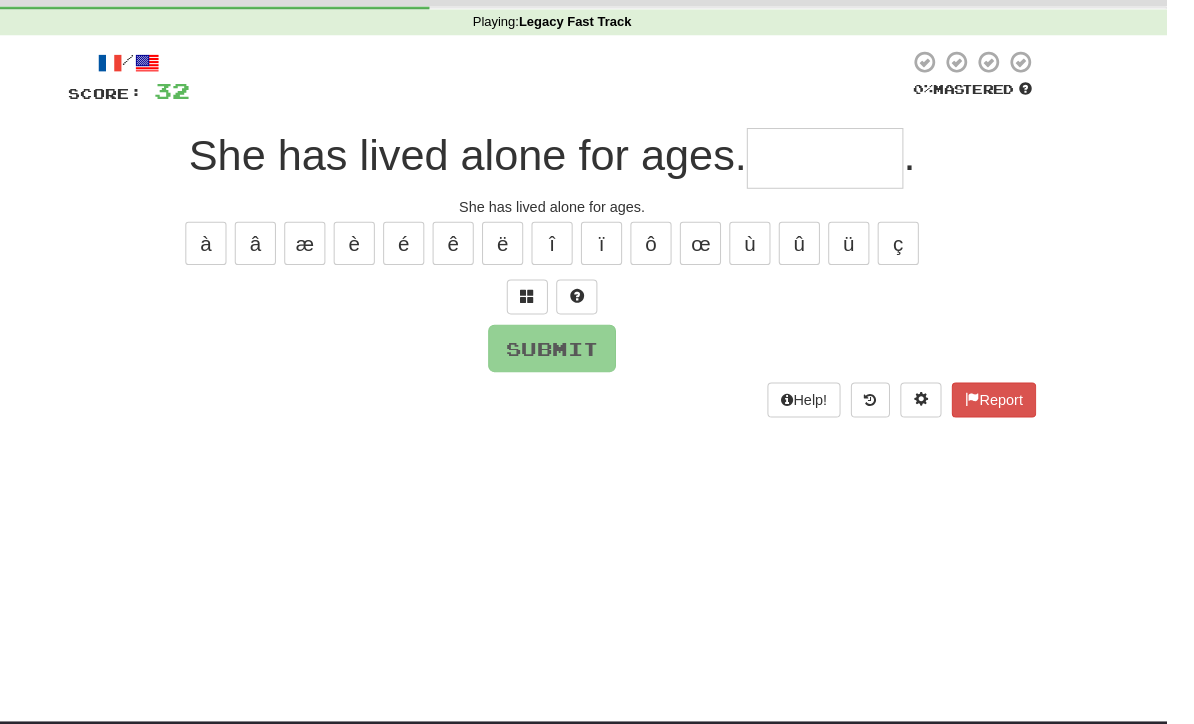 scroll, scrollTop: 67, scrollLeft: 0, axis: vertical 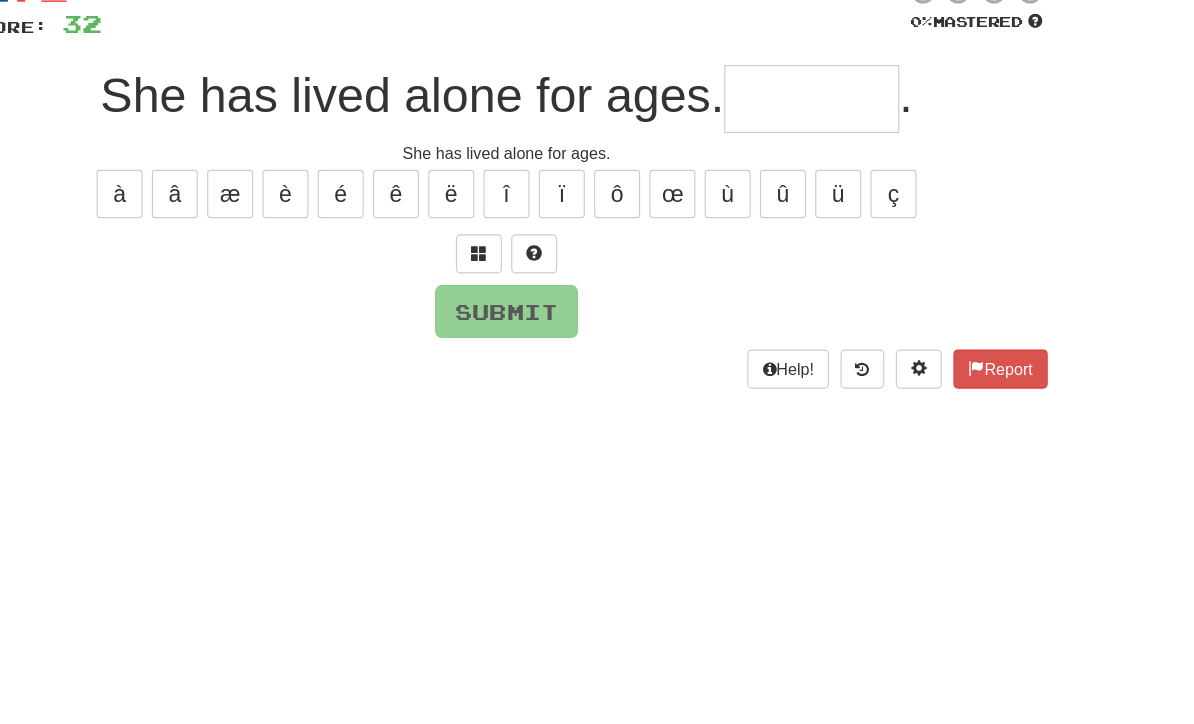 click at bounding box center (573, 294) 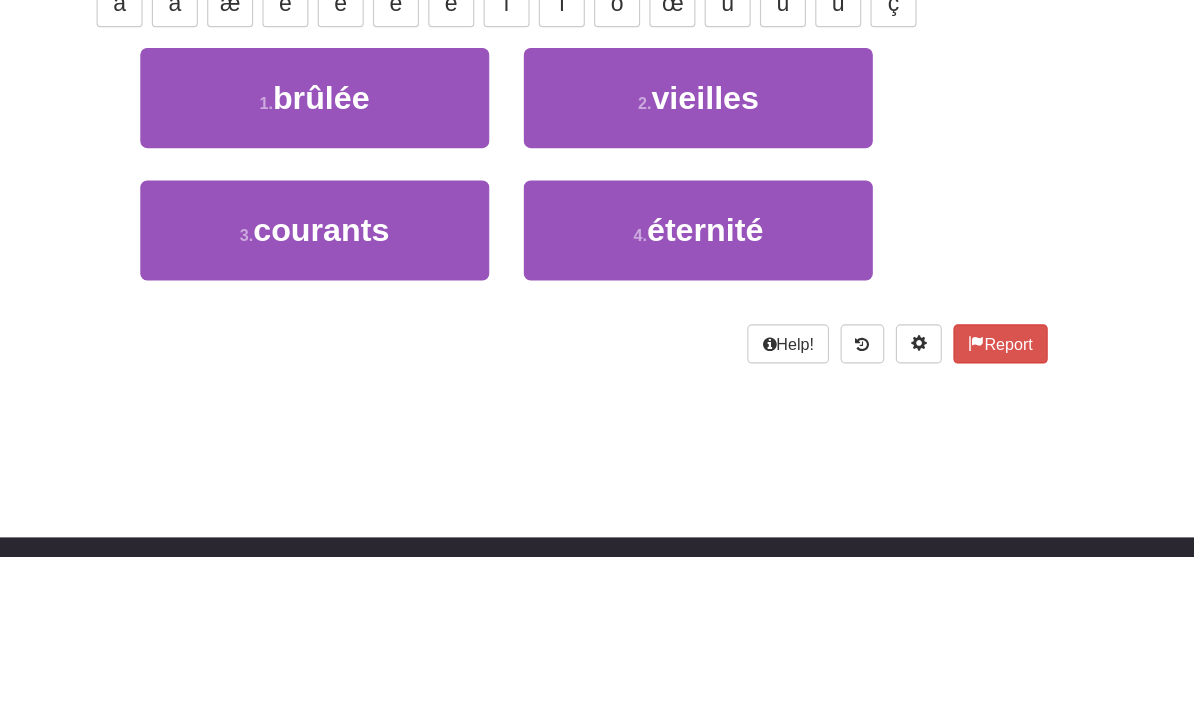 click on "éternité" at bounding box center (769, 440) 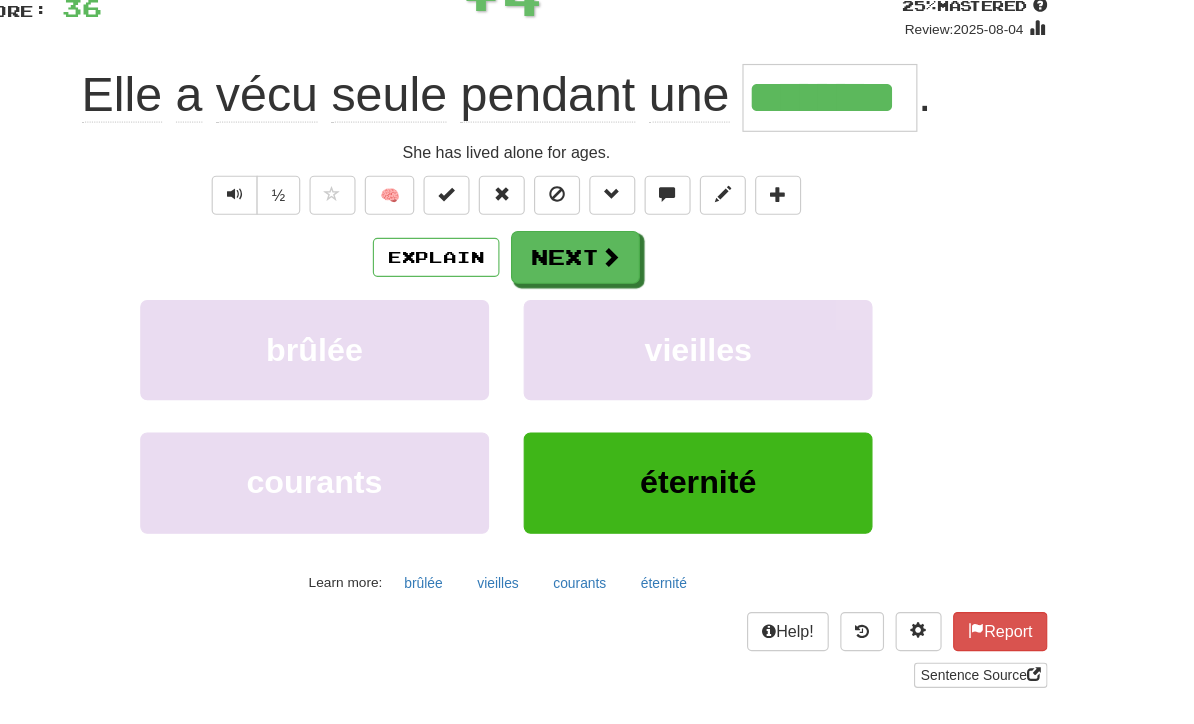 scroll, scrollTop: 156, scrollLeft: 0, axis: vertical 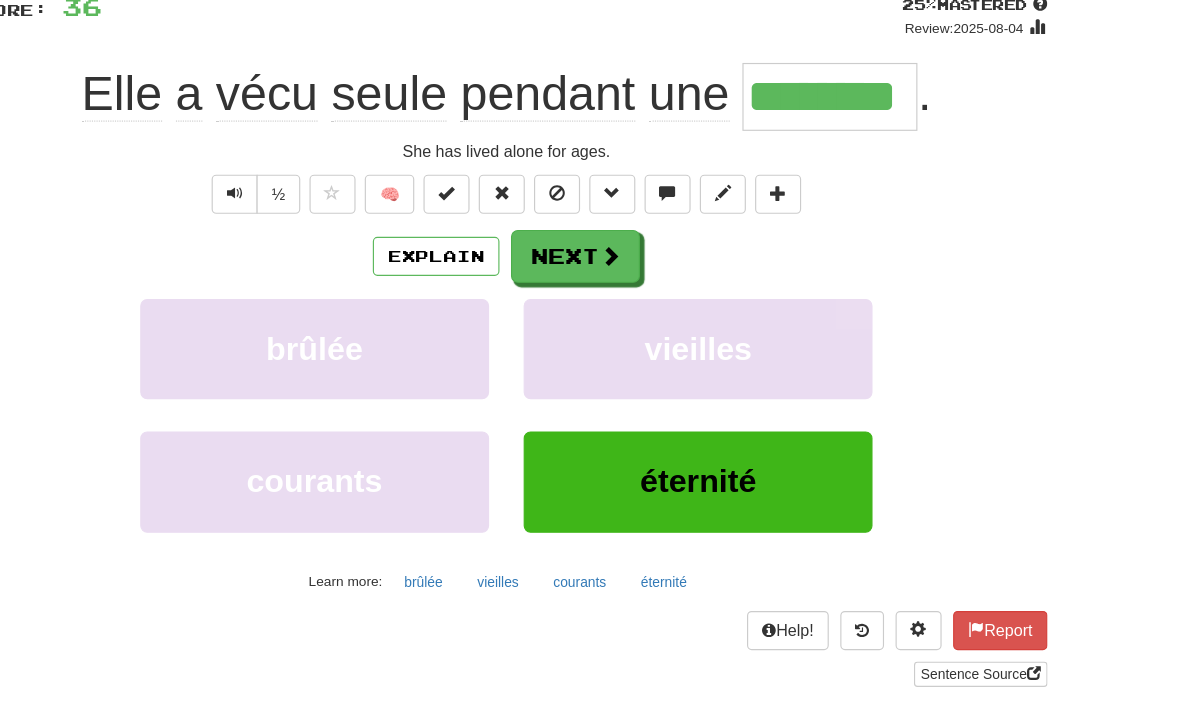 click on "Next" at bounding box center [657, 223] 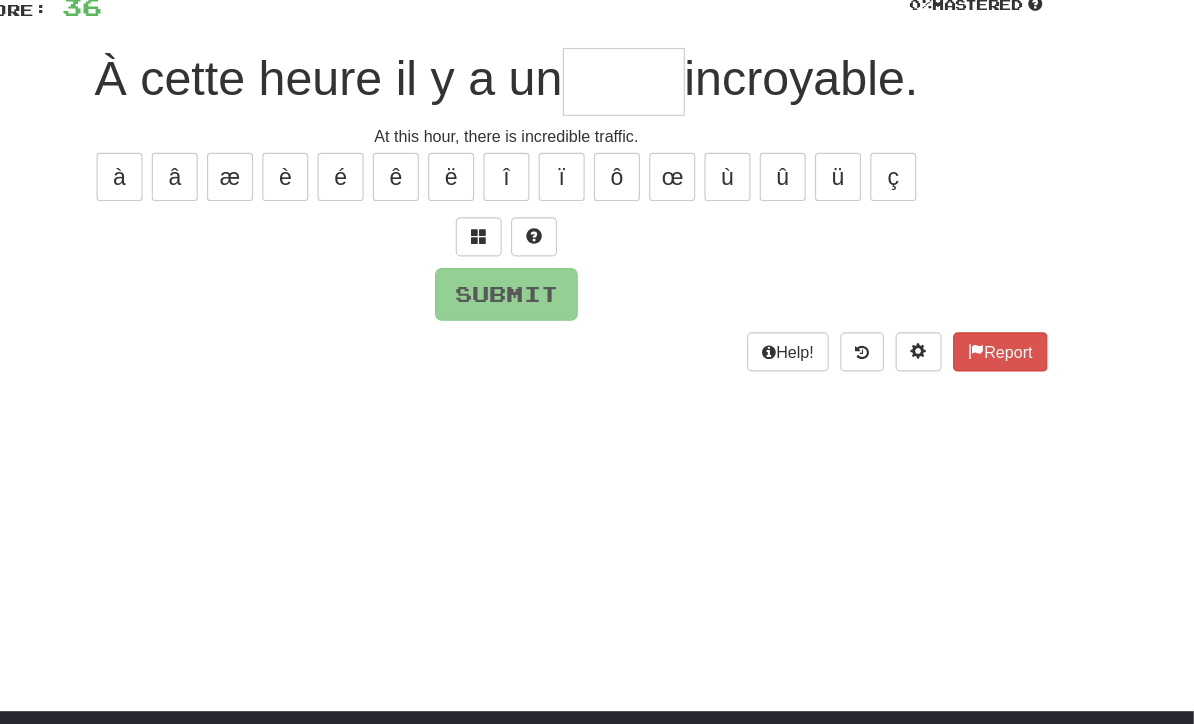 scroll, scrollTop: 156, scrollLeft: 0, axis: vertical 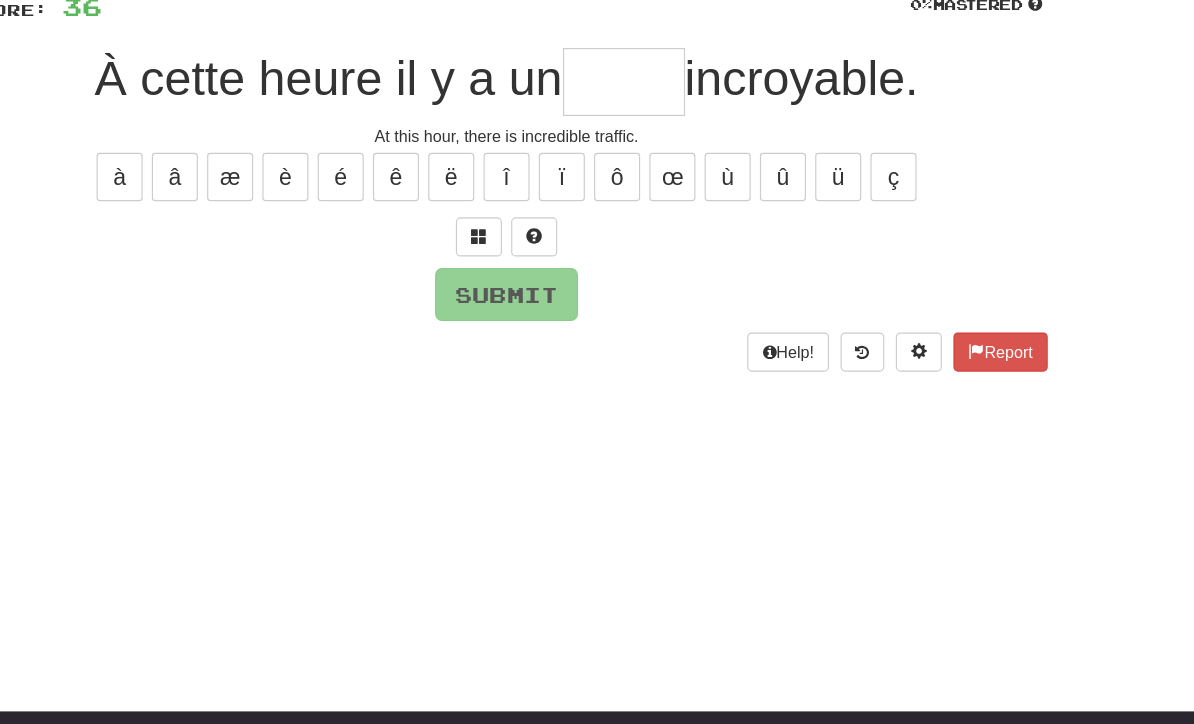 click at bounding box center [573, 206] 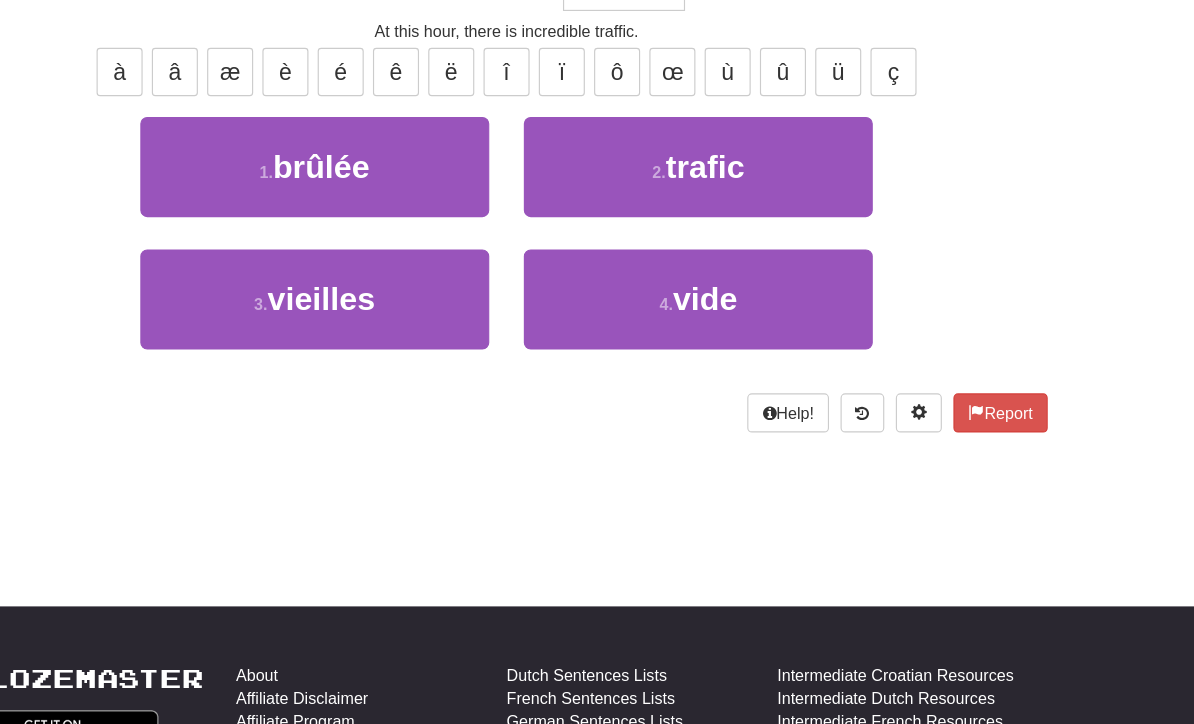click on "2 .  trafic" at bounding box center (763, 236) 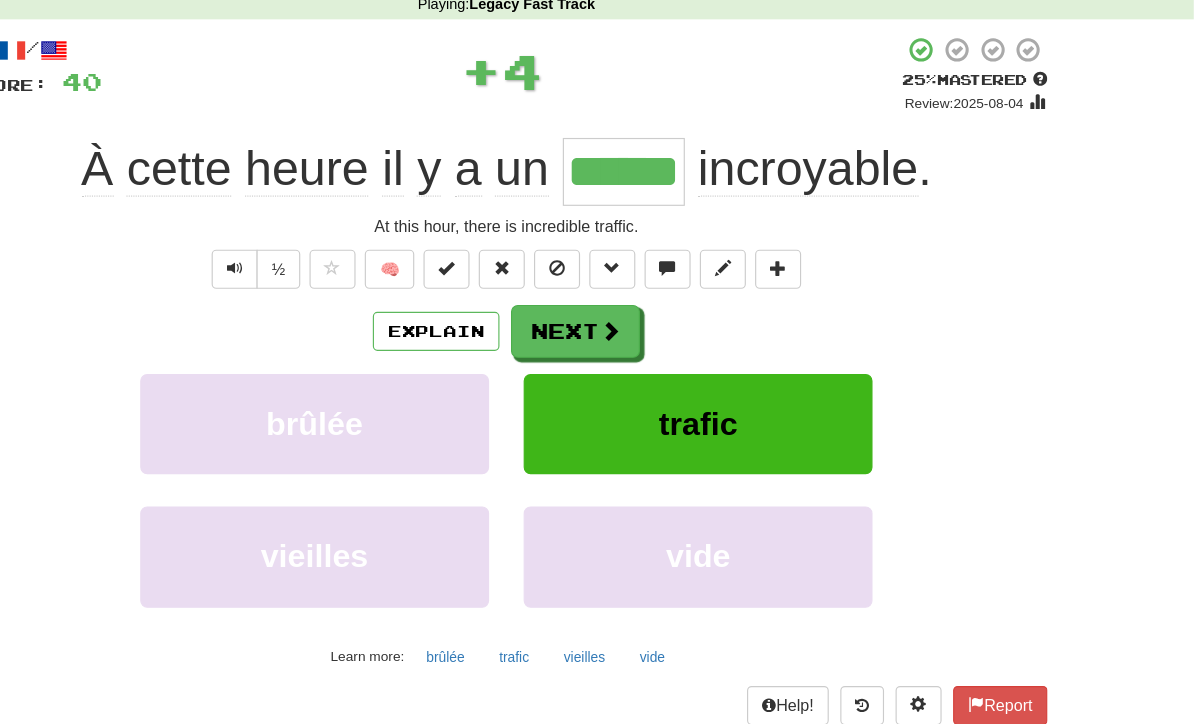 scroll, scrollTop: 91, scrollLeft: 0, axis: vertical 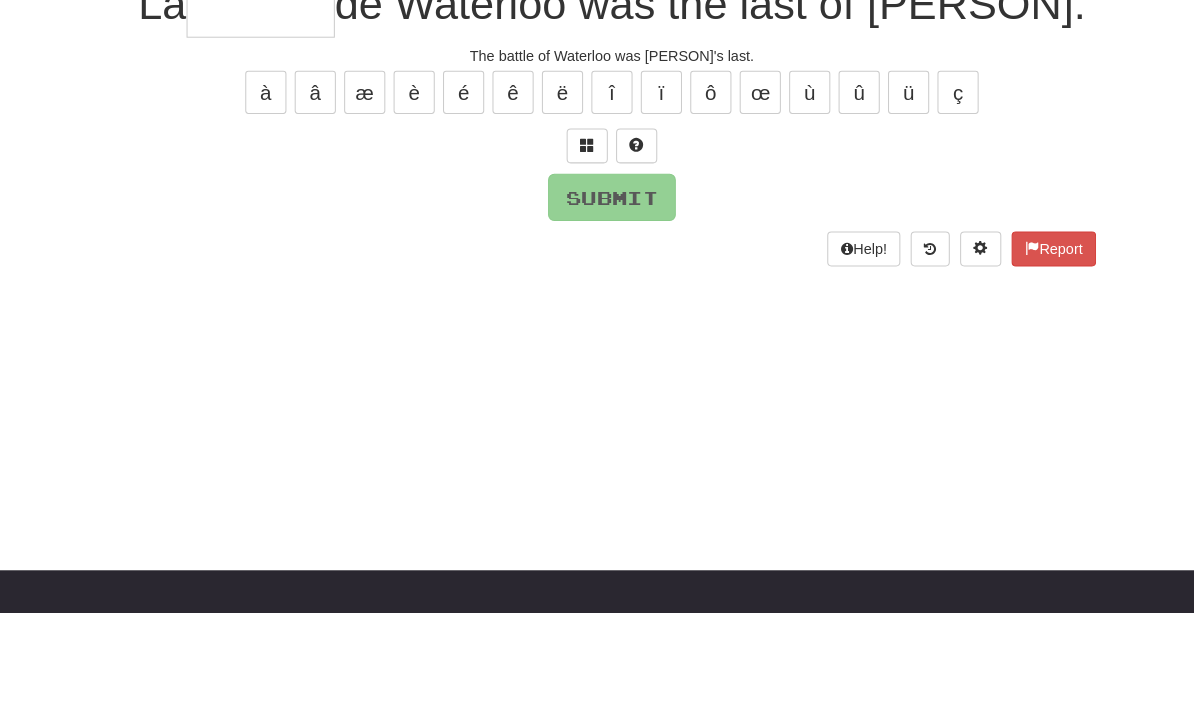 click at bounding box center [573, 271] 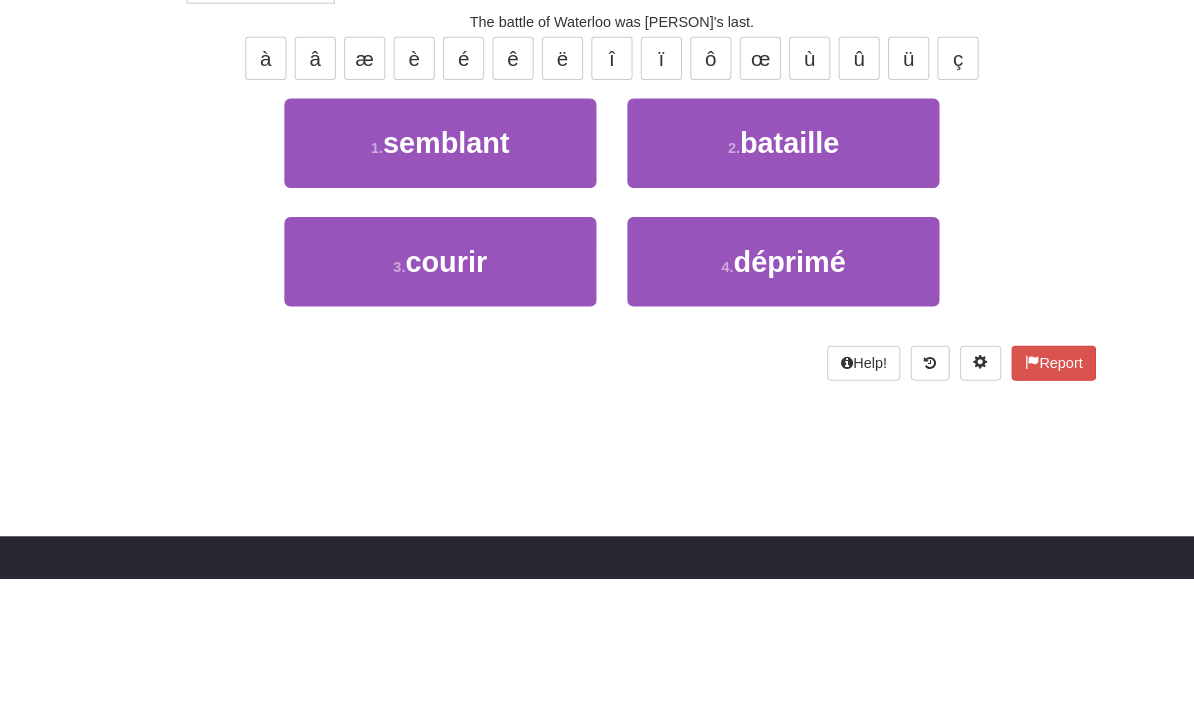 click on "2 .  bataille" at bounding box center [763, 301] 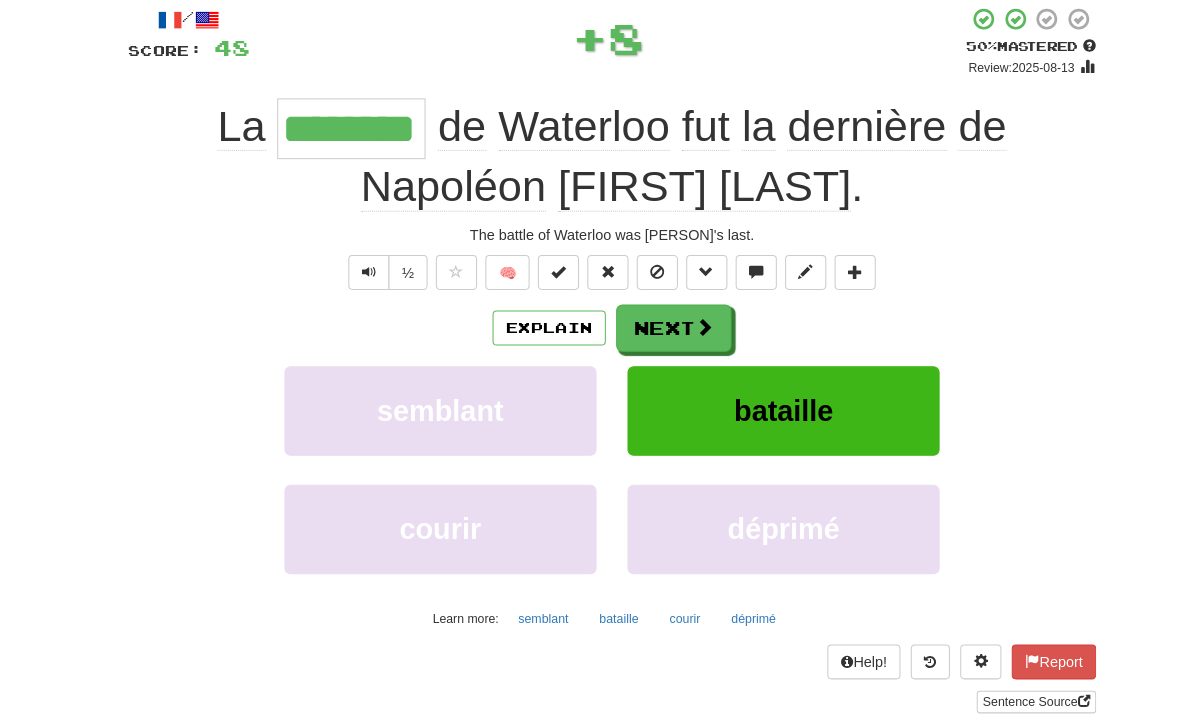 click on "Next" at bounding box center [657, 319] 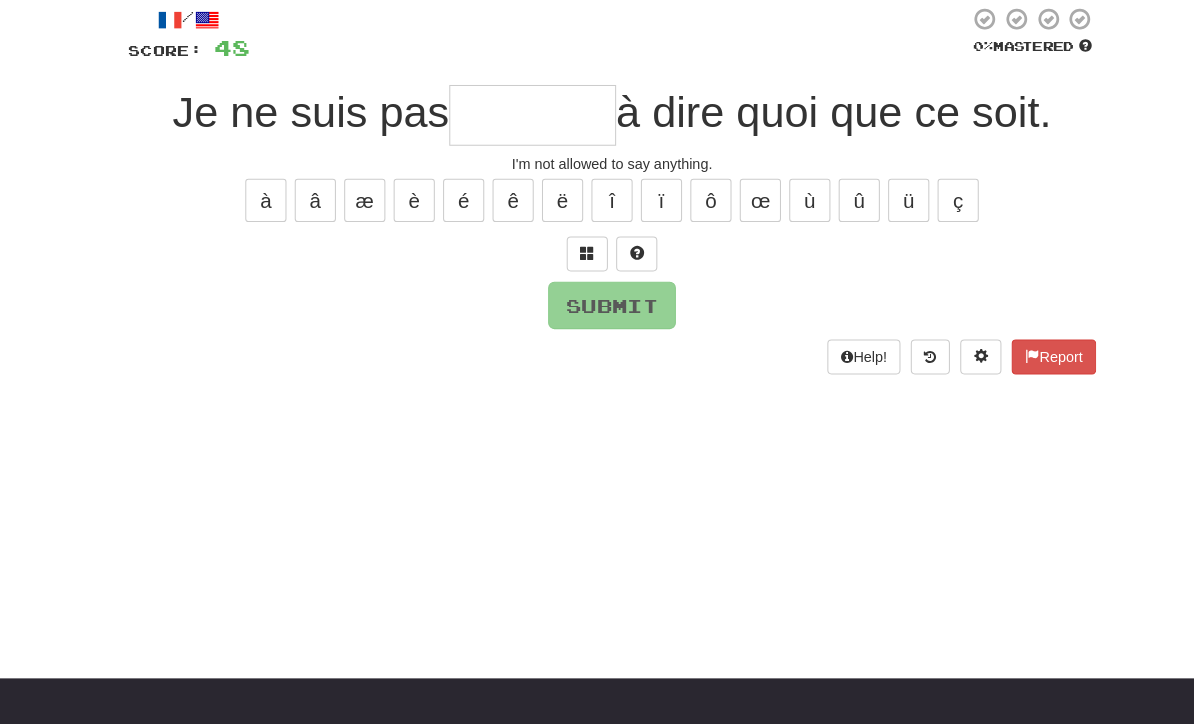 scroll, scrollTop: 115, scrollLeft: 0, axis: vertical 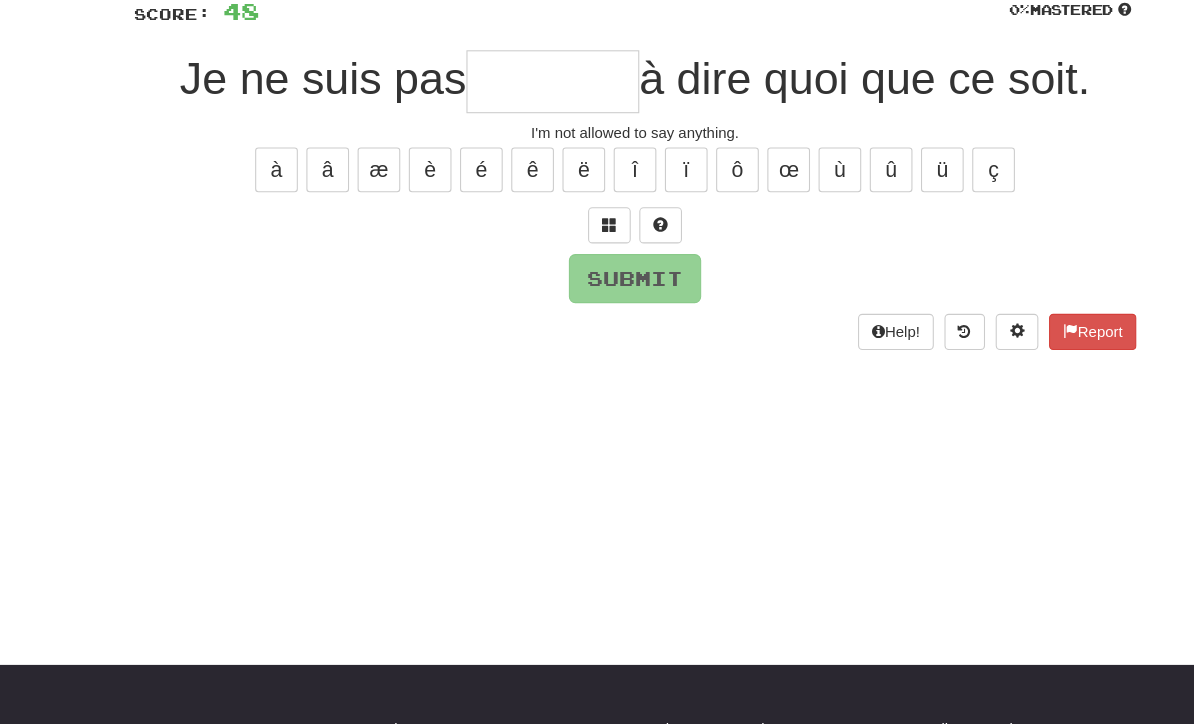 click at bounding box center [573, 246] 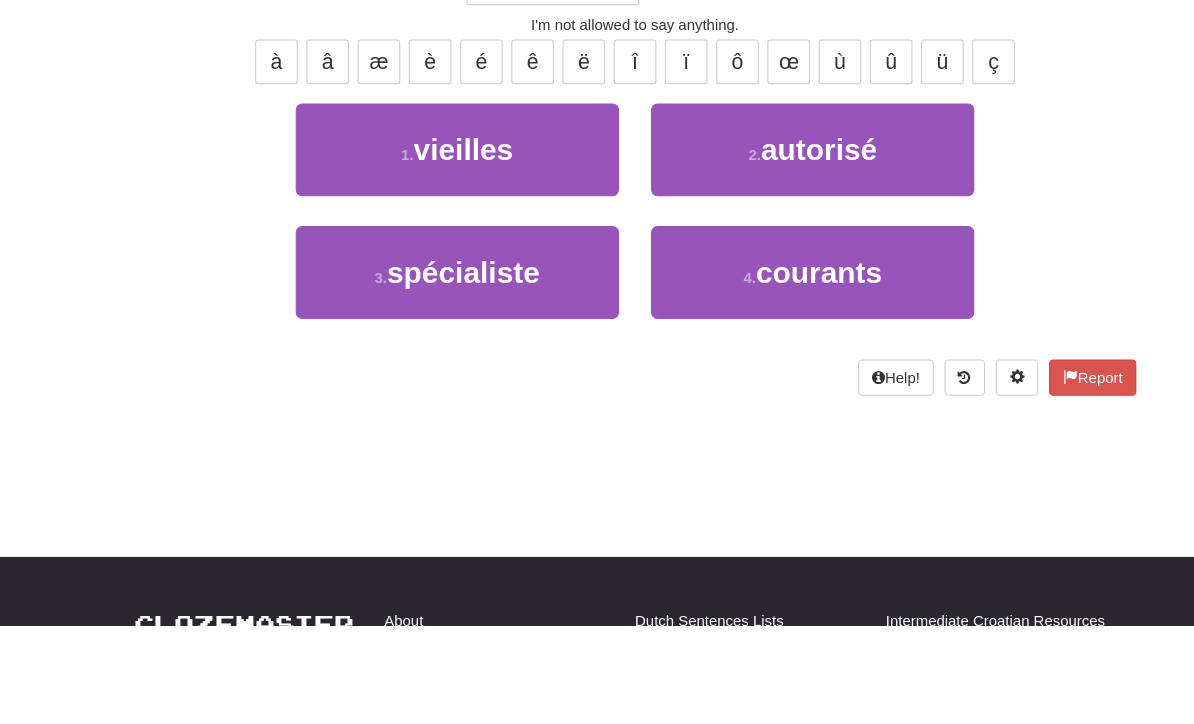 click on "2 .  autorisé" at bounding box center (763, 277) 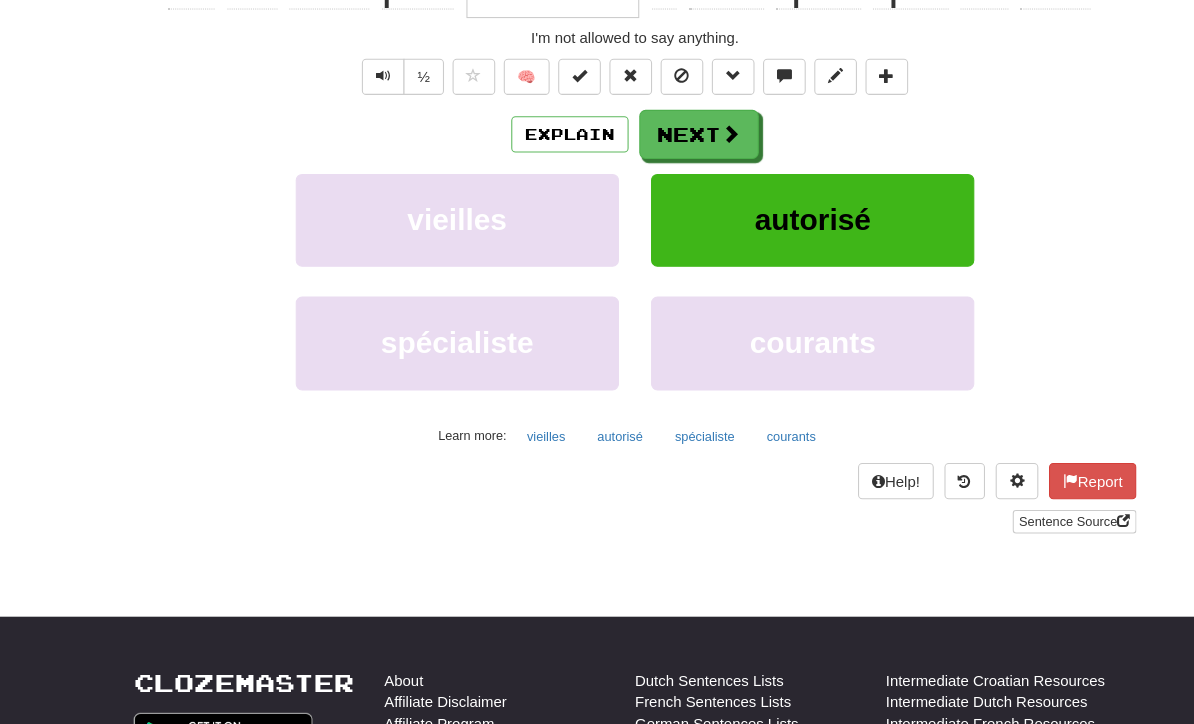 click on "Next" at bounding box center (657, 126) 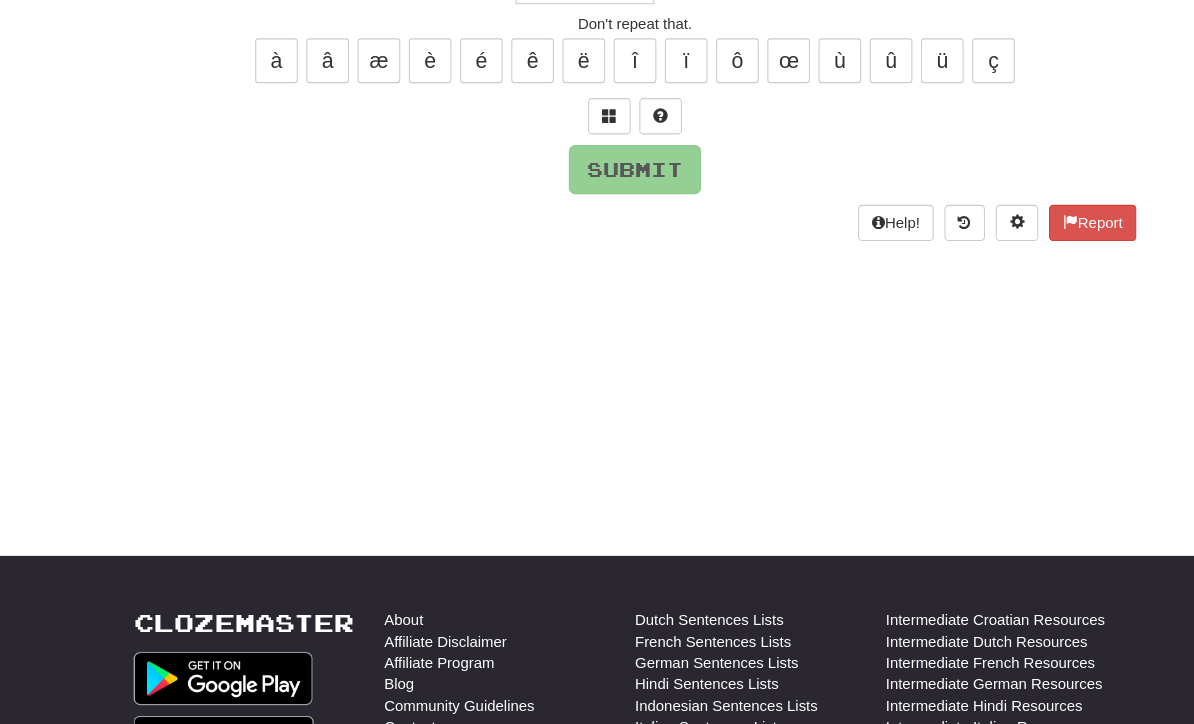 scroll, scrollTop: 56, scrollLeft: 0, axis: vertical 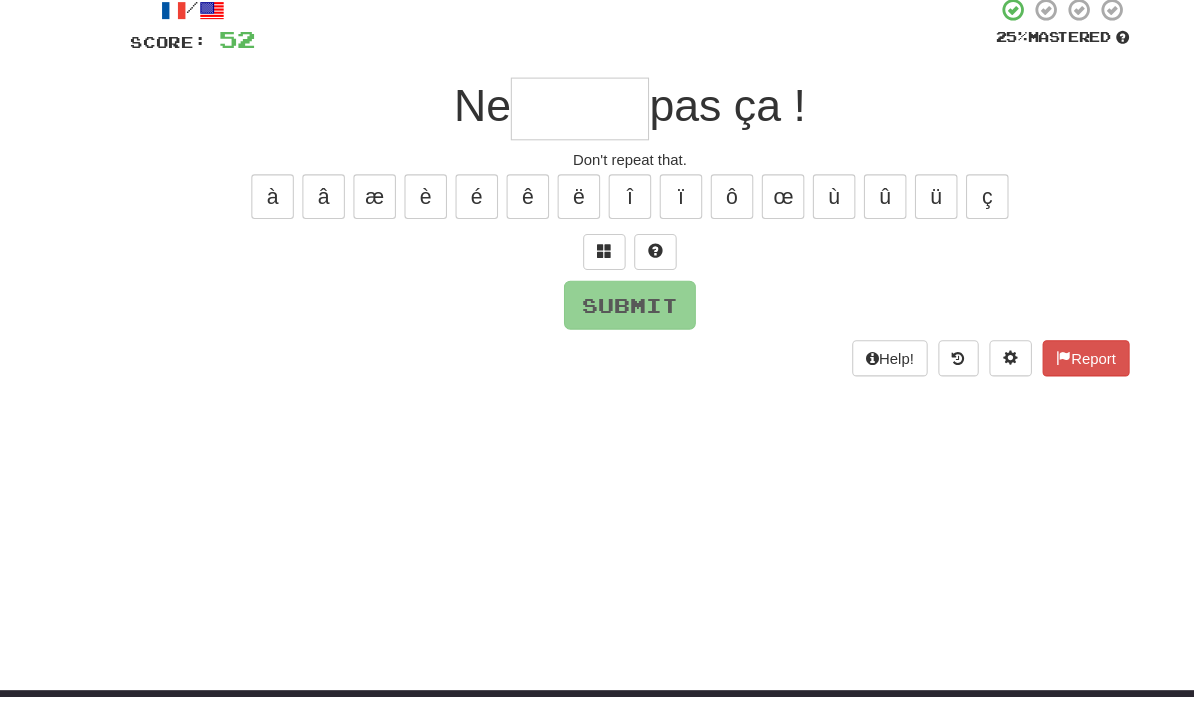 click at bounding box center (573, 306) 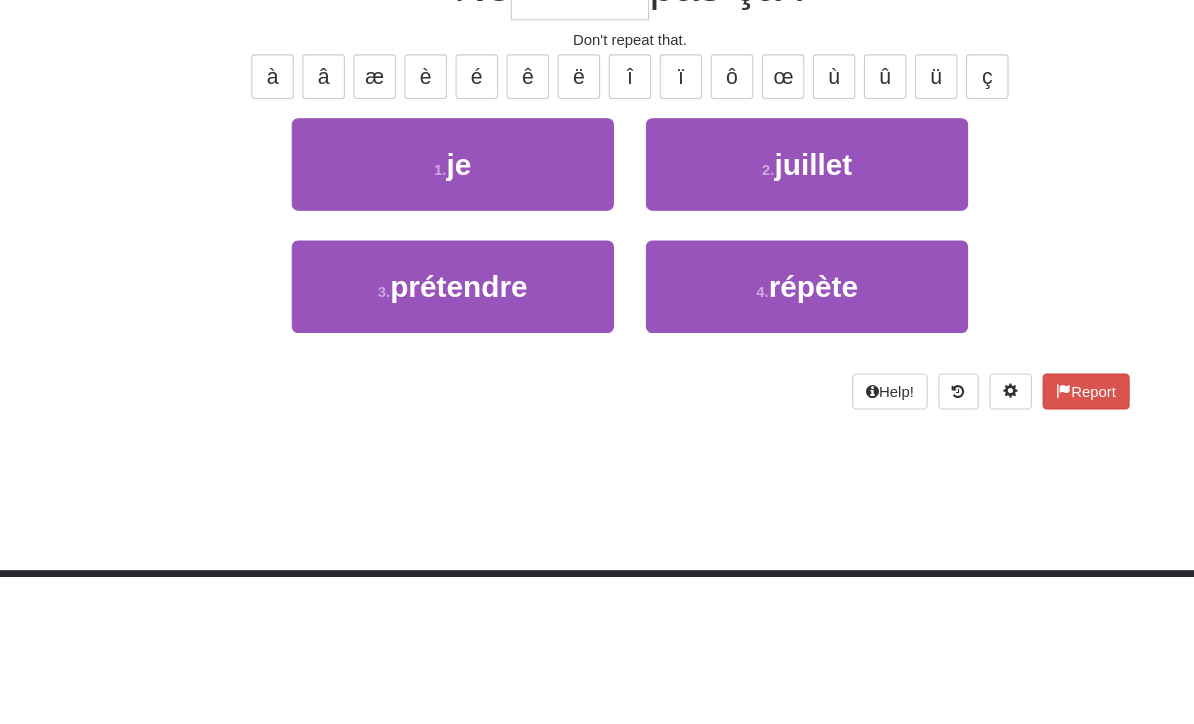 click on "répète" at bounding box center (769, 451) 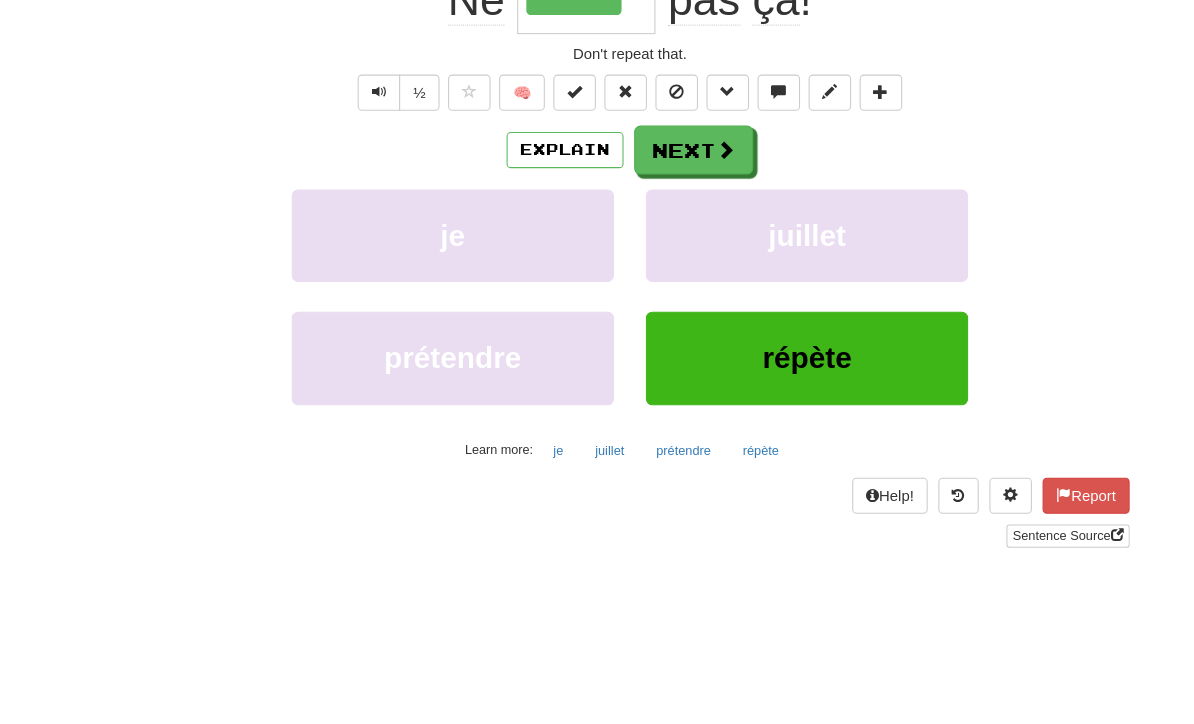 scroll, scrollTop: 237, scrollLeft: 0, axis: vertical 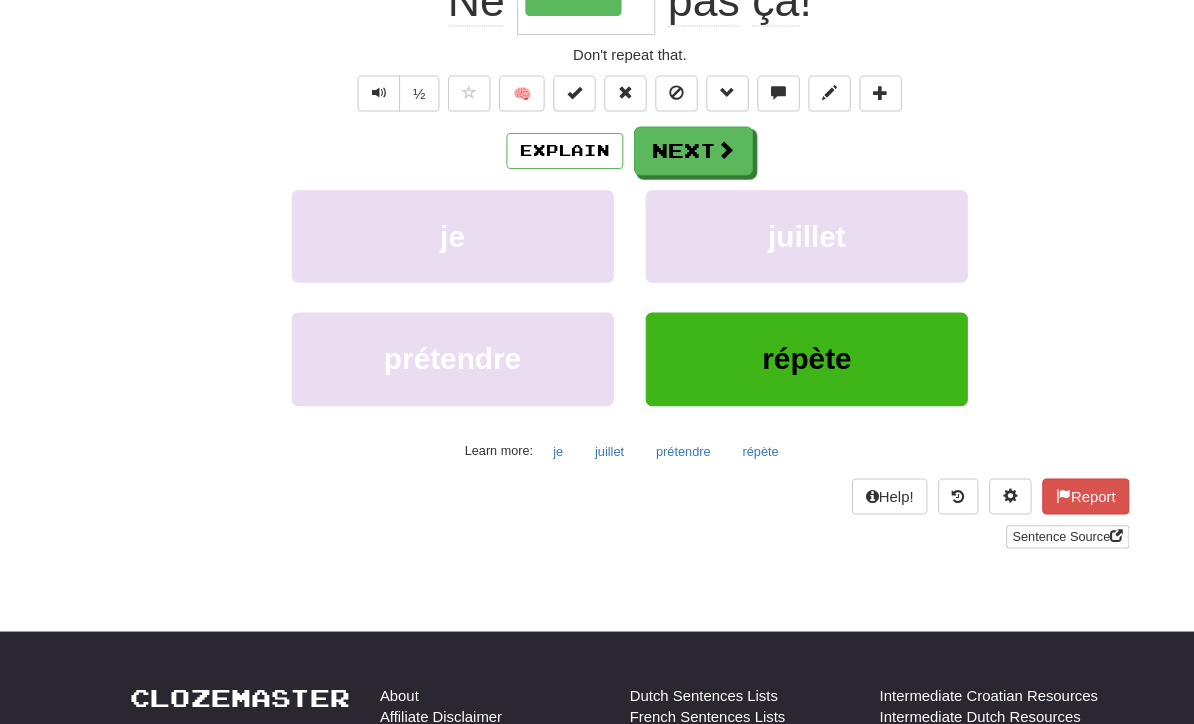 click at bounding box center (687, 141) 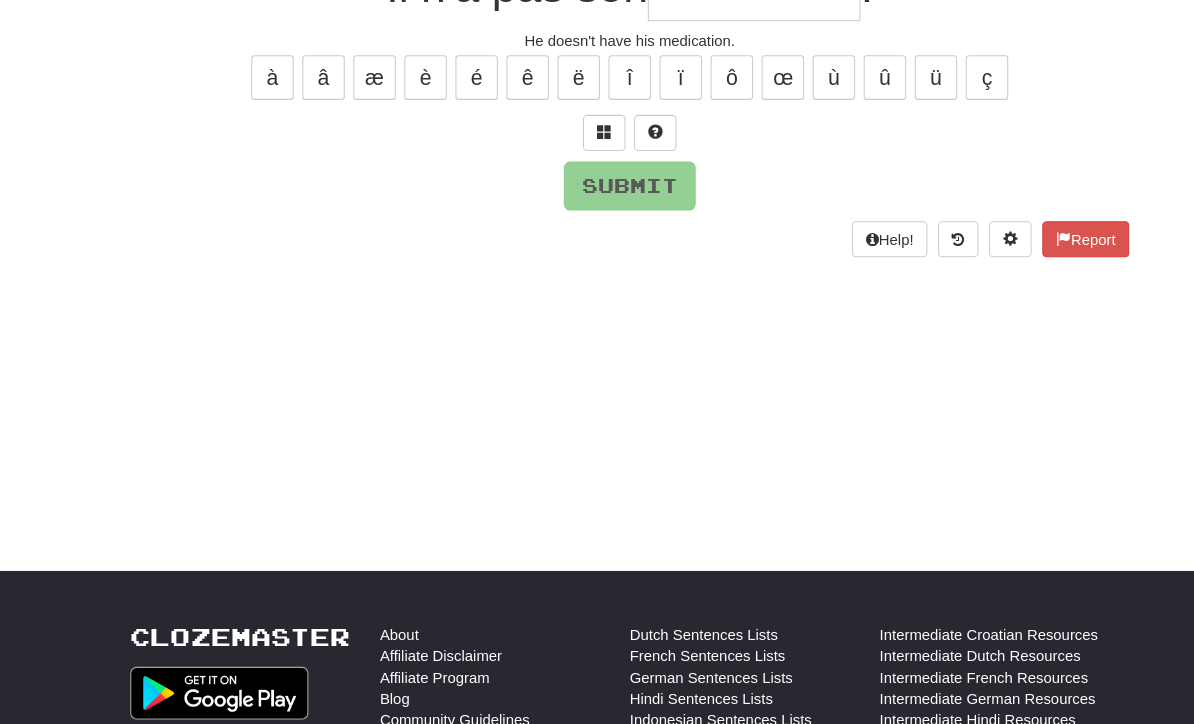scroll, scrollTop: 55, scrollLeft: 0, axis: vertical 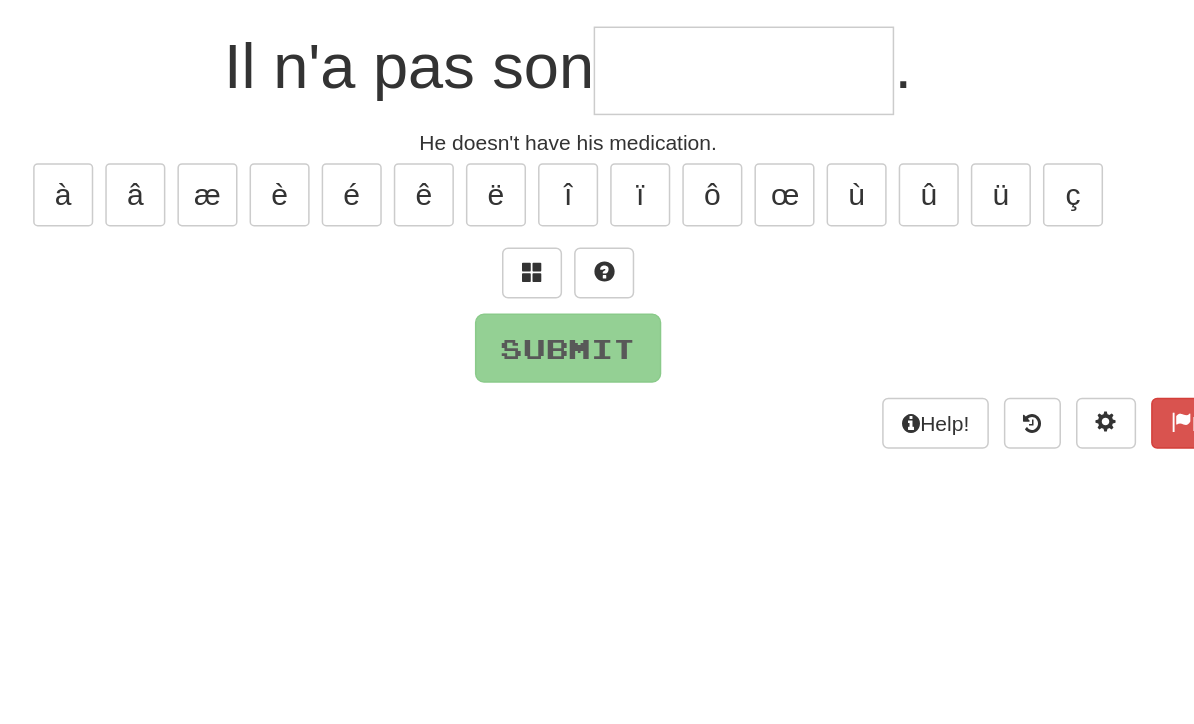 click at bounding box center (573, 307) 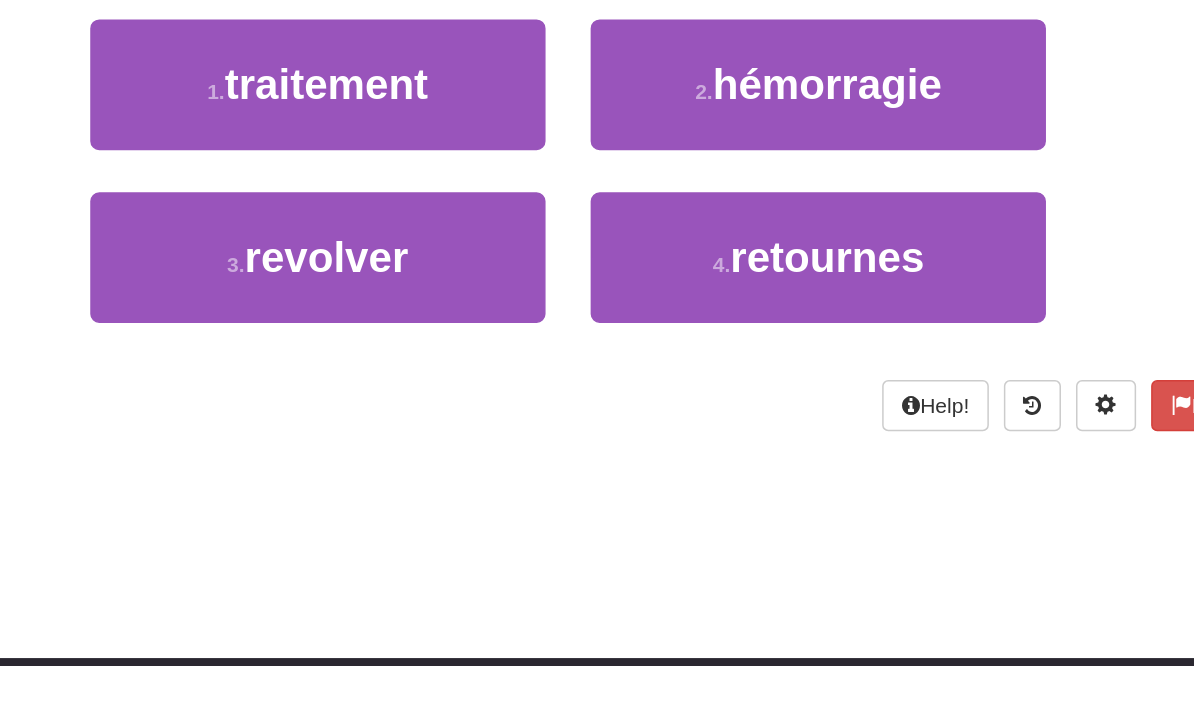 click on "traitement" at bounding box center (435, 337) 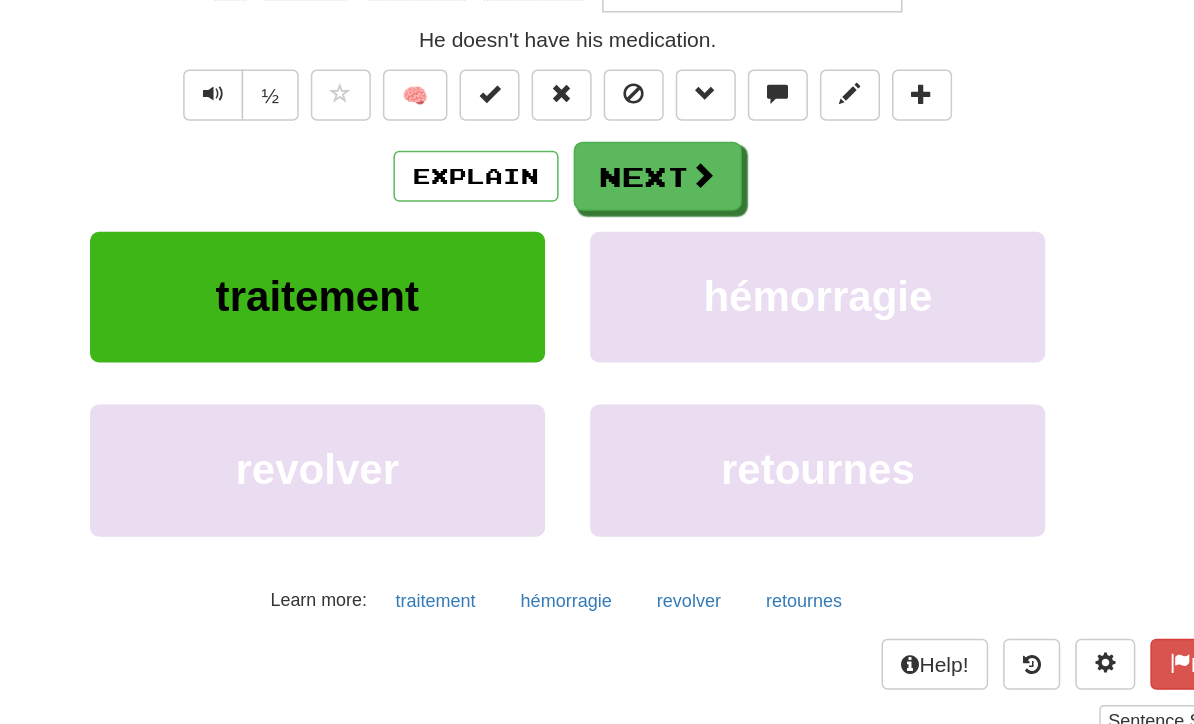 scroll, scrollTop: 97, scrollLeft: 0, axis: vertical 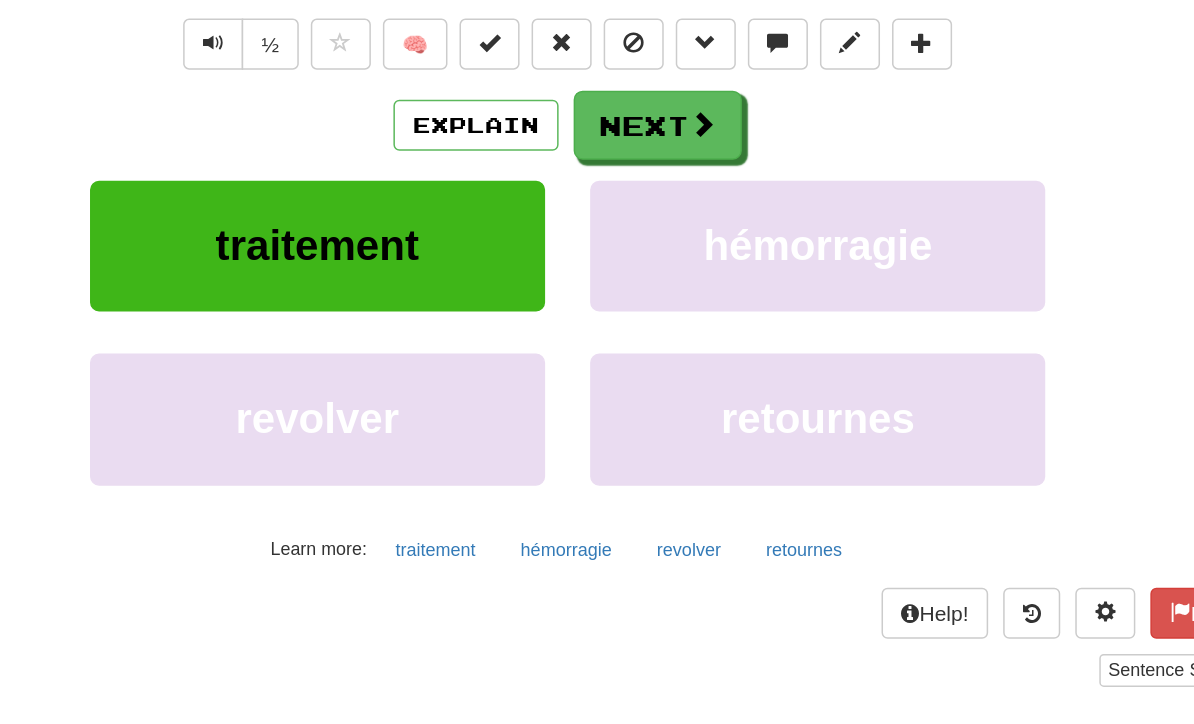 click at bounding box center (687, 281) 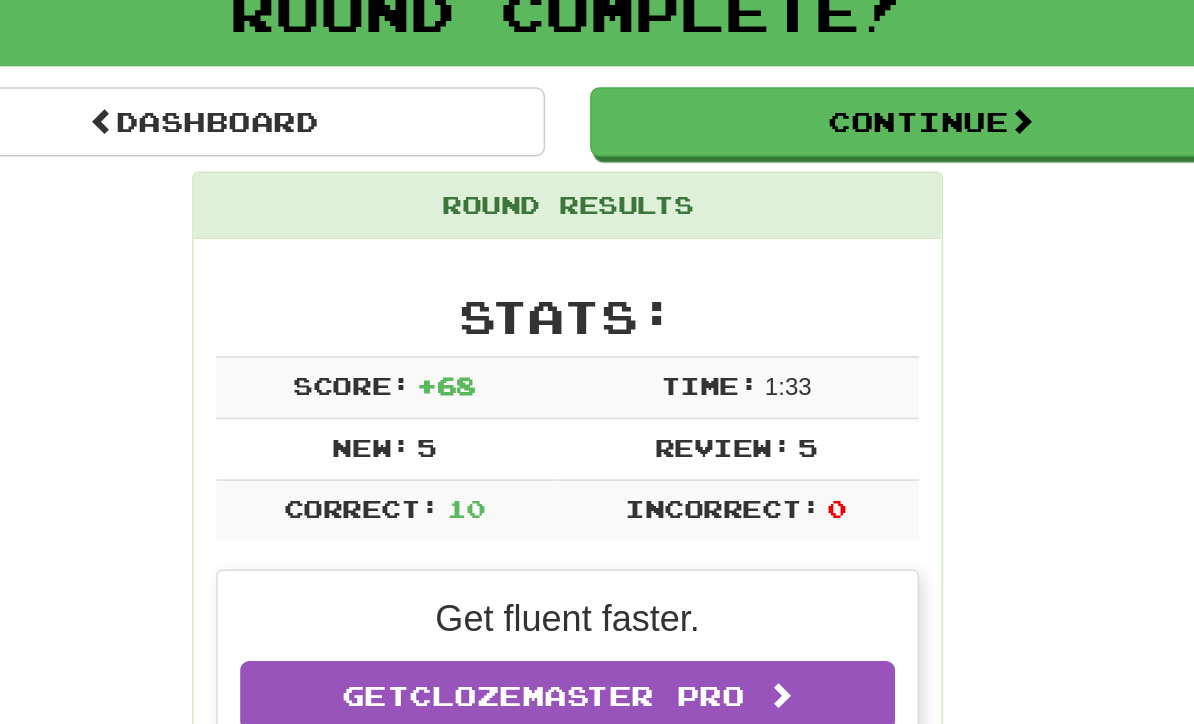 scroll, scrollTop: 0, scrollLeft: 0, axis: both 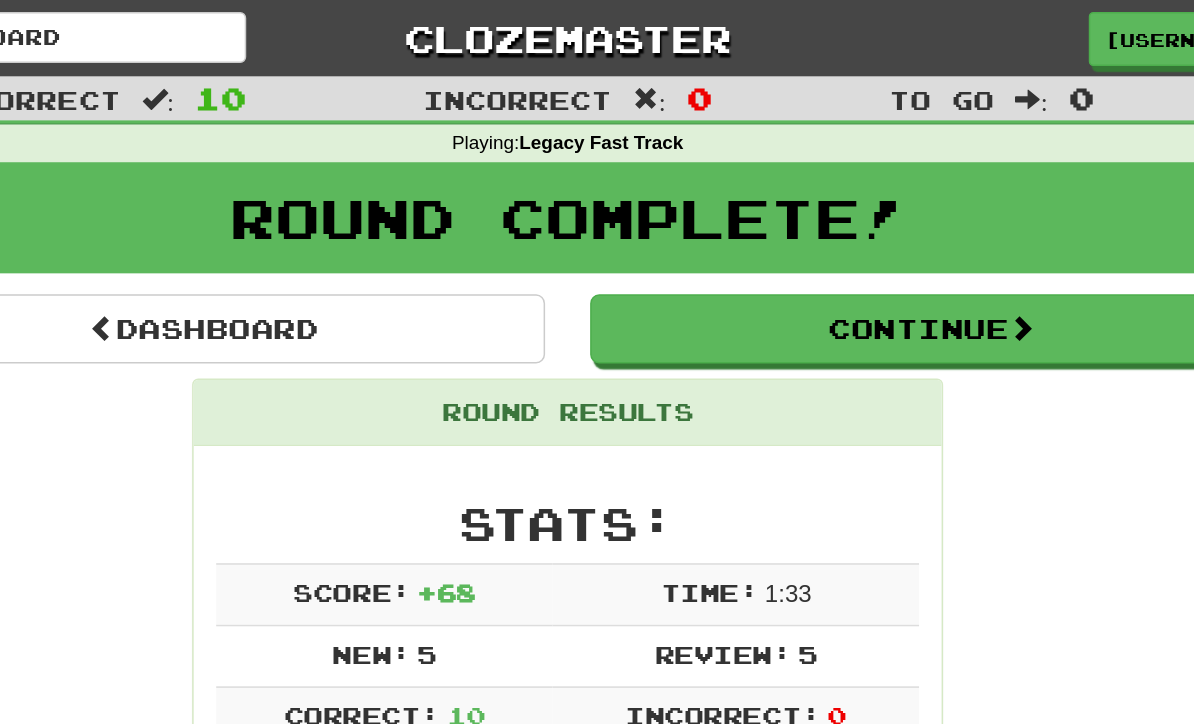 click on "Continue" at bounding box center [839, 219] 